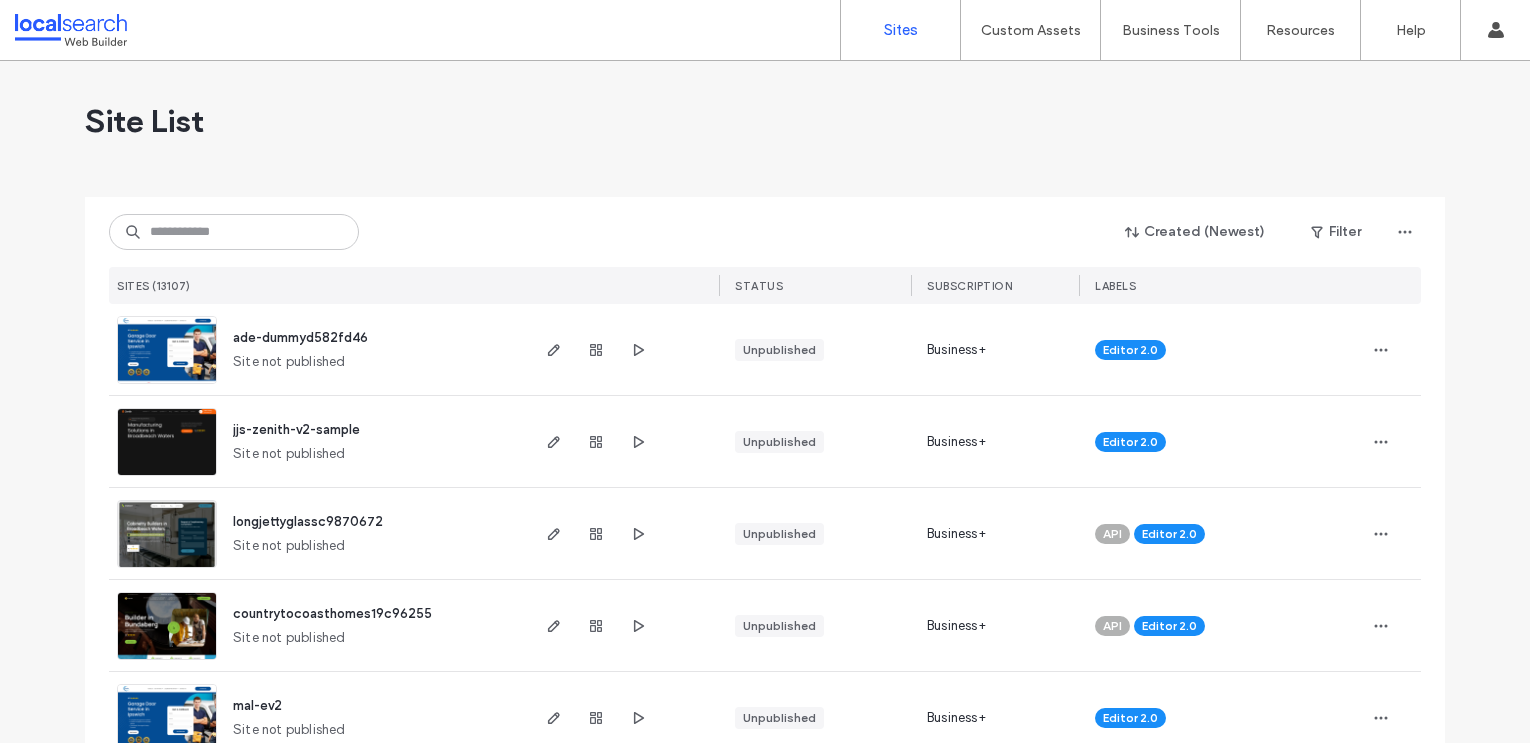 scroll, scrollTop: 0, scrollLeft: 0, axis: both 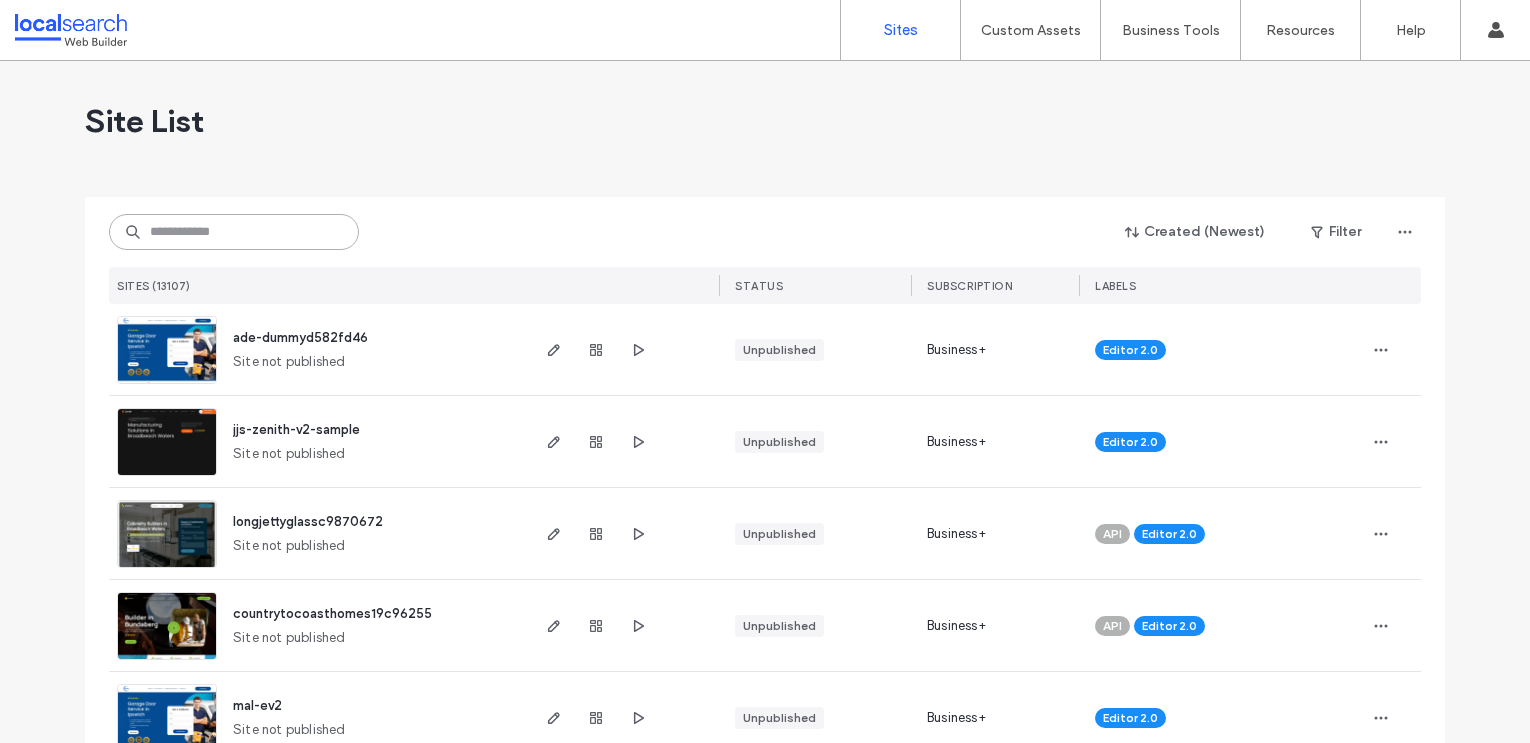 click at bounding box center [234, 232] 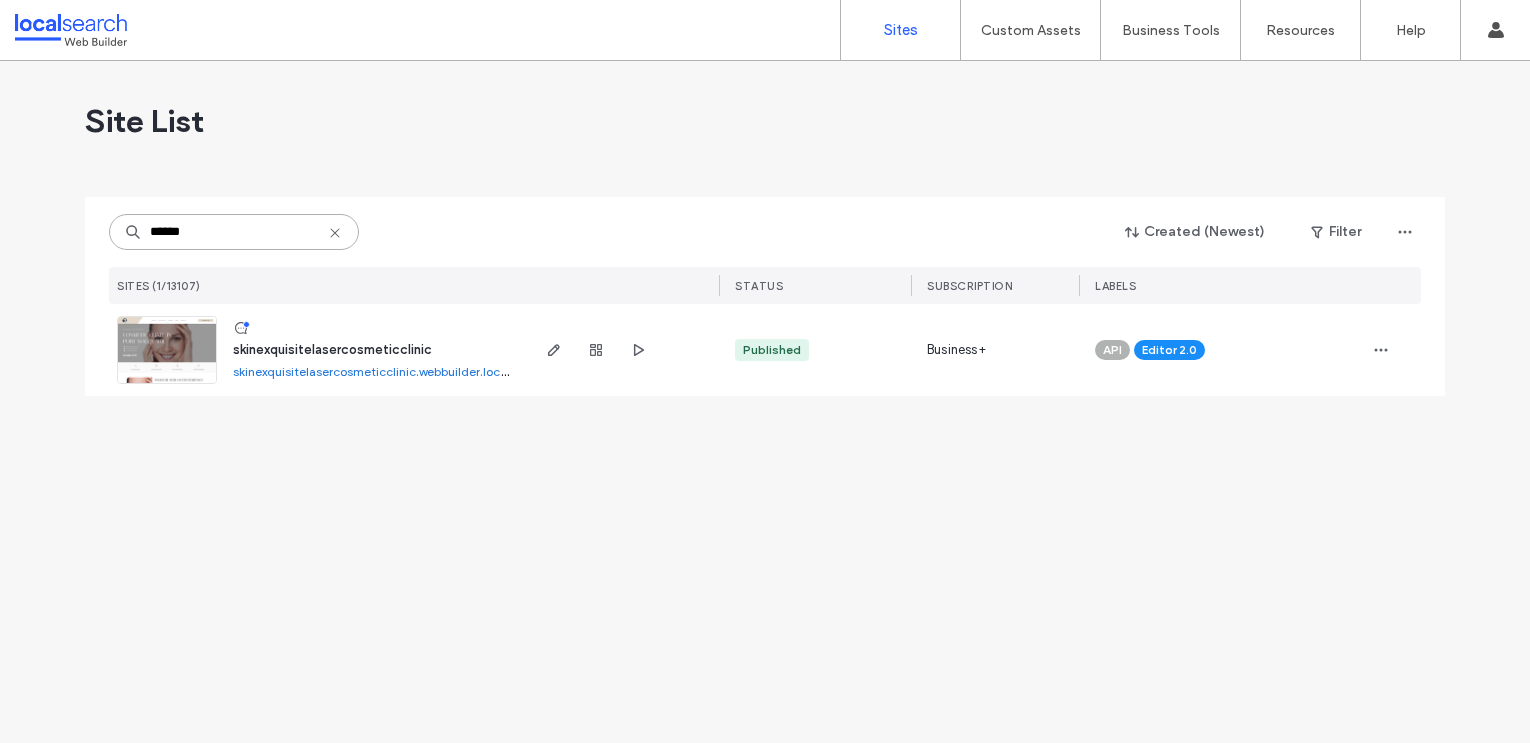 type on "******" 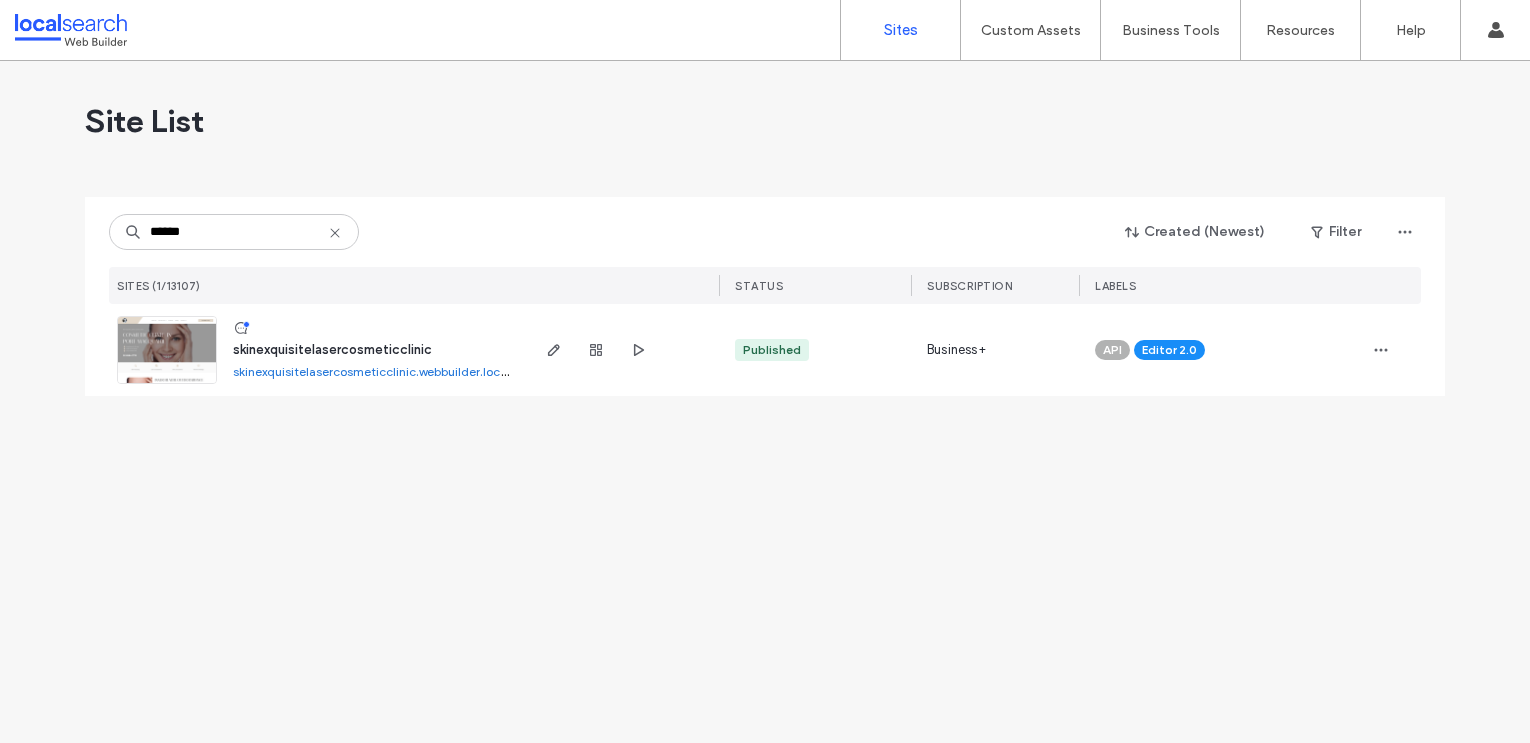 click on "skinexquisitelasercosmeticclinic" at bounding box center [332, 349] 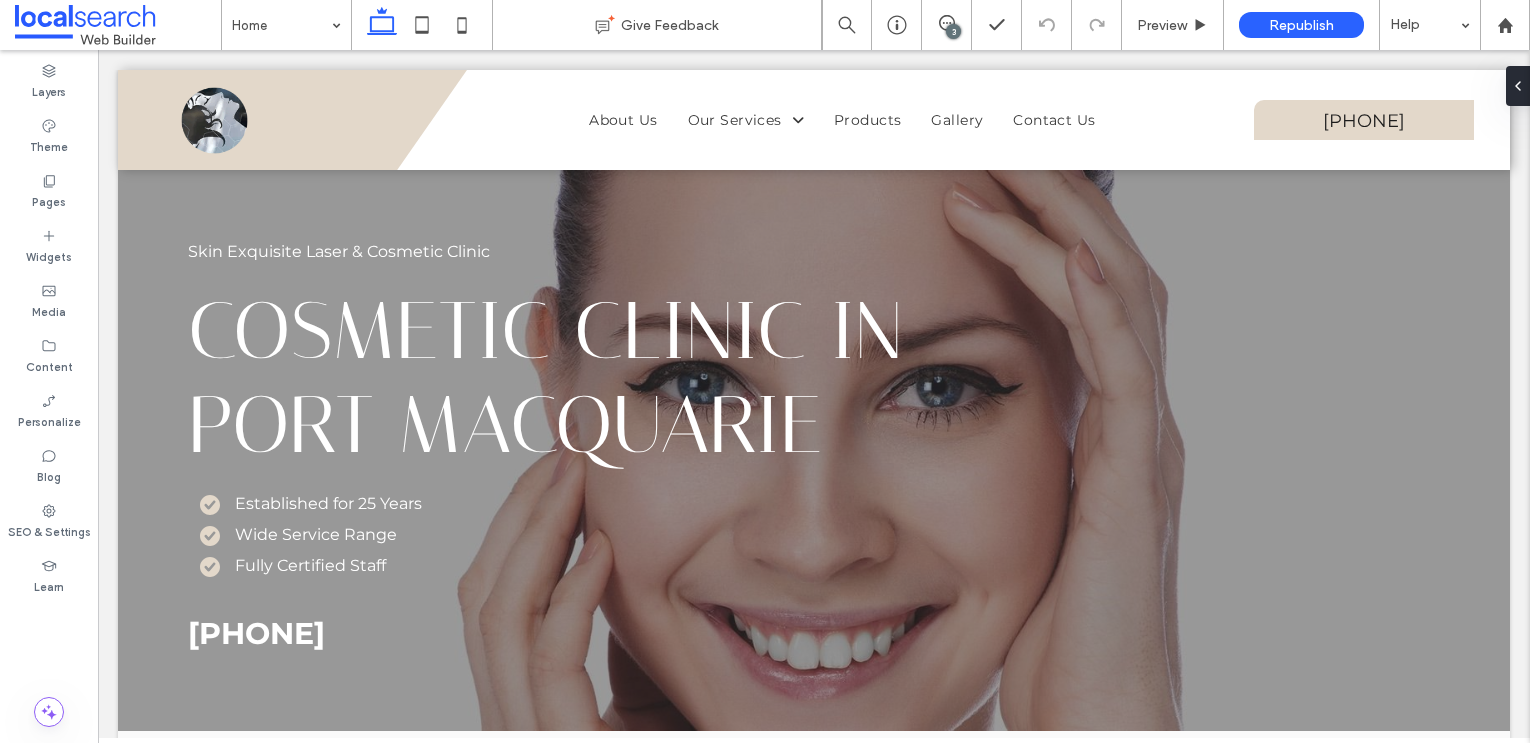scroll, scrollTop: 0, scrollLeft: 0, axis: both 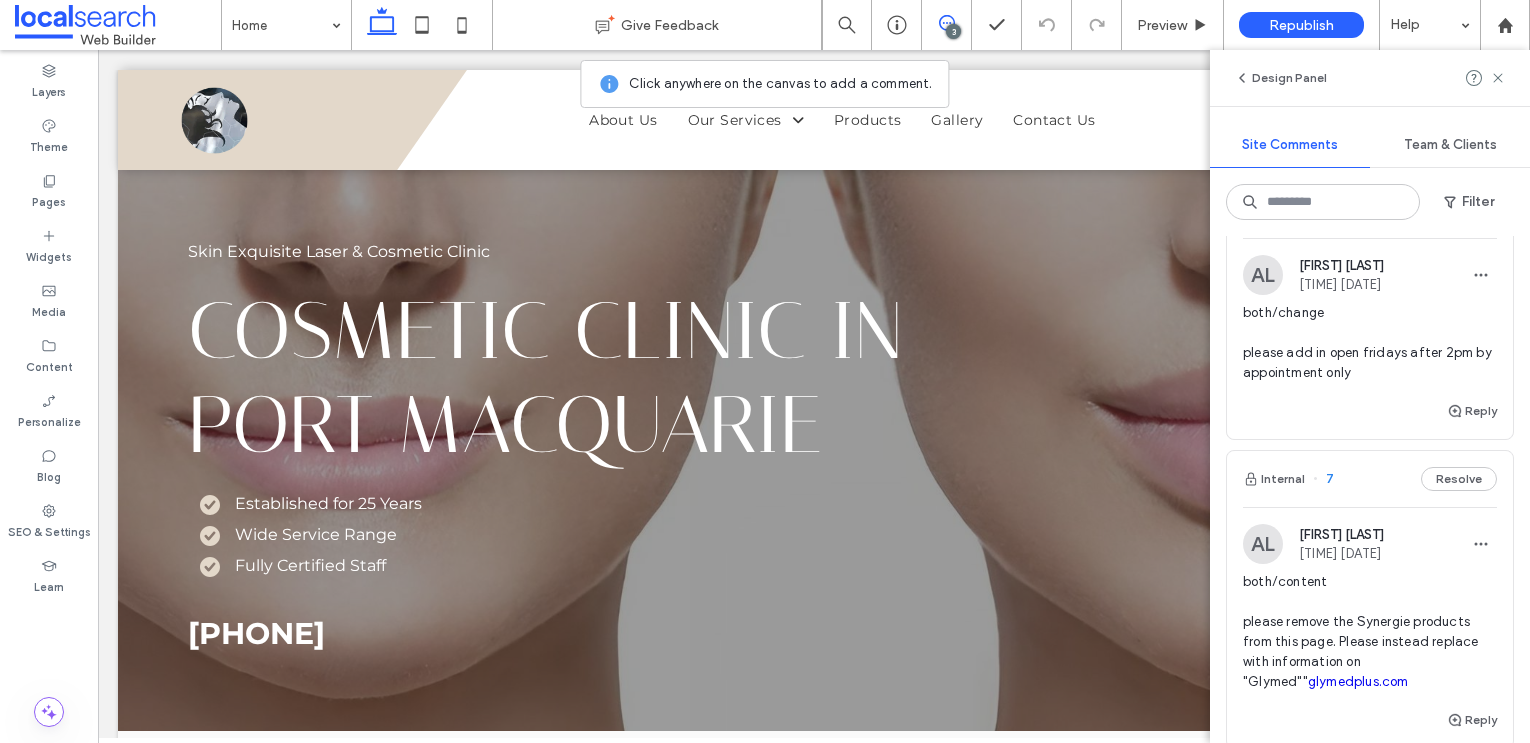 click on "both/content
please remove the Synergie products from this page. Please instead replace with information on "Glymed""  glymedplus.com" at bounding box center [1370, 632] 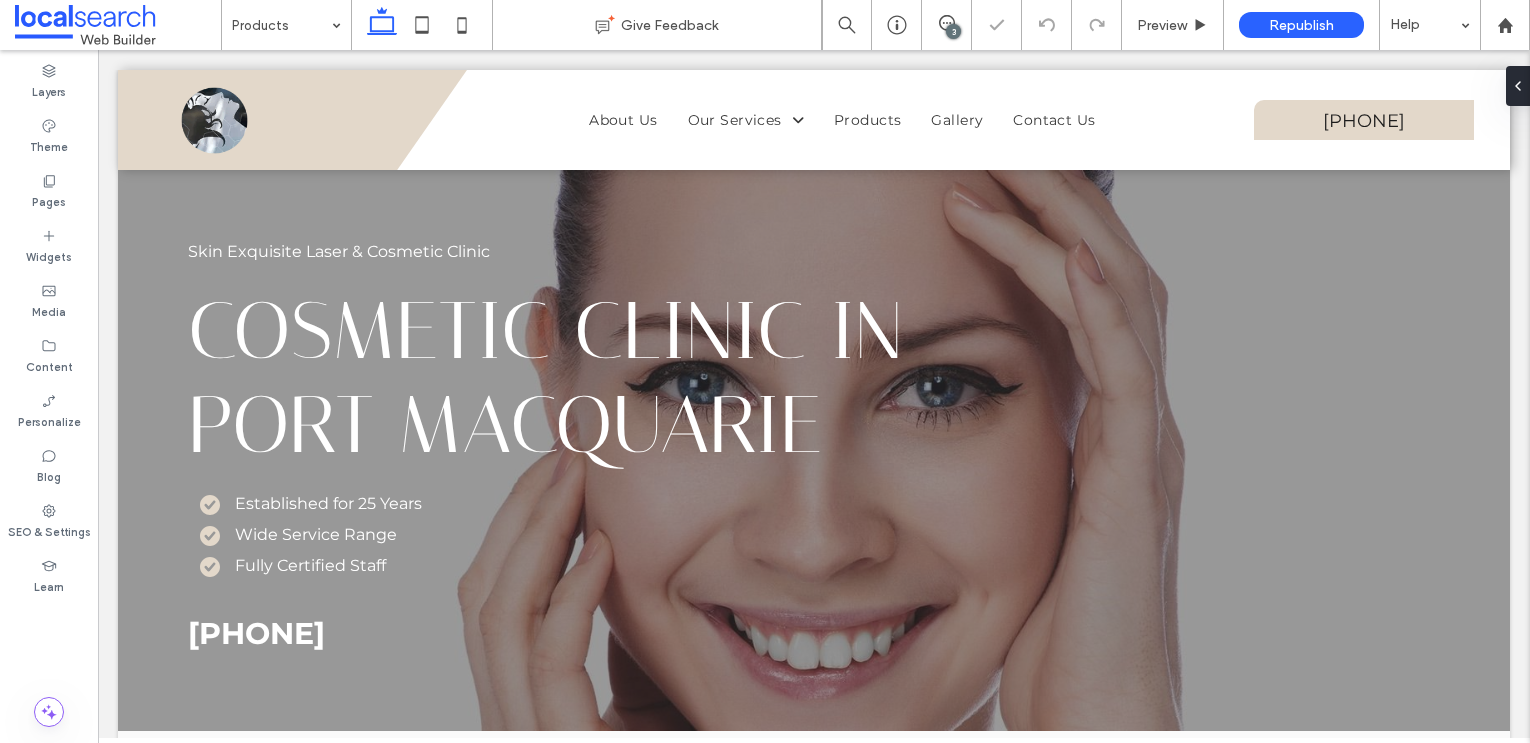 scroll, scrollTop: 0, scrollLeft: 0, axis: both 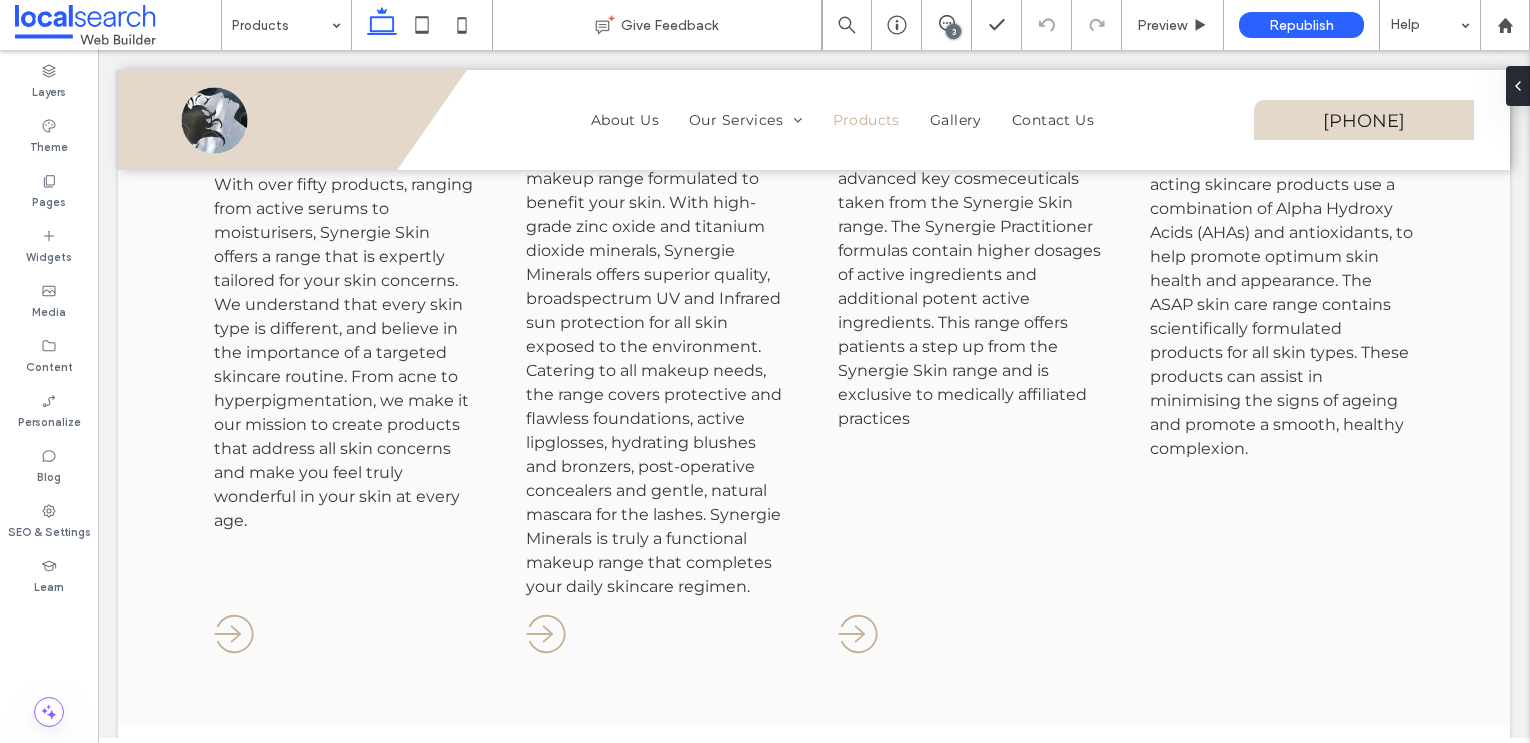 click on "3" at bounding box center [953, 31] 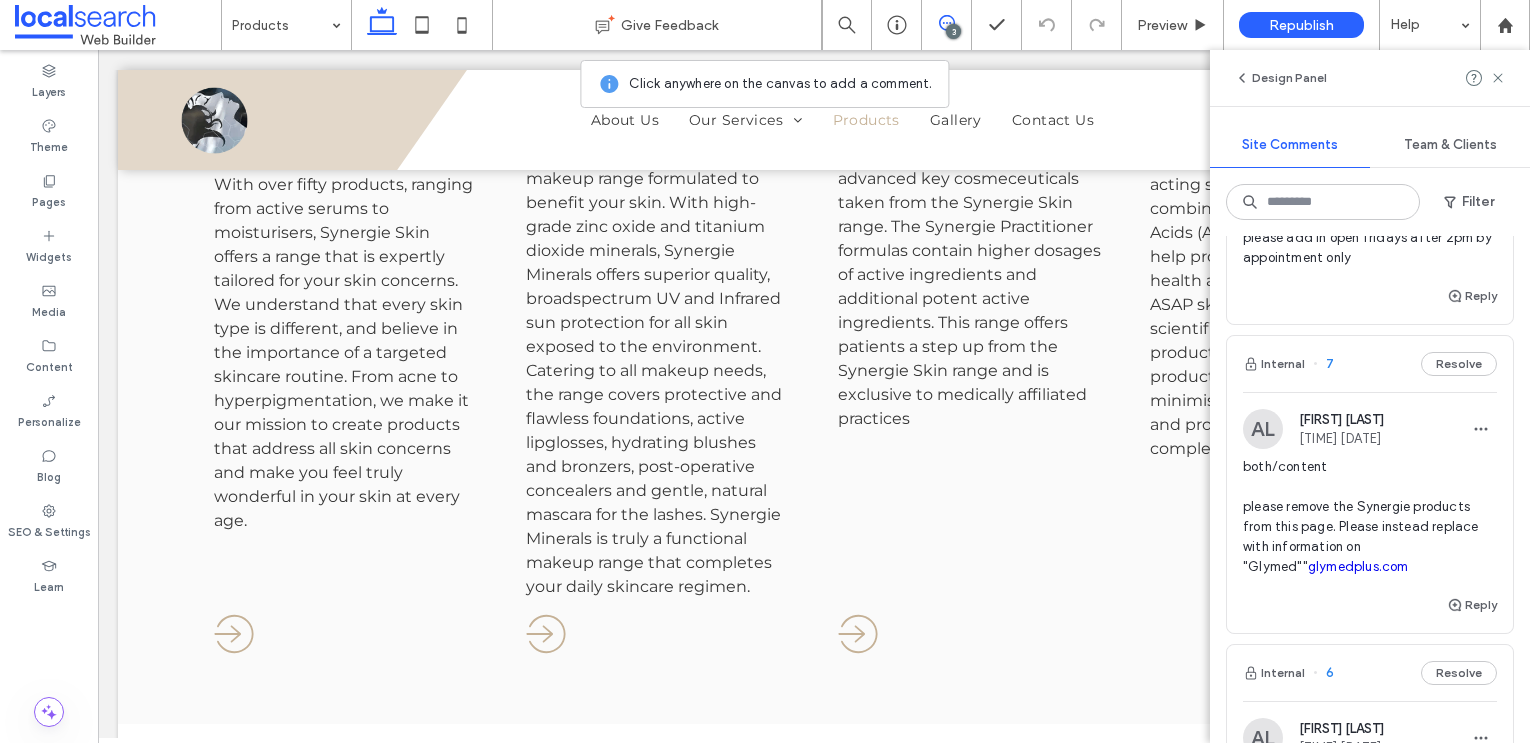 scroll, scrollTop: 198, scrollLeft: 0, axis: vertical 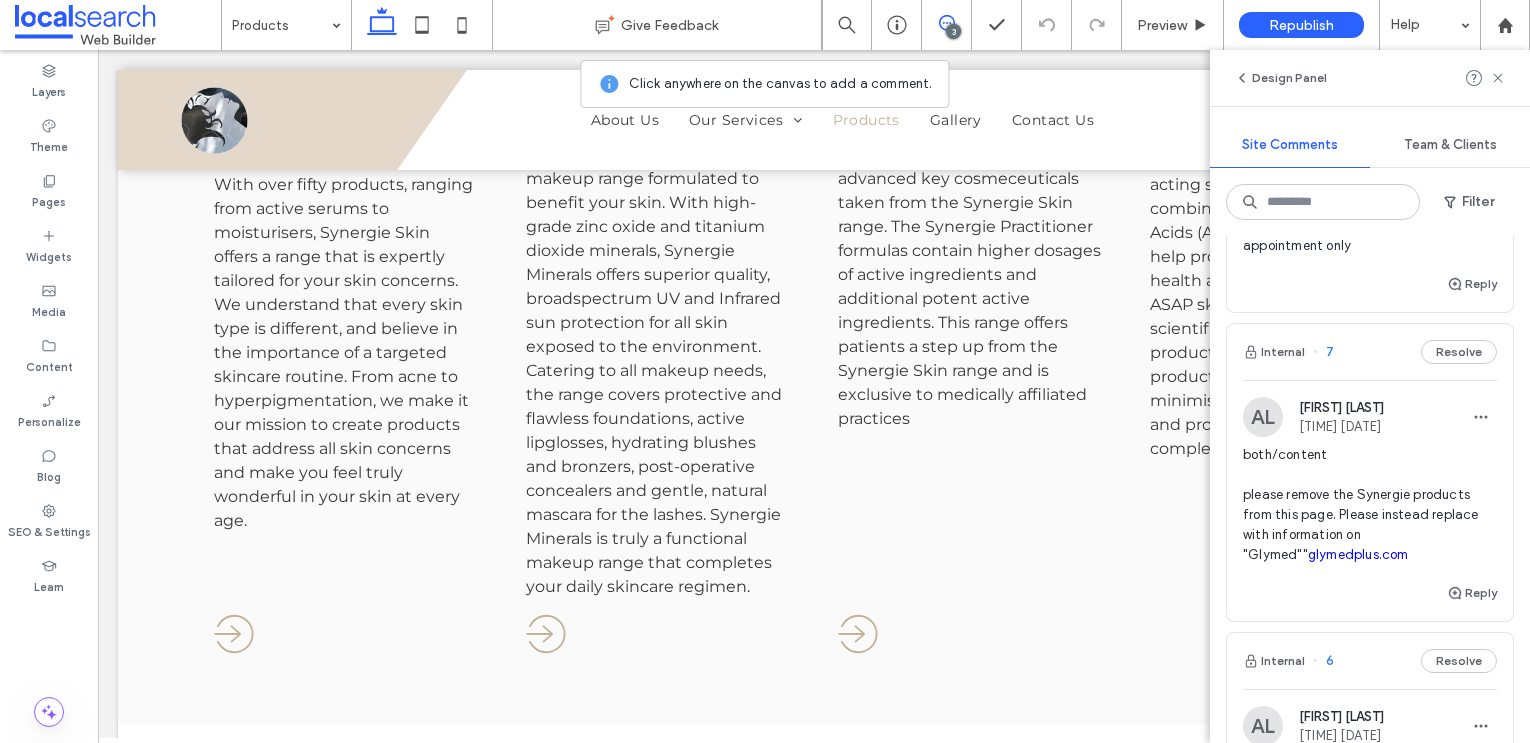 click on "glymedplus.com" at bounding box center (1358, 554) 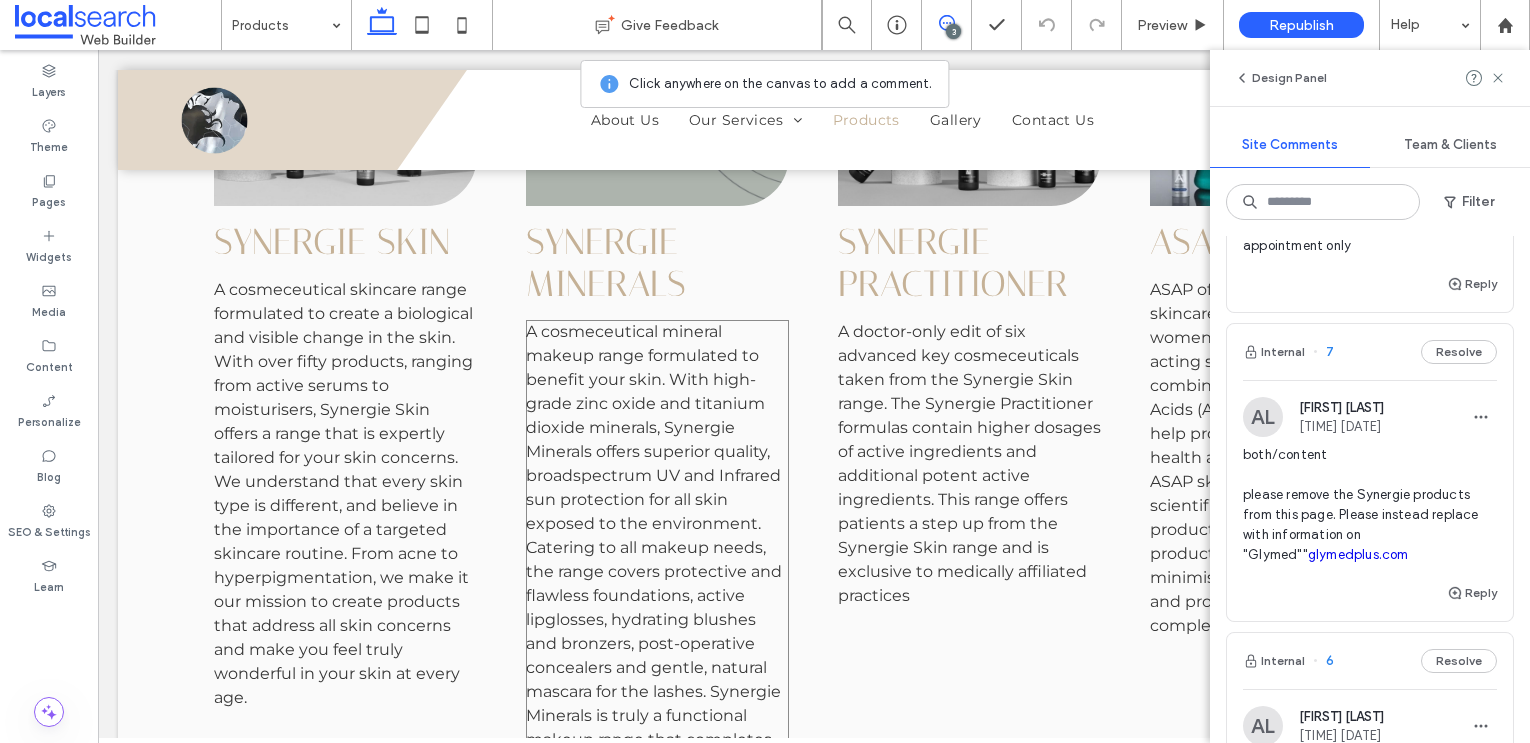 scroll, scrollTop: 2076, scrollLeft: 0, axis: vertical 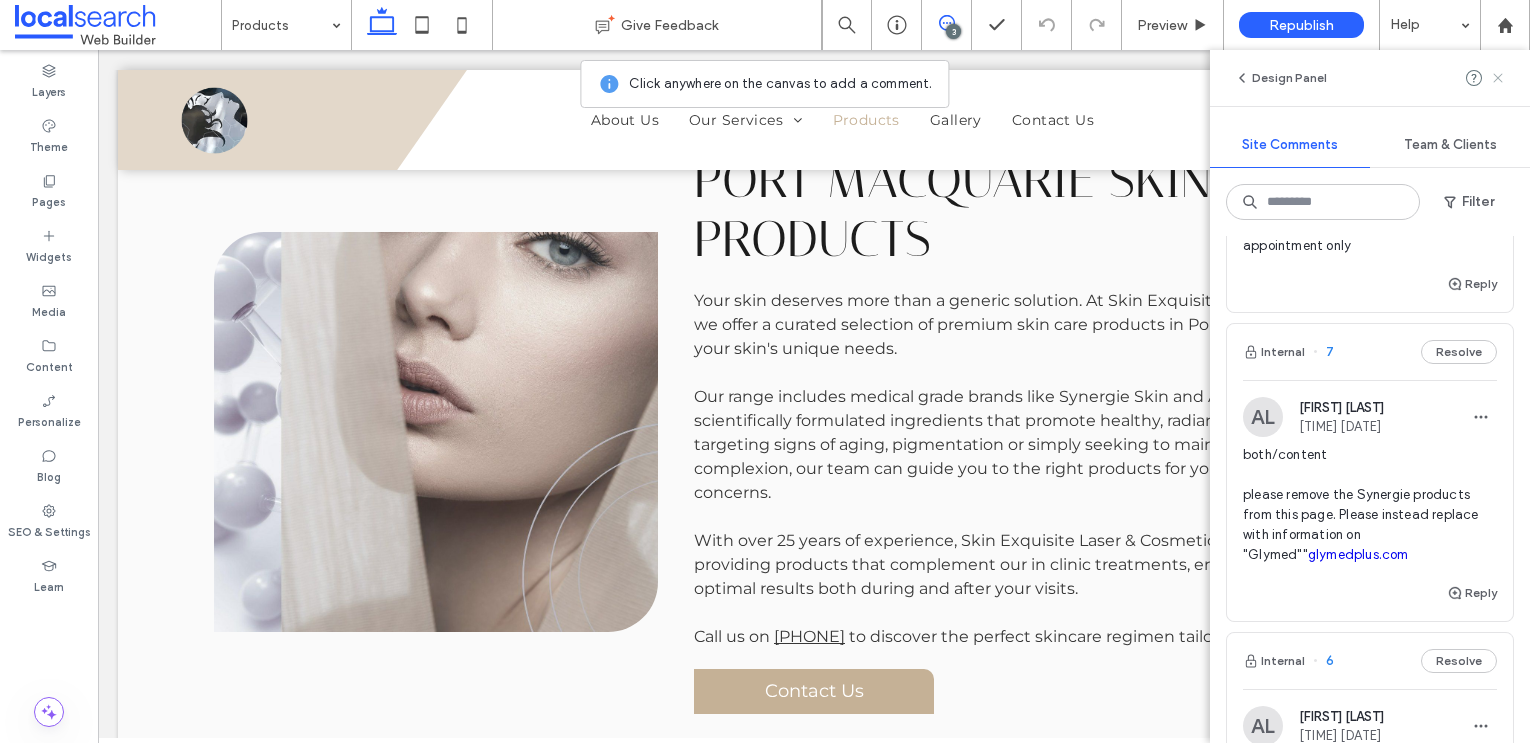 drag, startPoint x: 1498, startPoint y: 81, endPoint x: 898, endPoint y: 295, distance: 637.0212 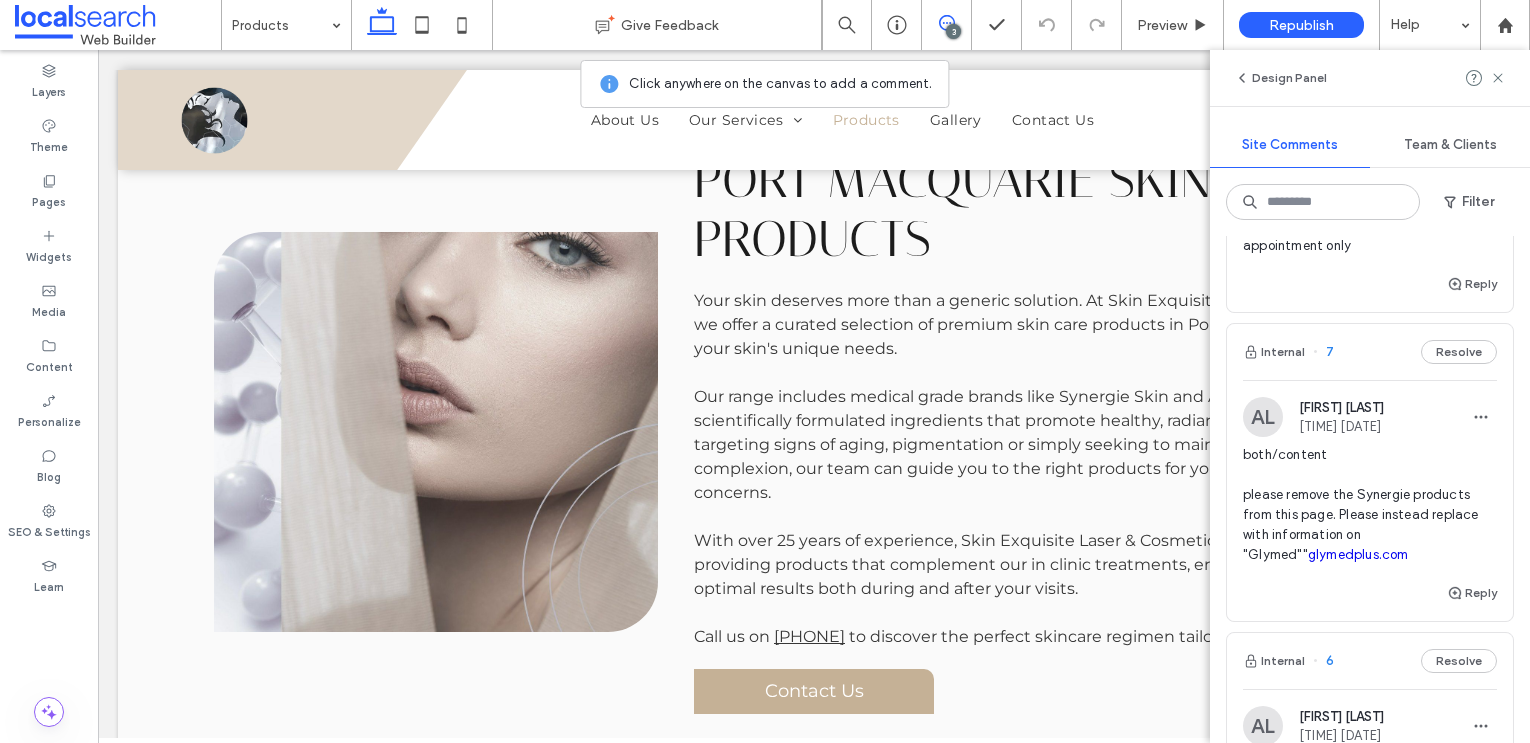 scroll, scrollTop: 0, scrollLeft: 0, axis: both 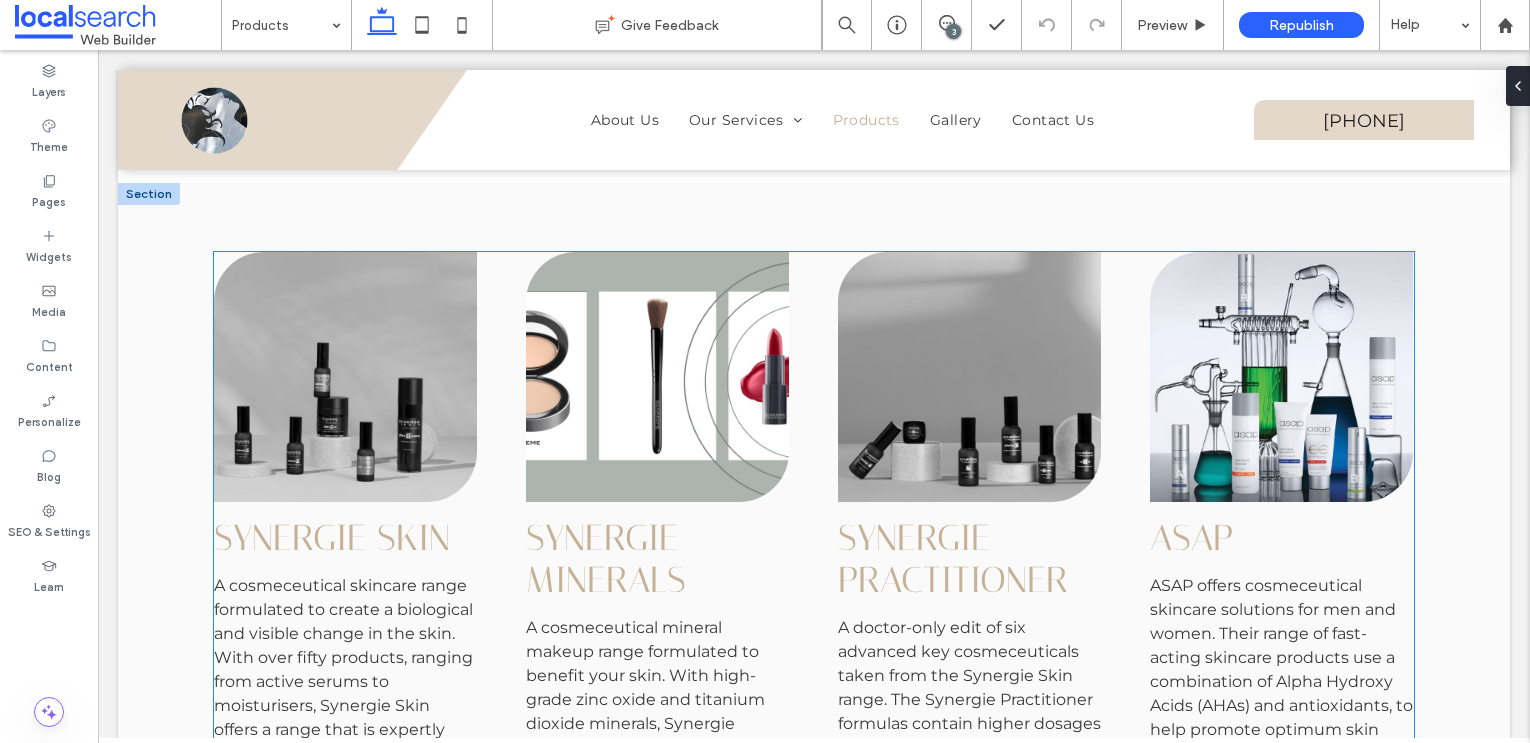 click on "SYNERGIE MINERALS" at bounding box center (657, 559) 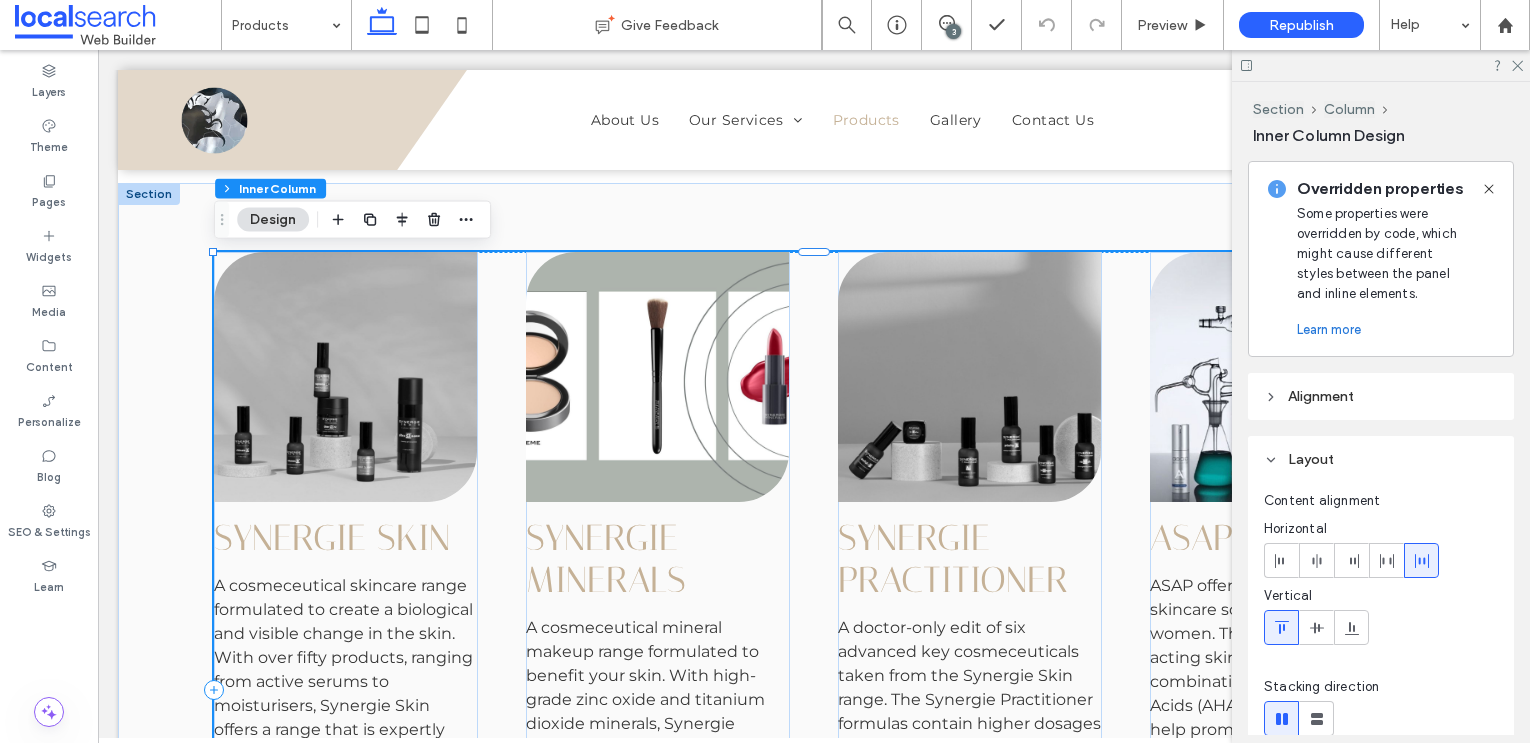 click on "SYNERGIE MINERALS" at bounding box center [657, 559] 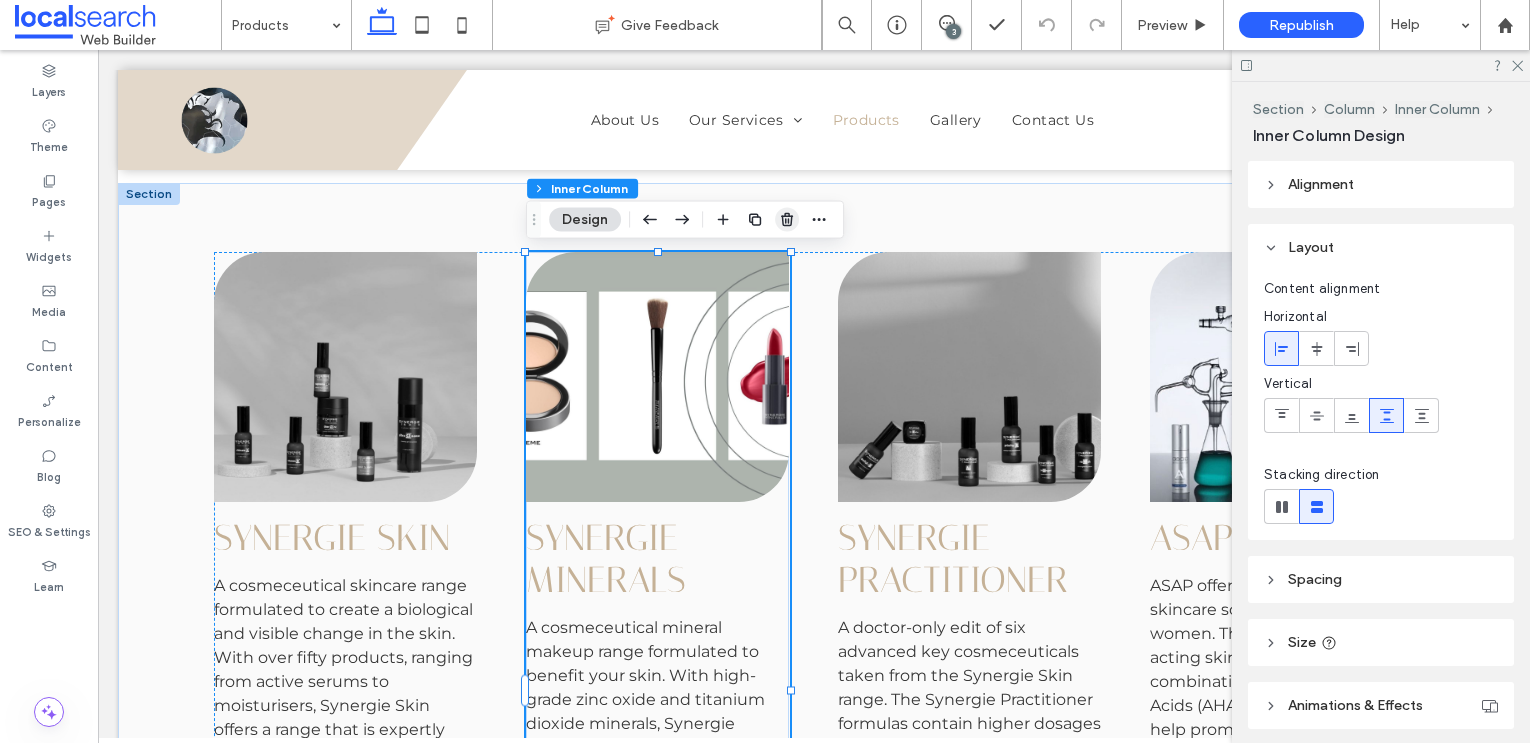 click 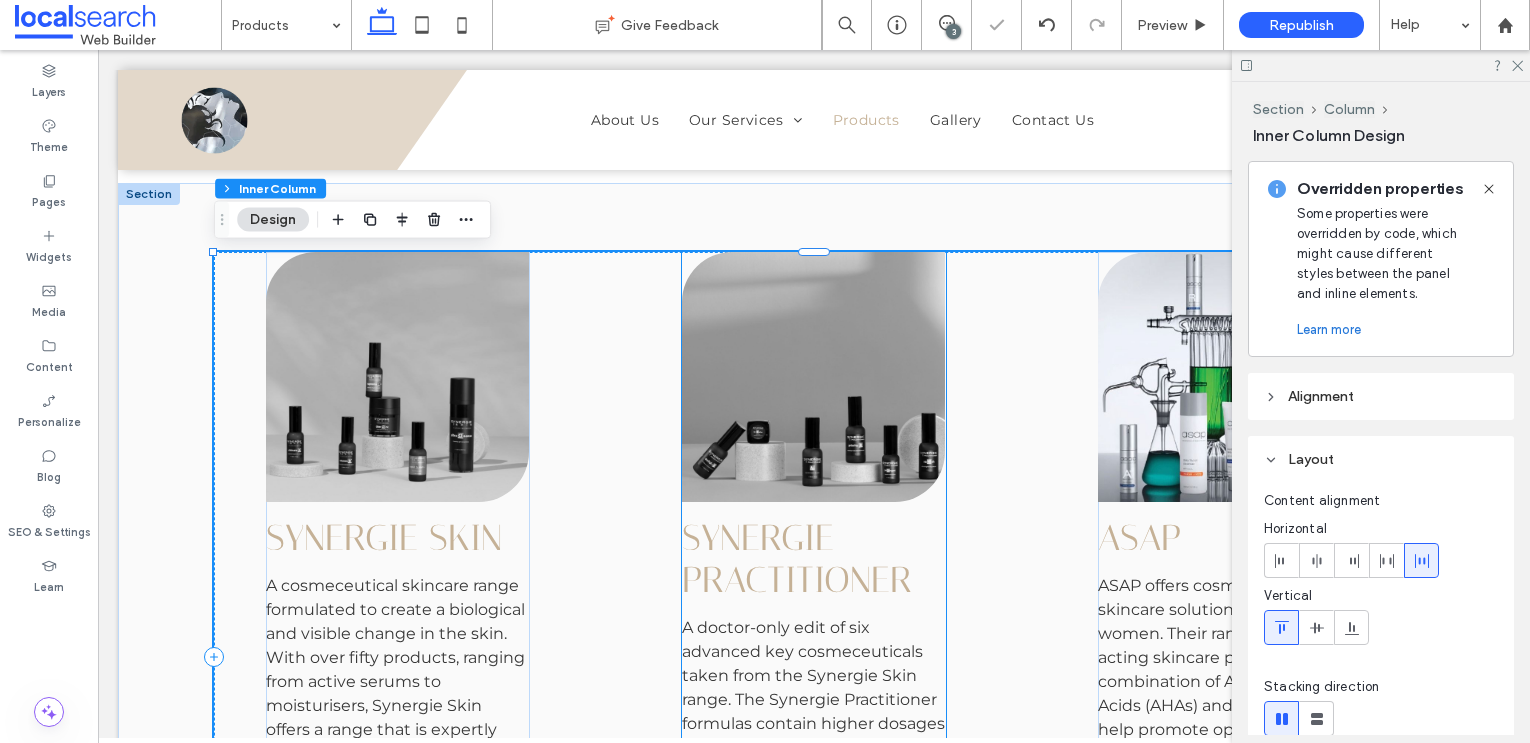click on "SYNERGIE PRACTITIONER" at bounding box center [813, 559] 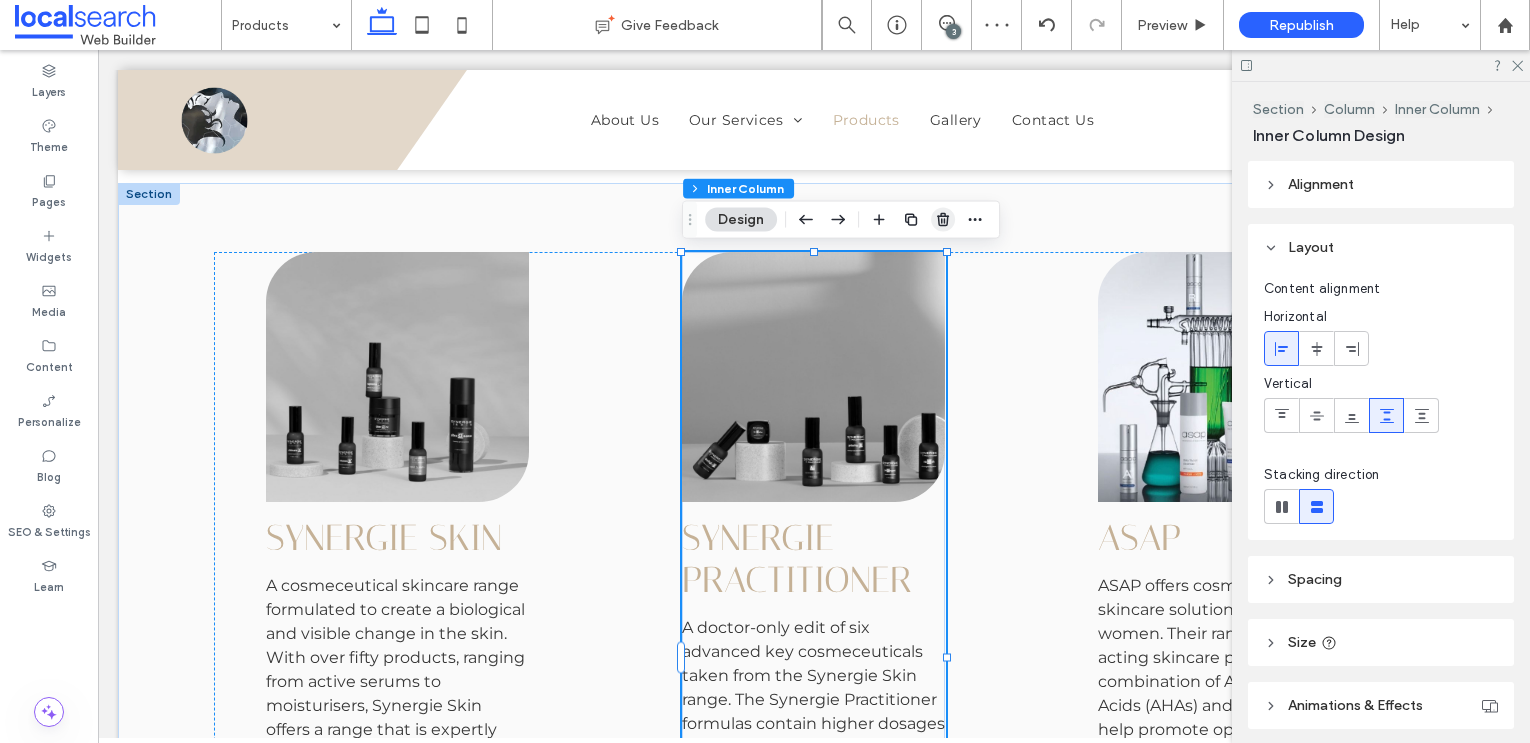 click 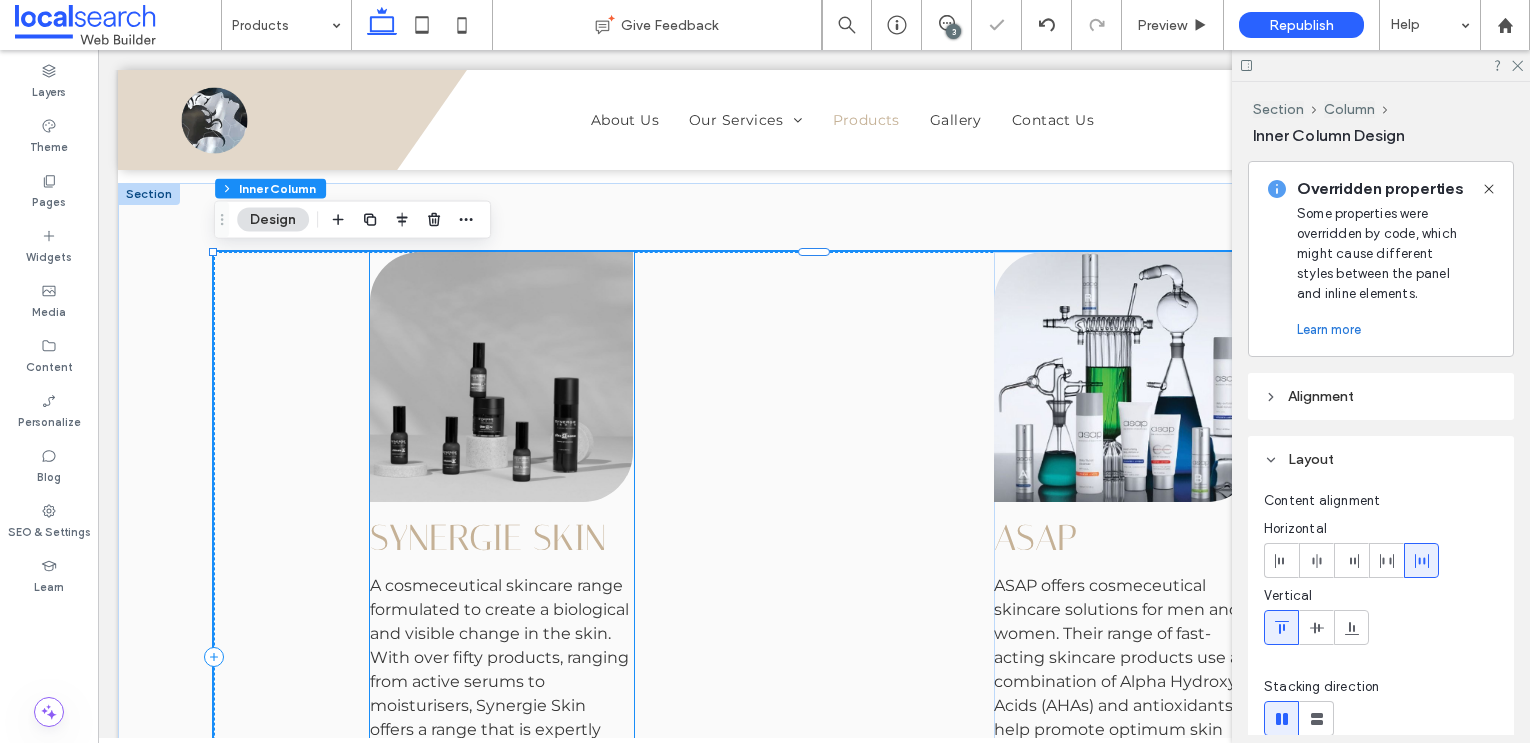 click on "A cosmeceutical skincare range formulated to create a biological and visible change in the skin. With over fifty products, ranging from active serums to moisturisers, Synergie Skin offers a range that is expertly tailored for your skin concerns. We understand that every skin type is different, and believe in the importance of a targeted skincare routine. From acne to hyperpigmentation, we make it our mission to create products that address all skin concerns and make you feel truly wonderful in your skin at every age." at bounding box center (499, 789) 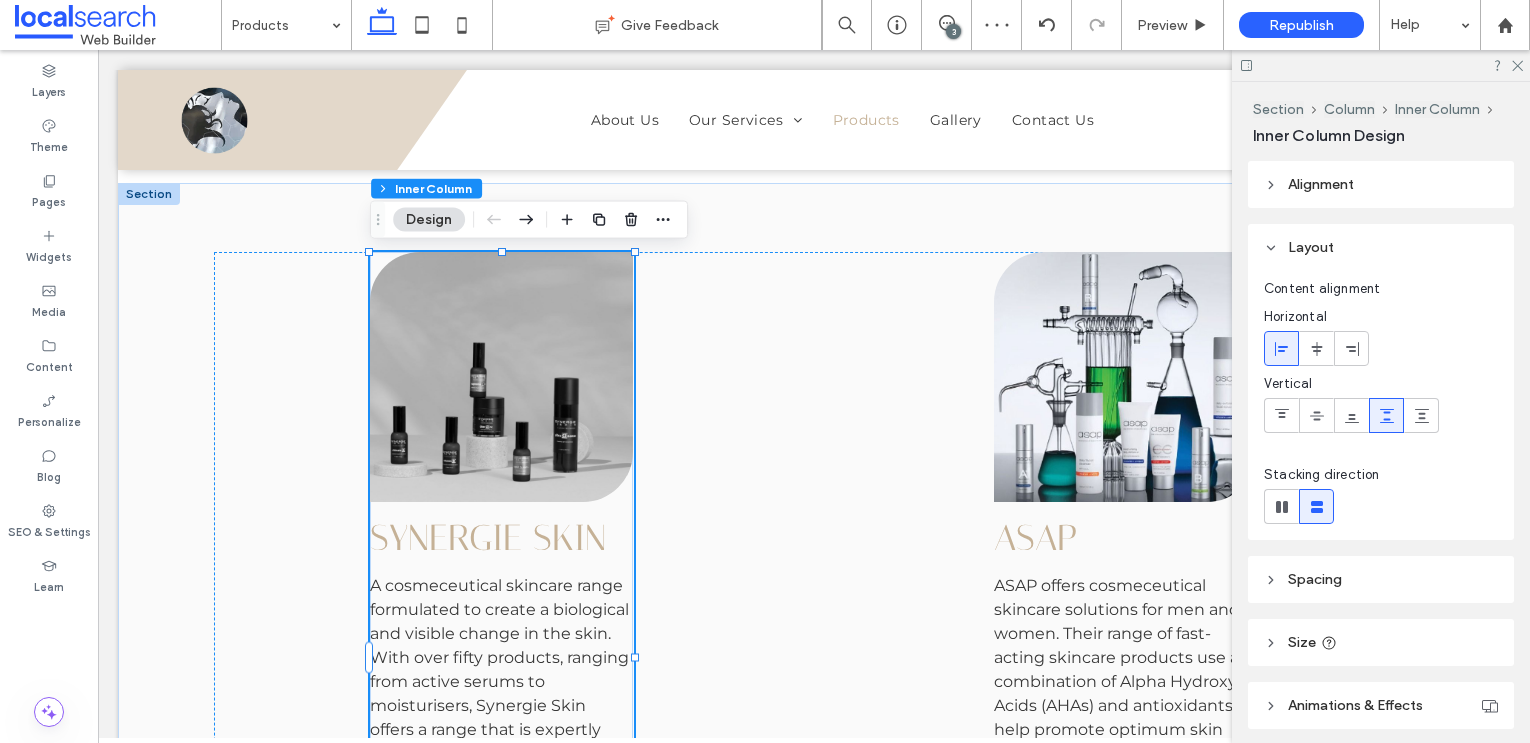 click on "A cosmeceutical skincare range formulated to create a biological and visible change in the skin. With over fifty products, ranging from active serums to moisturisers, Synergie Skin offers a range that is expertly tailored for your skin concerns. We understand that every skin type is different, and believe in the importance of a targeted skincare routine. From acne to hyperpigmentation, we make it our mission to create products that address all skin concerns and make you feel truly wonderful in your skin at every age." at bounding box center (499, 789) 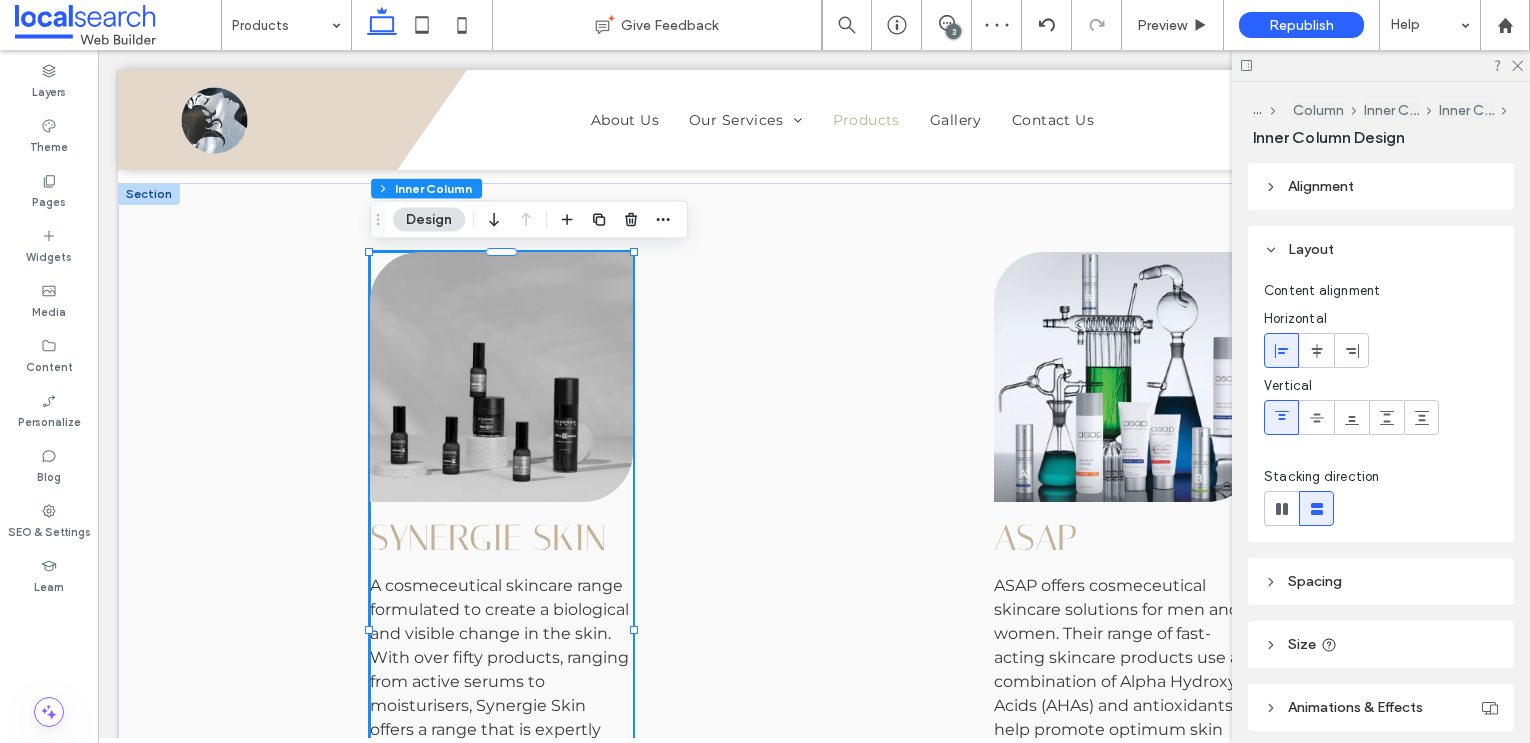 click on "A cosmeceutical skincare range formulated to create a biological and visible change in the skin. With over fifty products, ranging from active serums to moisturisers, Synergie Skin offers a range that is expertly tailored for your skin concerns. We understand that every skin type is different, and believe in the importance of a targeted skincare routine. From acne to hyperpigmentation, we make it our mission to create products that address all skin concerns and make you feel truly wonderful in your skin at every age." at bounding box center (499, 789) 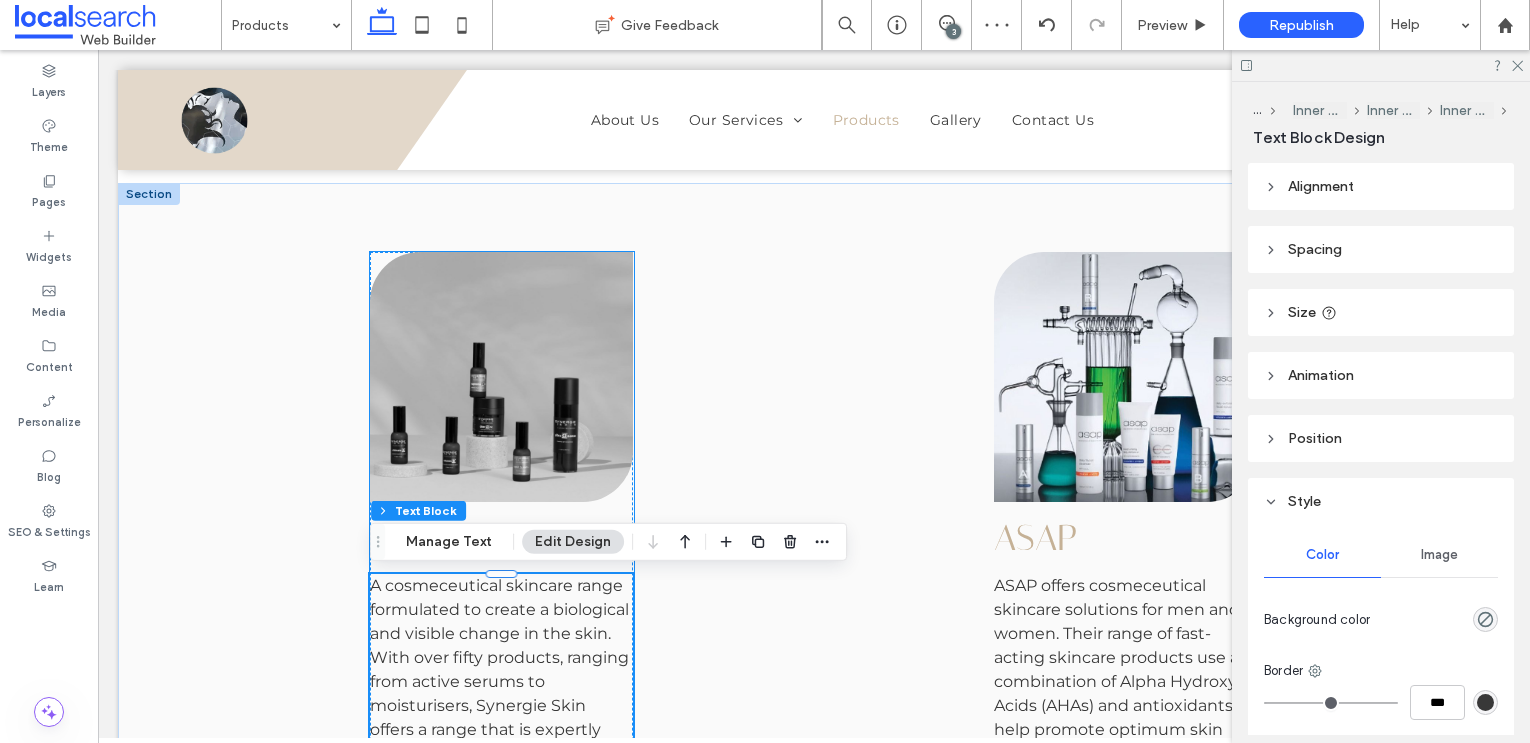 click on "A cosmeceutical skincare range formulated to create a biological and visible change in the skin. With over fifty products, ranging from active serums to moisturisers, Synergie Skin offers a range that is expertly tailored for your skin concerns. We understand that every skin type is different, and believe in the importance of a targeted skincare routine. From acne to hyperpigmentation, we make it our mission to create products that address all skin concerns and make you feel truly wonderful in your skin at every age." at bounding box center [499, 789] 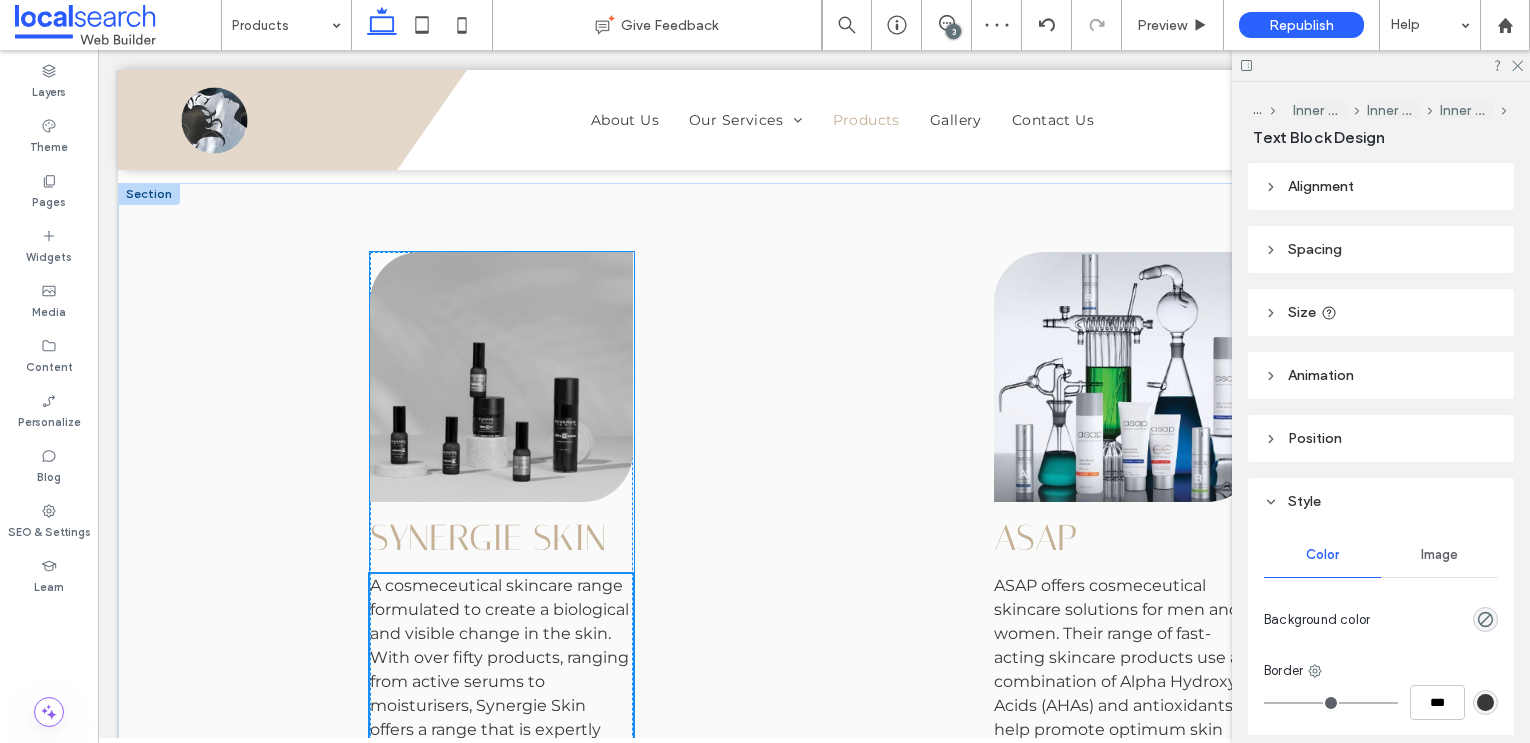 scroll, scrollTop: 2187, scrollLeft: 0, axis: vertical 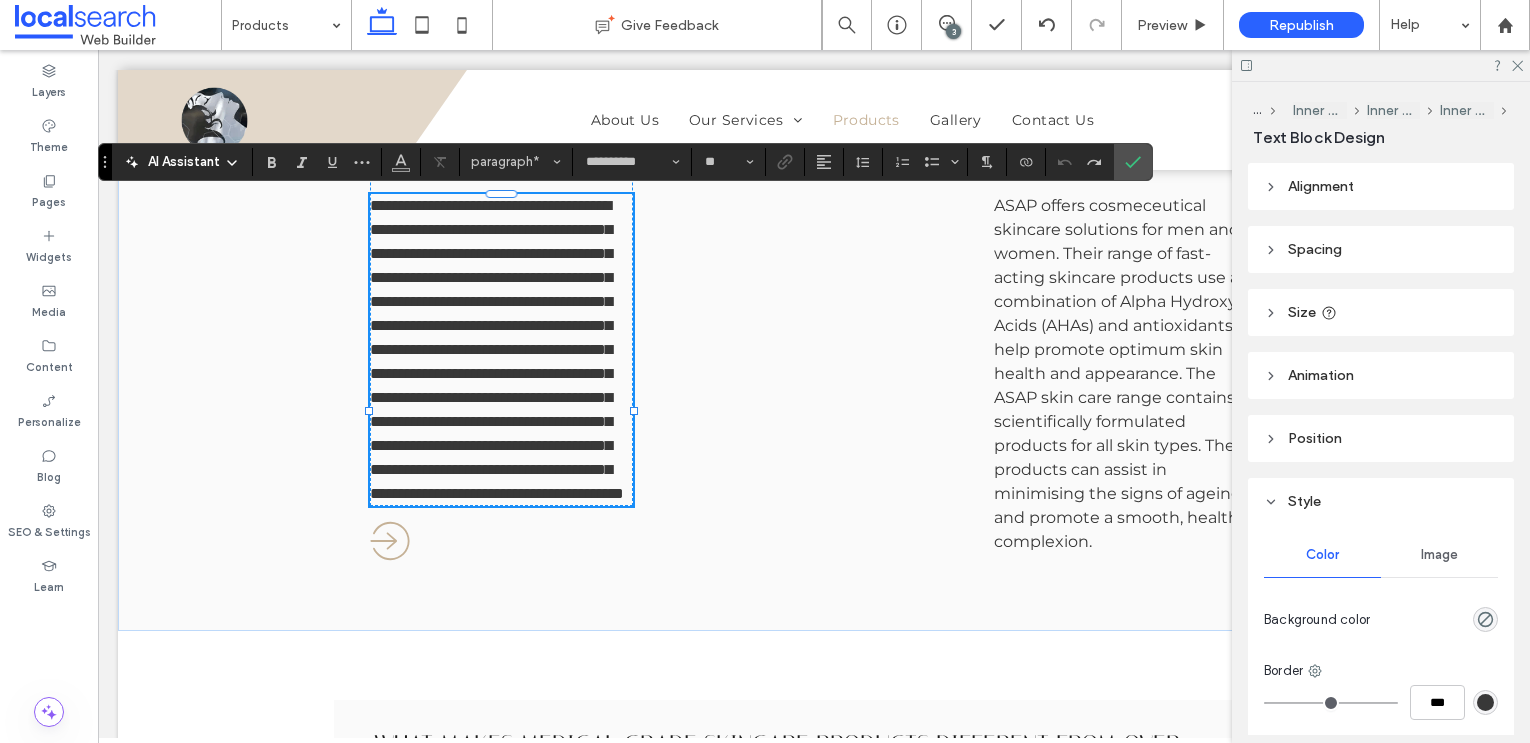 click on "**********" at bounding box center (497, 349) 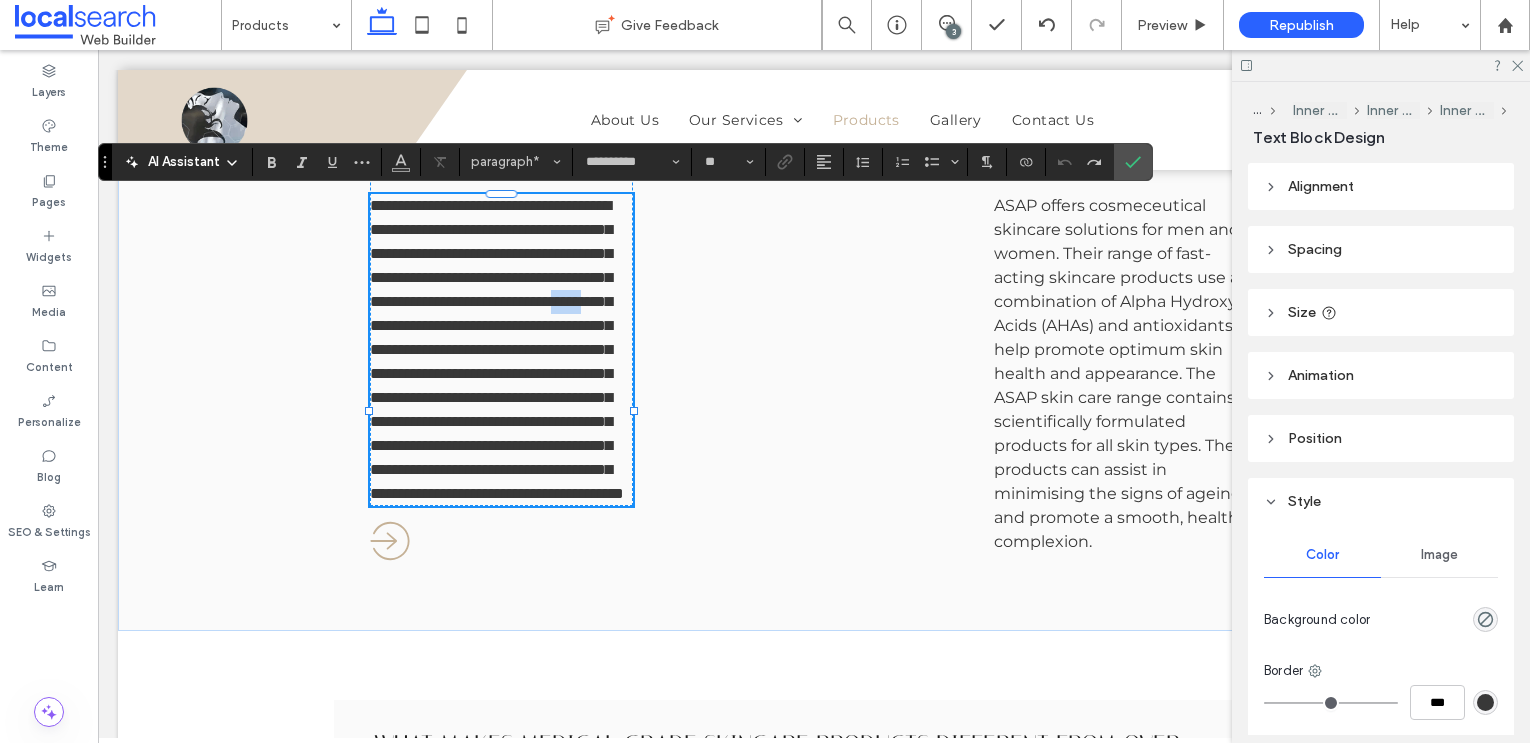 click on "**********" at bounding box center [497, 349] 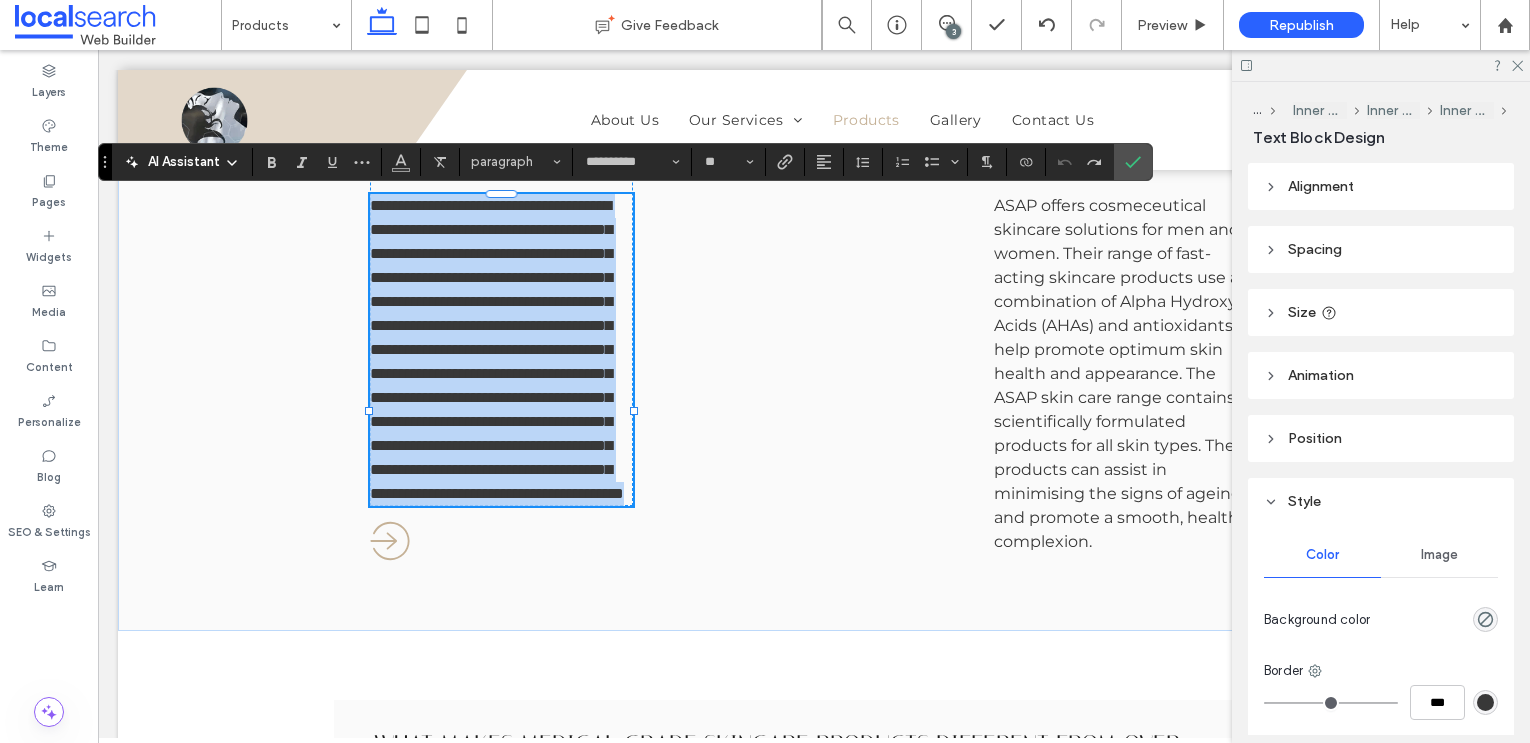 click on "**********" at bounding box center [497, 349] 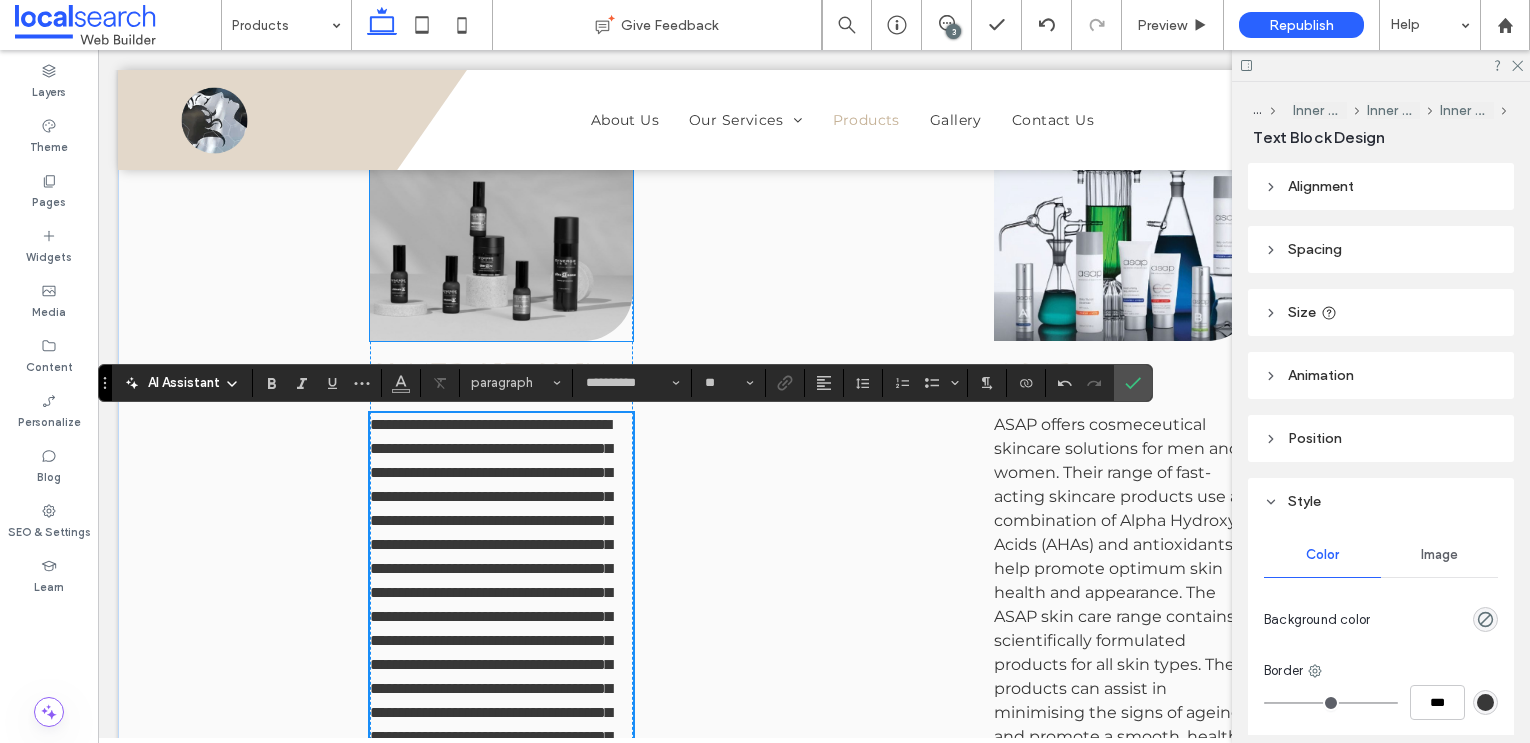 scroll, scrollTop: 1948, scrollLeft: 0, axis: vertical 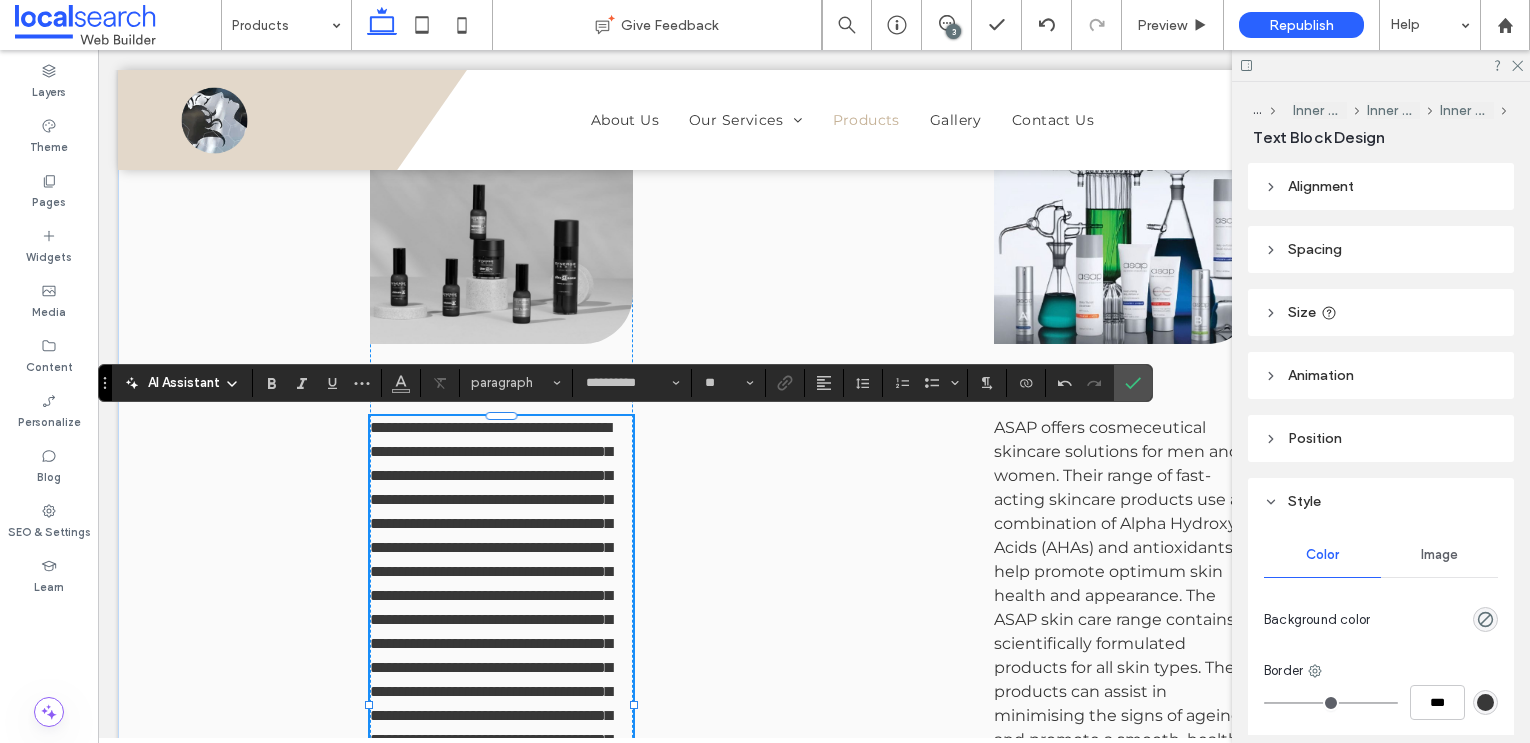 click on "**********" at bounding box center (491, 631) 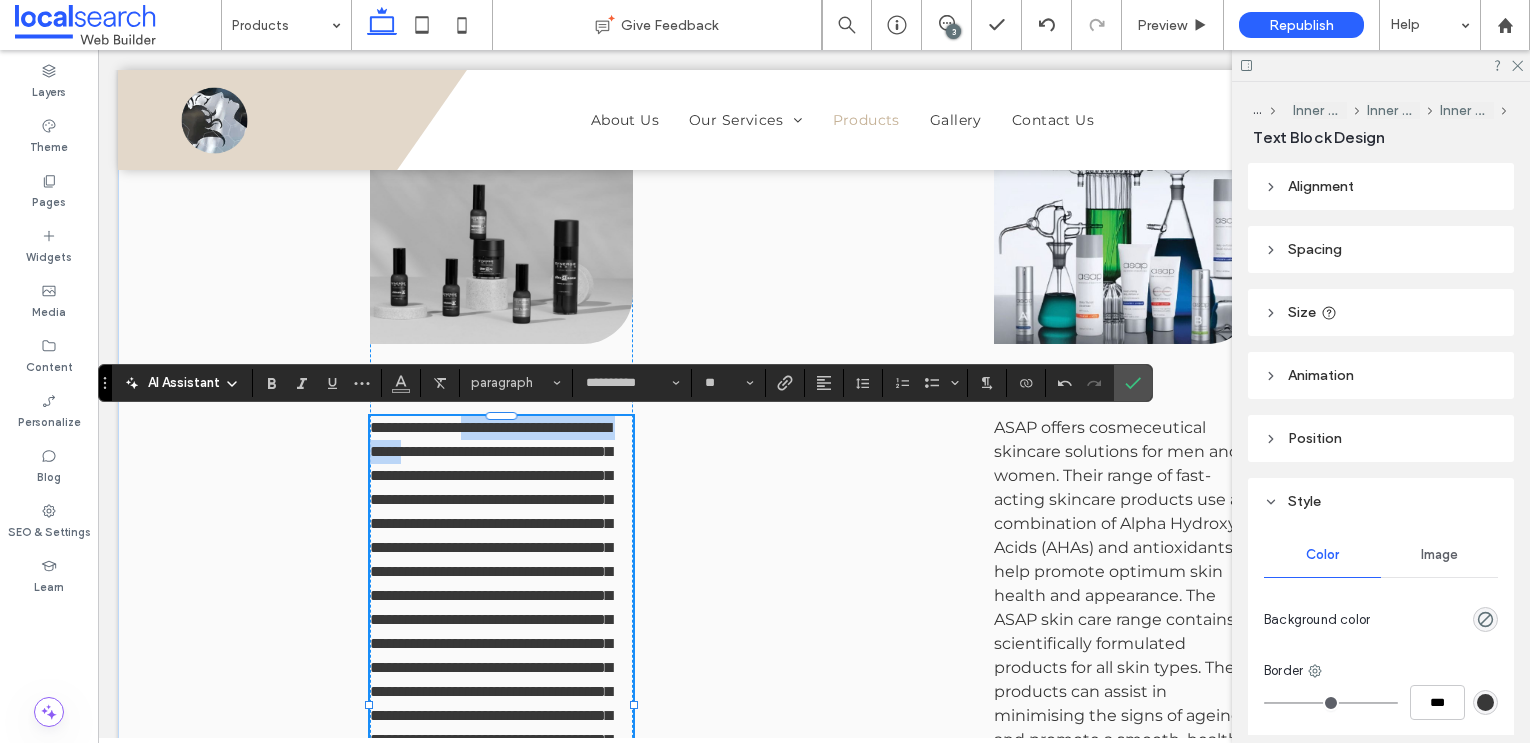 drag, startPoint x: 498, startPoint y: 426, endPoint x: 478, endPoint y: 450, distance: 31.241 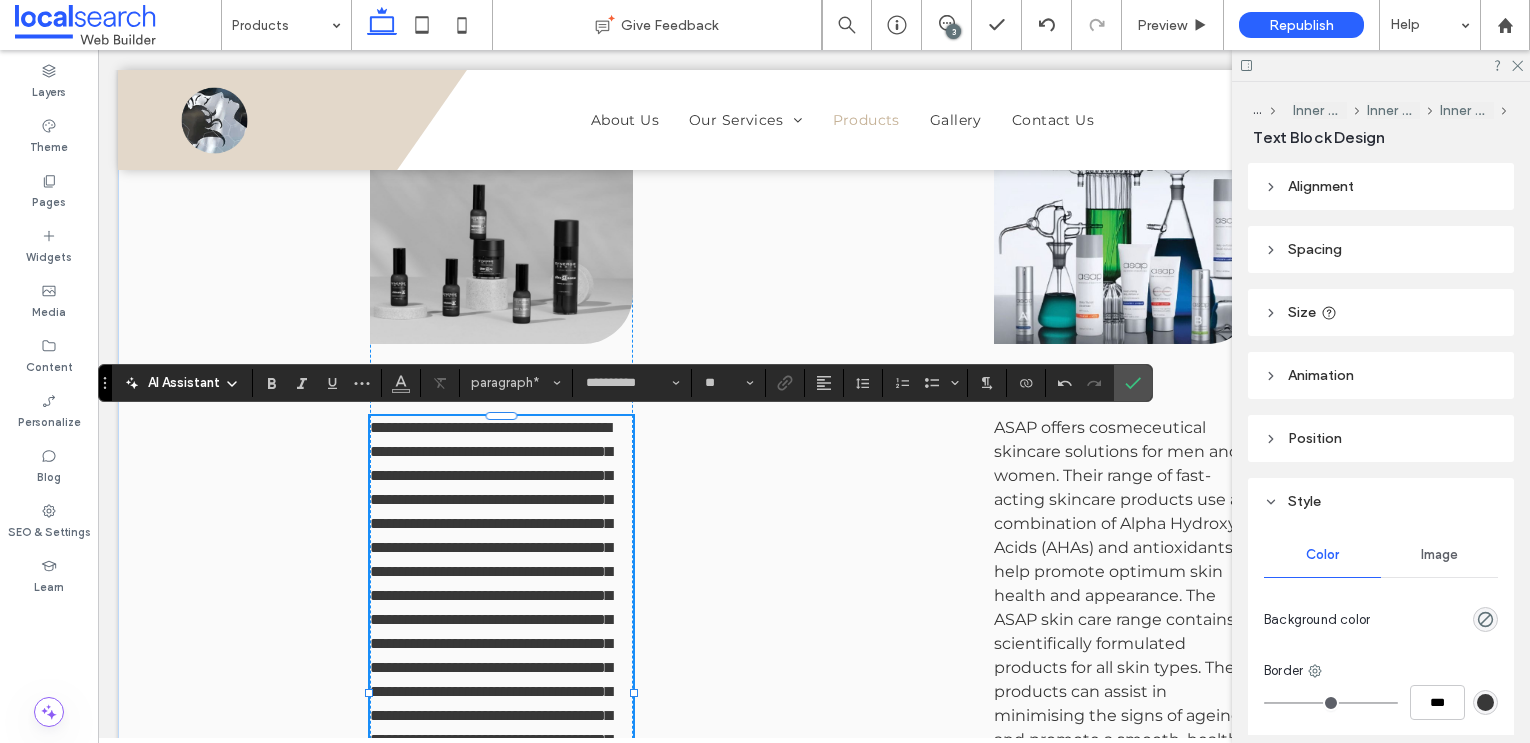 click on "**********" at bounding box center [491, 619] 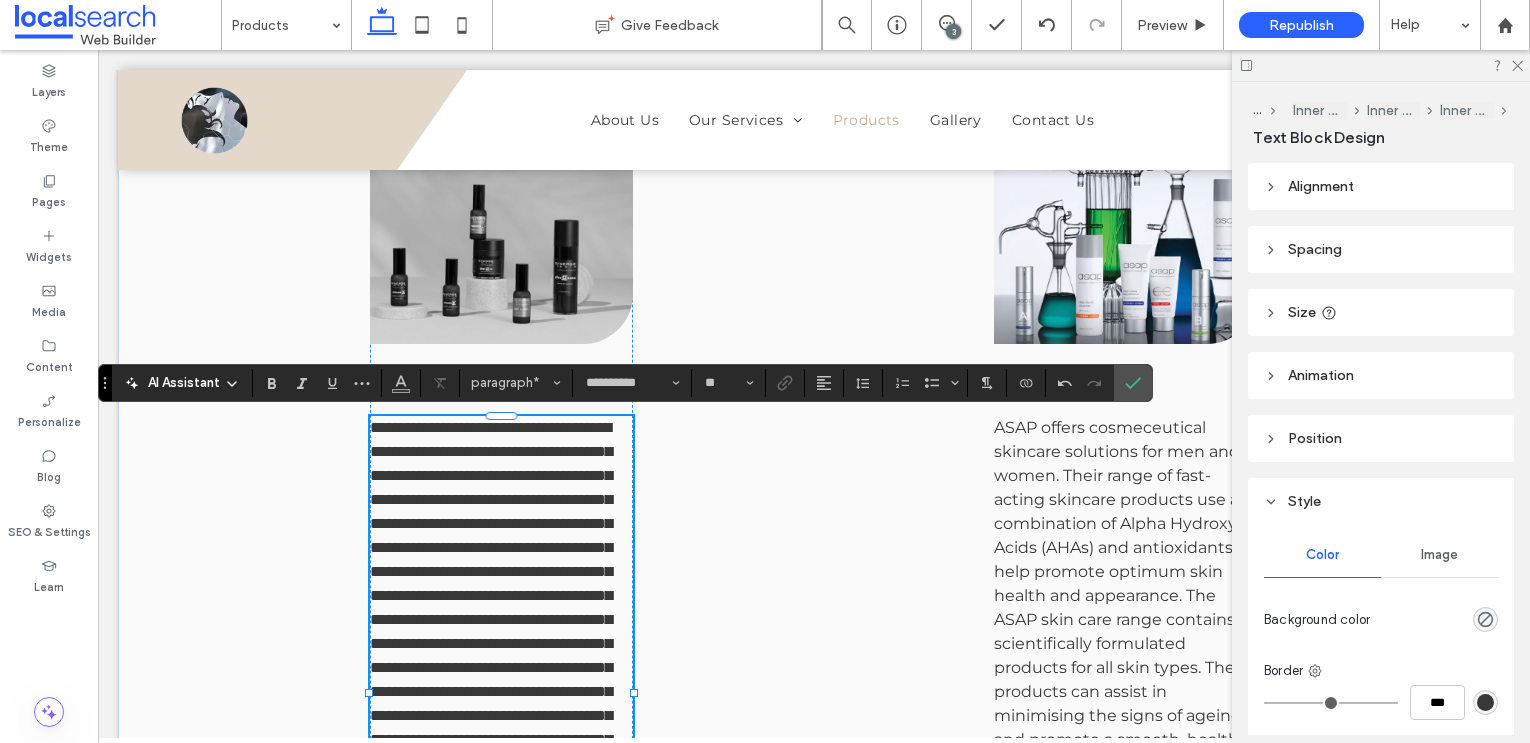 click on "**********" at bounding box center (491, 619) 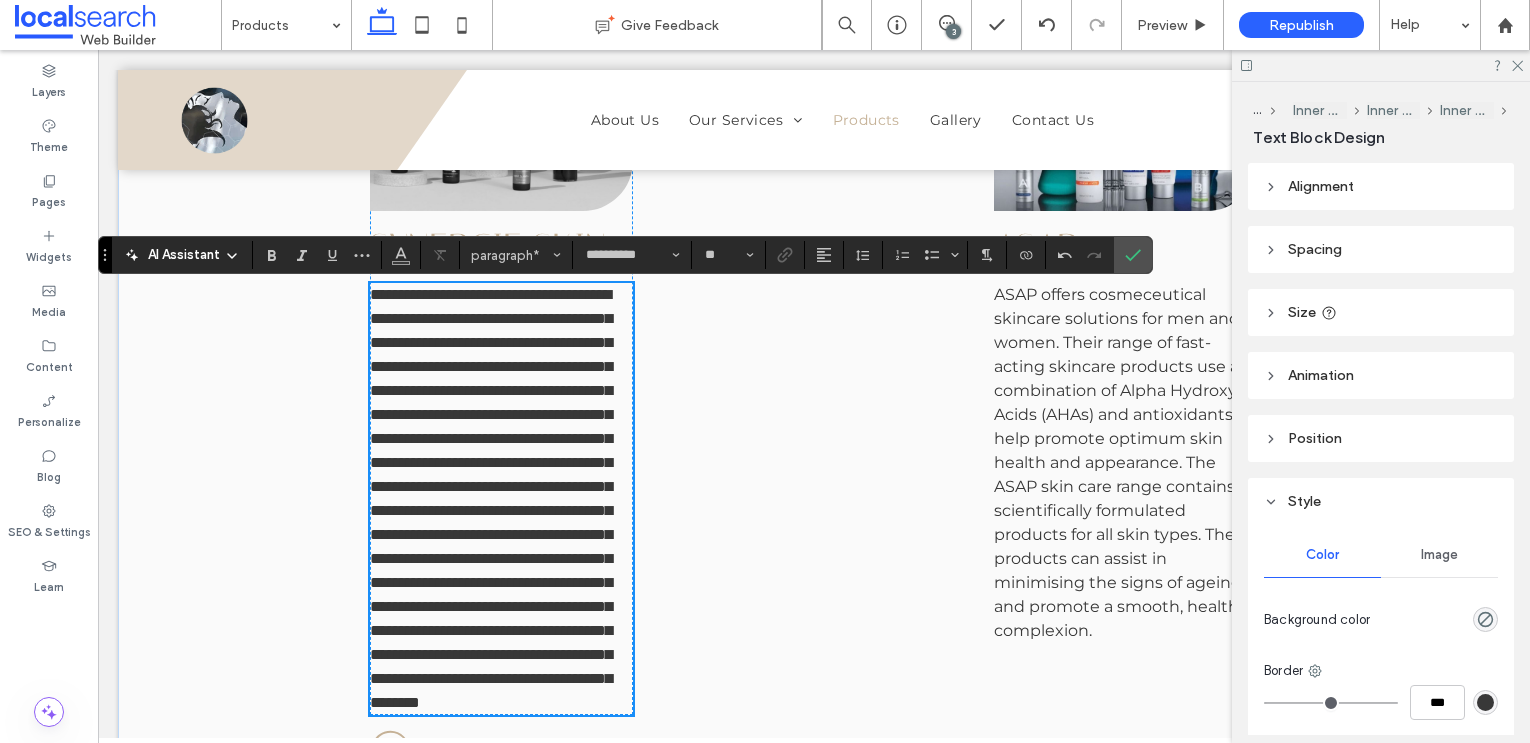 scroll, scrollTop: 2082, scrollLeft: 0, axis: vertical 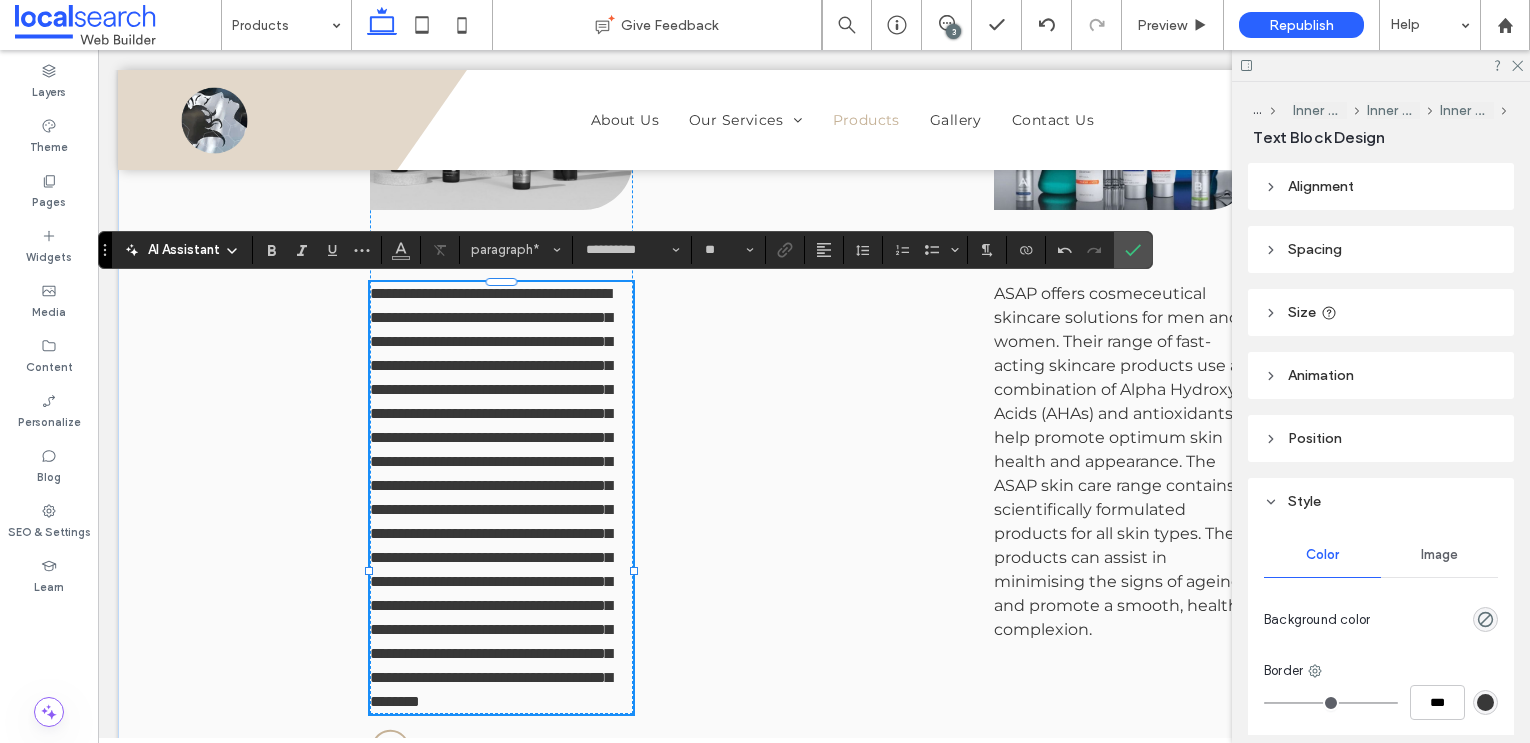 click on "**********" at bounding box center (491, 497) 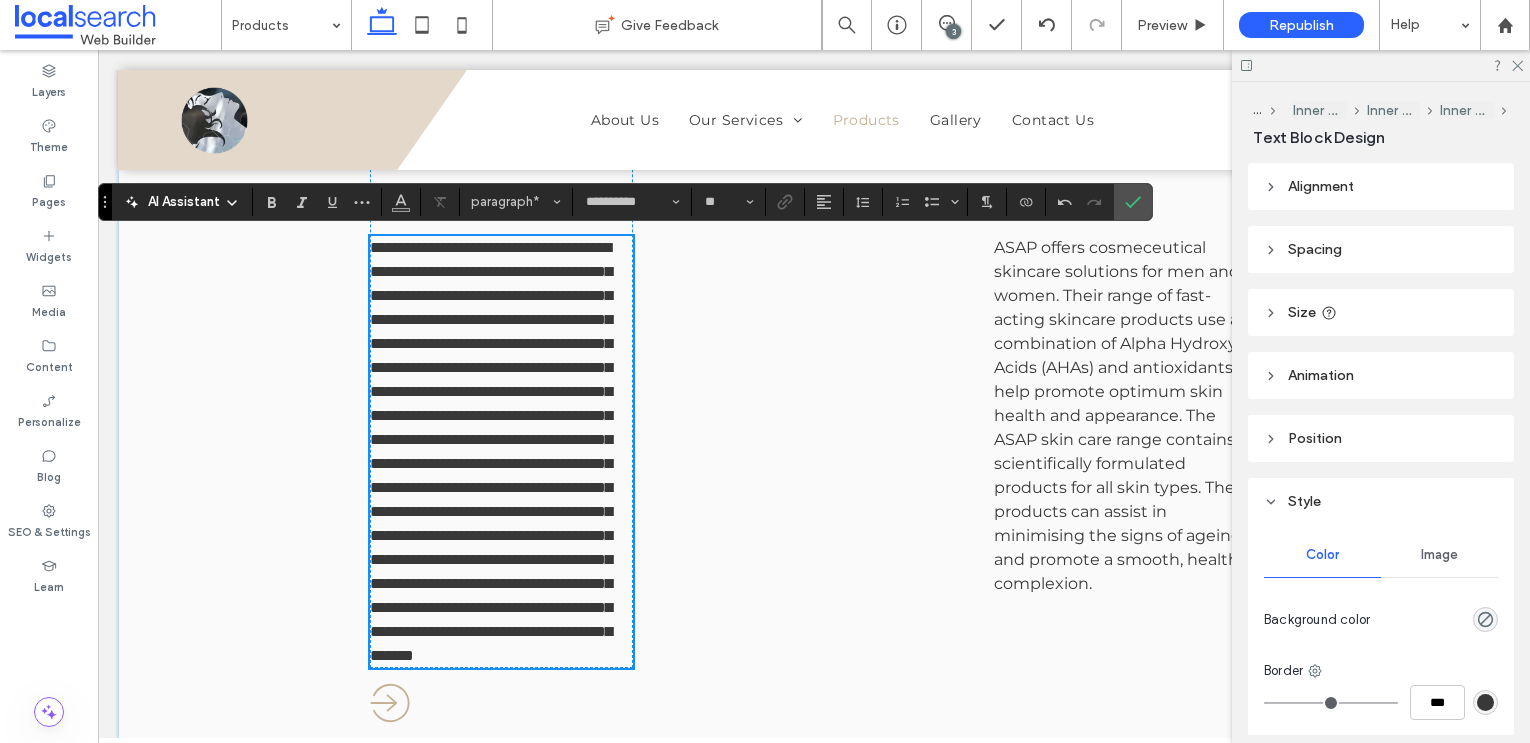 scroll, scrollTop: 2130, scrollLeft: 0, axis: vertical 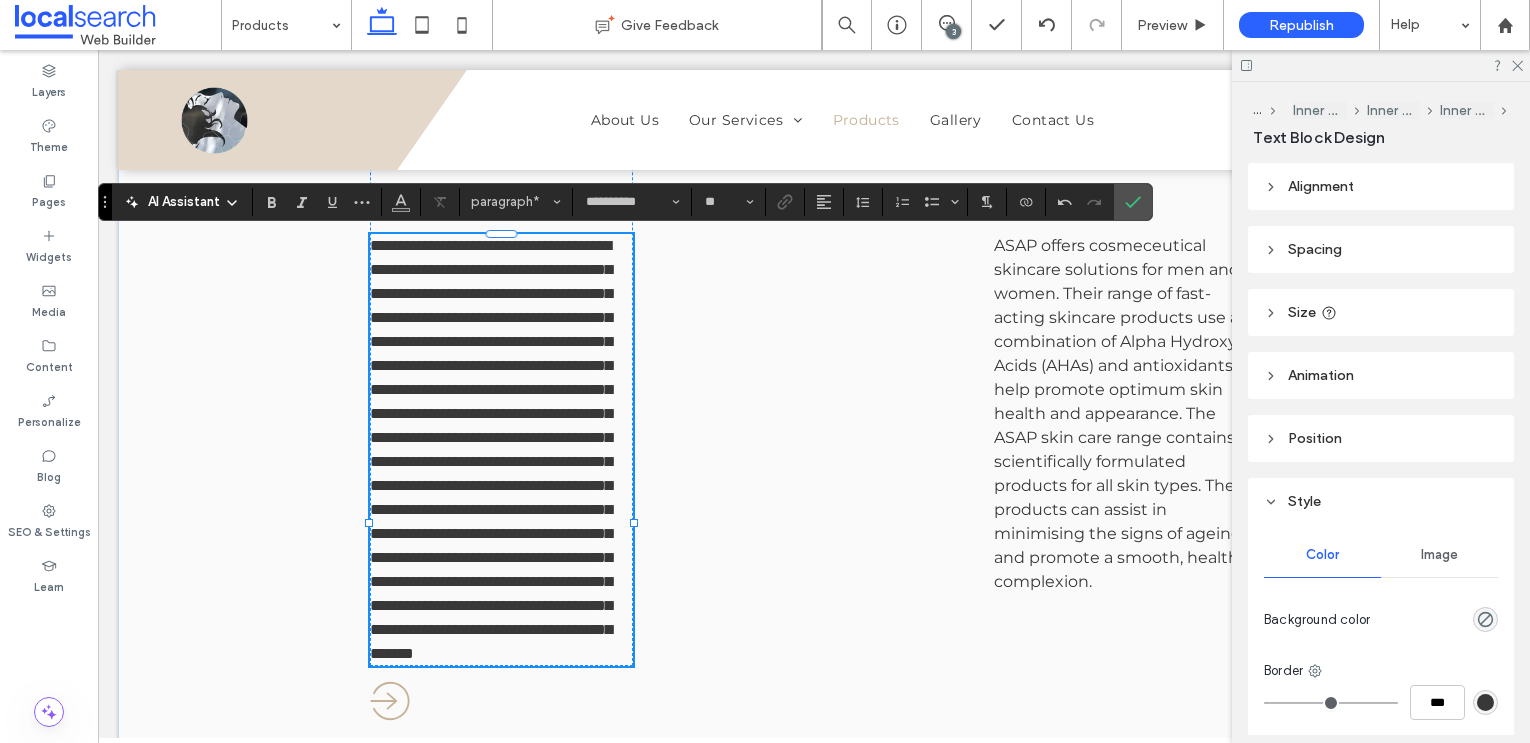 drag, startPoint x: 547, startPoint y: 486, endPoint x: 547, endPoint y: 520, distance: 34 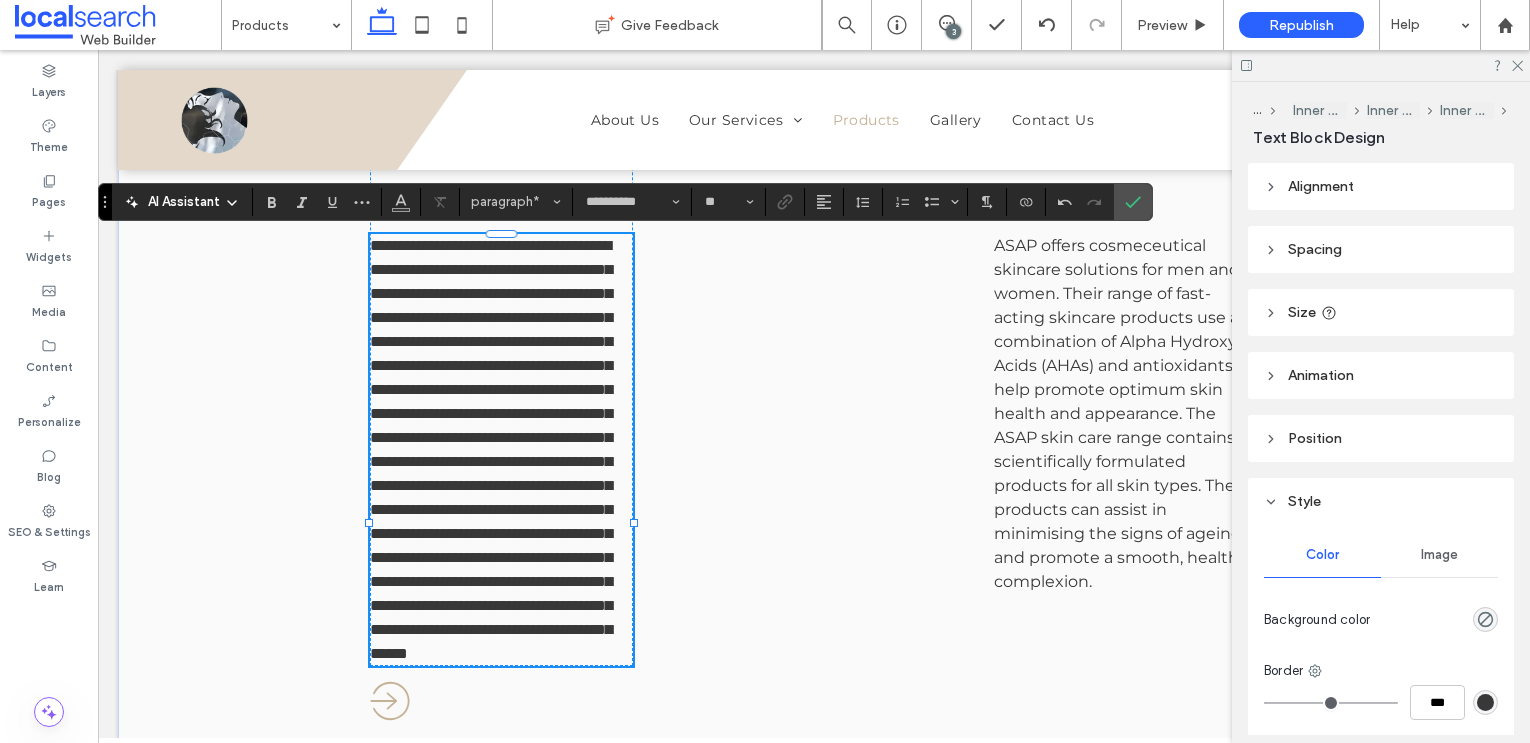 click on "**********" at bounding box center [491, 449] 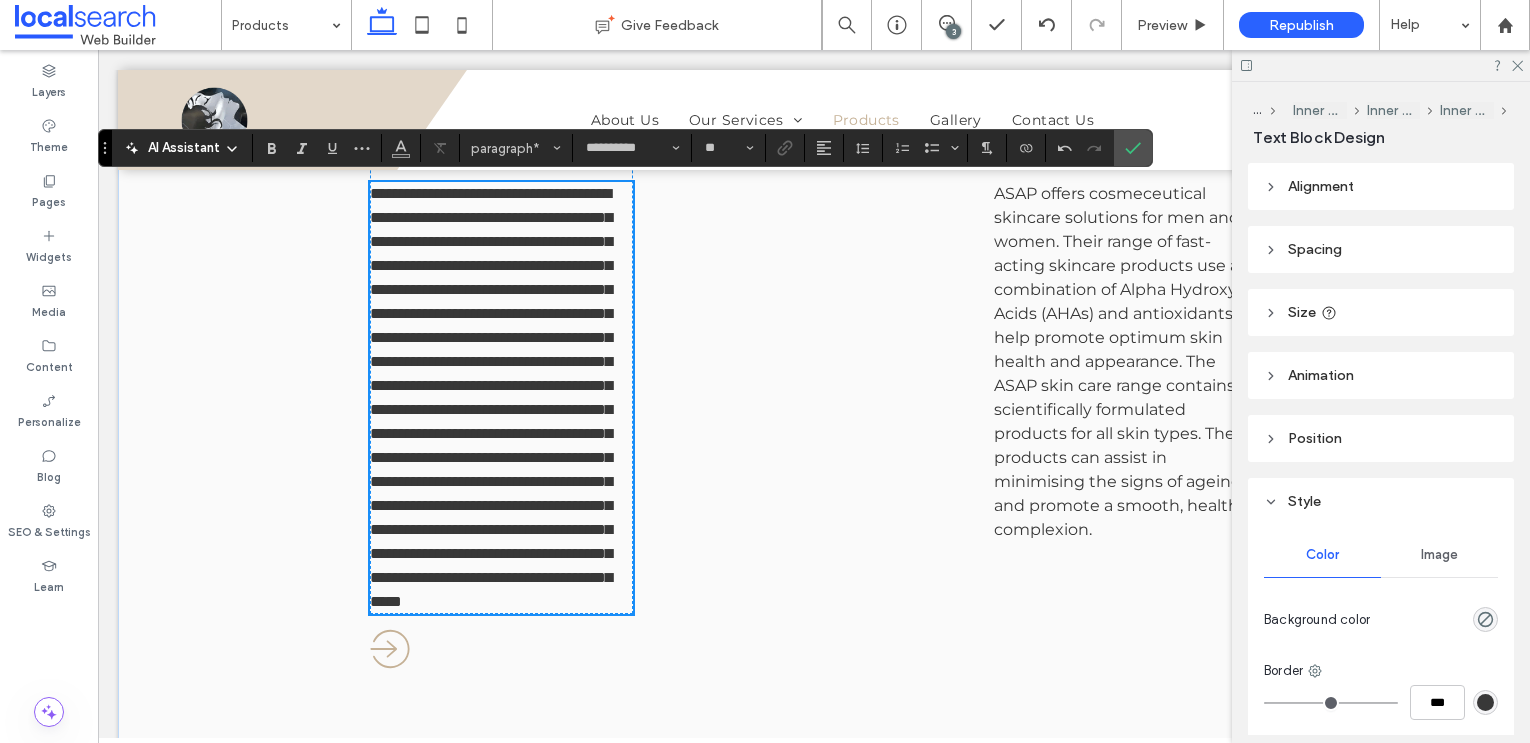 scroll, scrollTop: 2183, scrollLeft: 0, axis: vertical 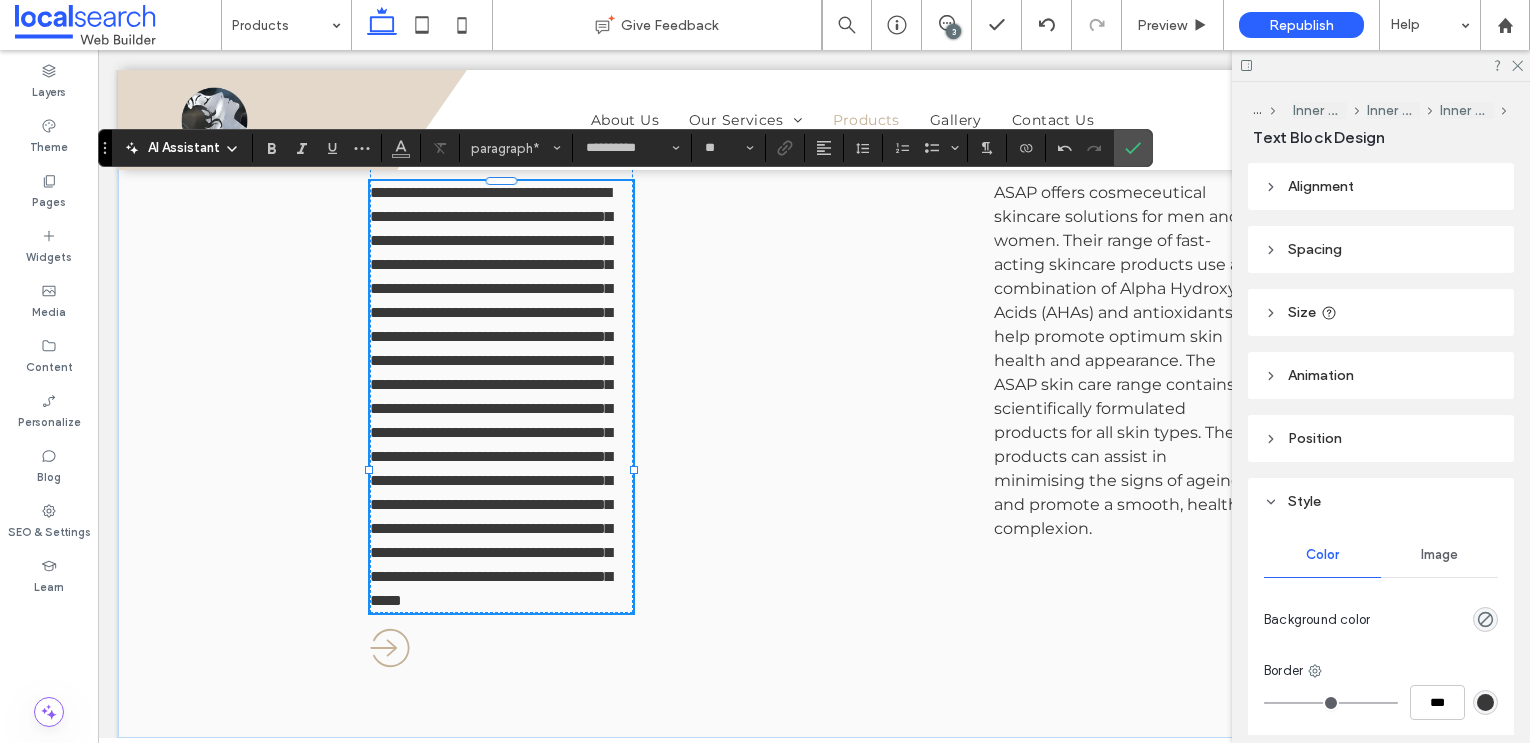 click on "**********" at bounding box center [491, 396] 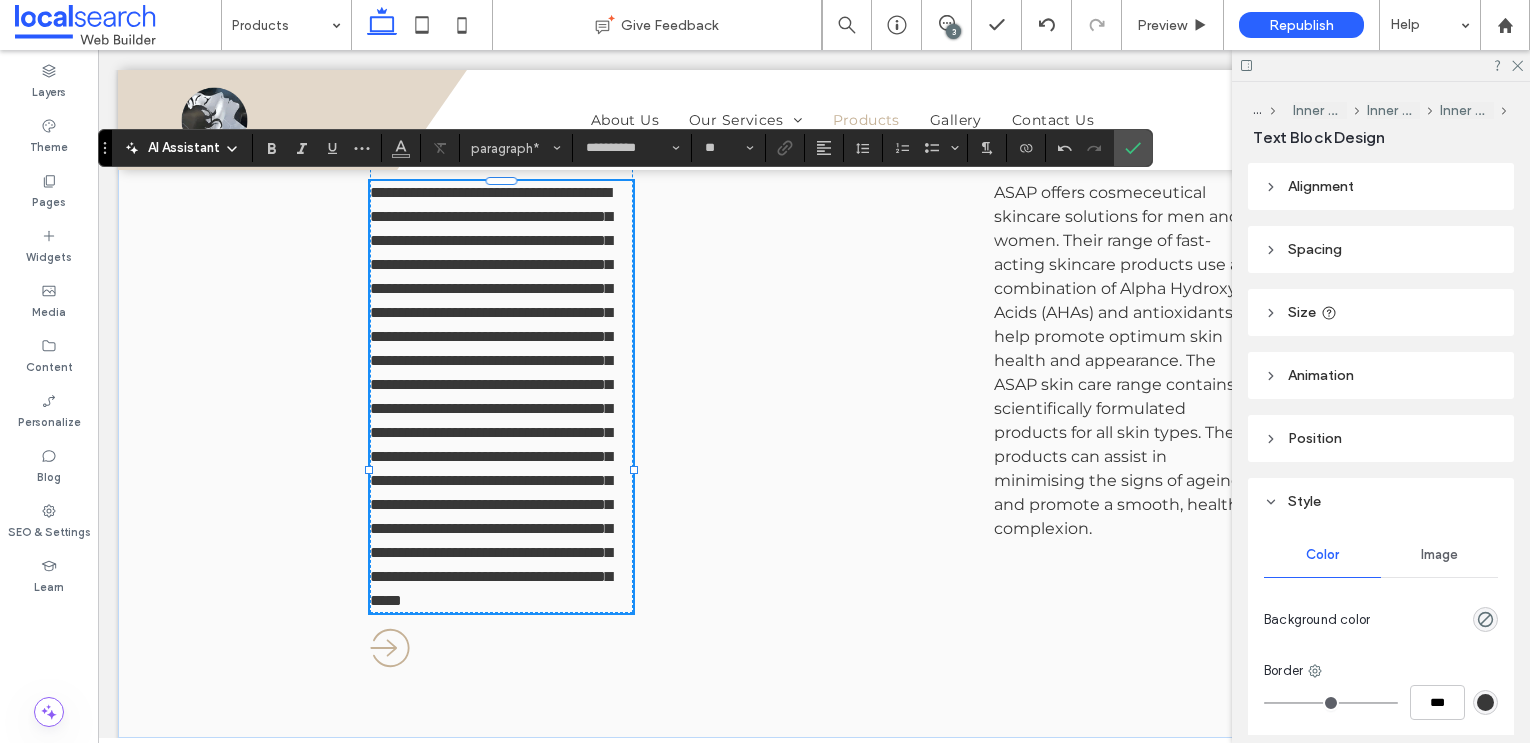 click on "**********" at bounding box center (491, 396) 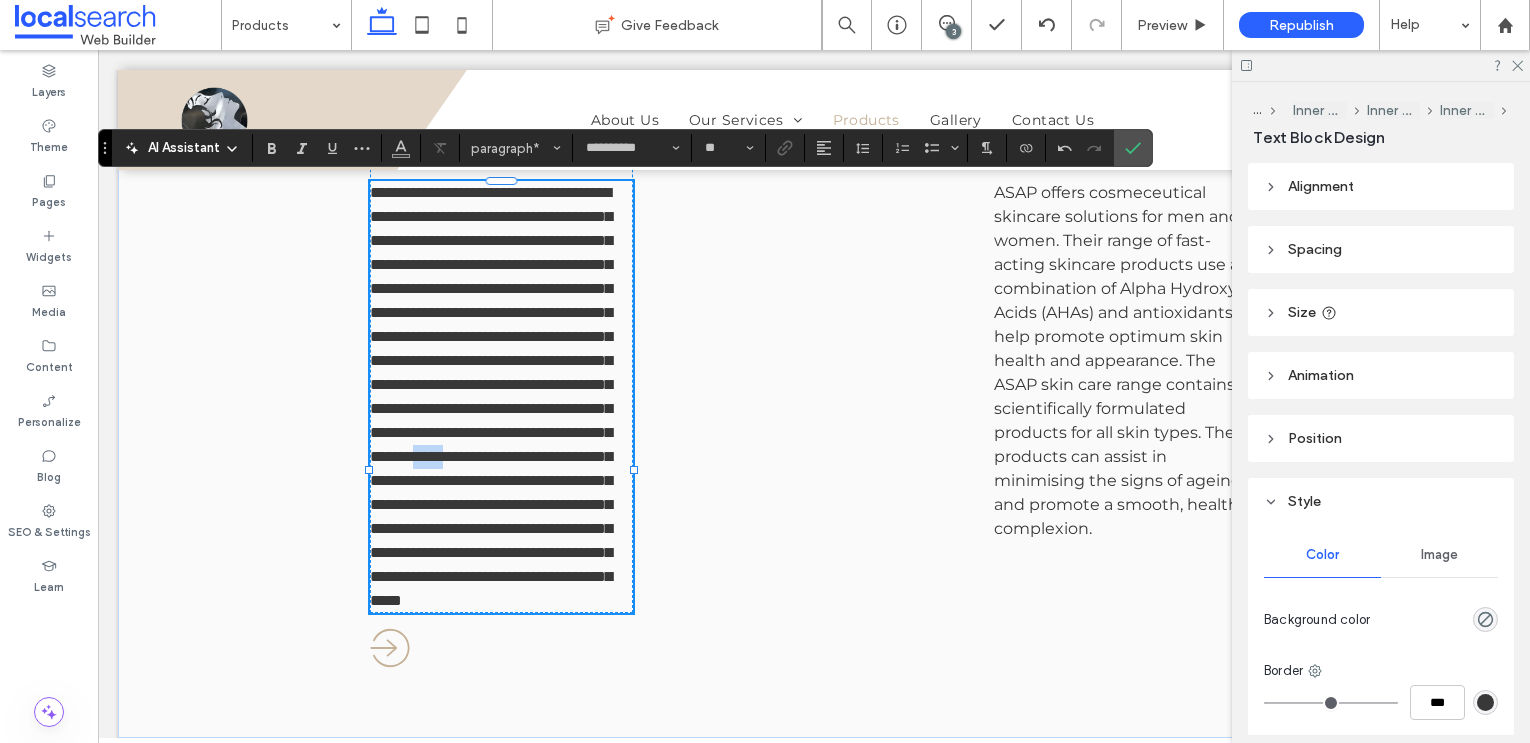 click on "**********" at bounding box center [491, 396] 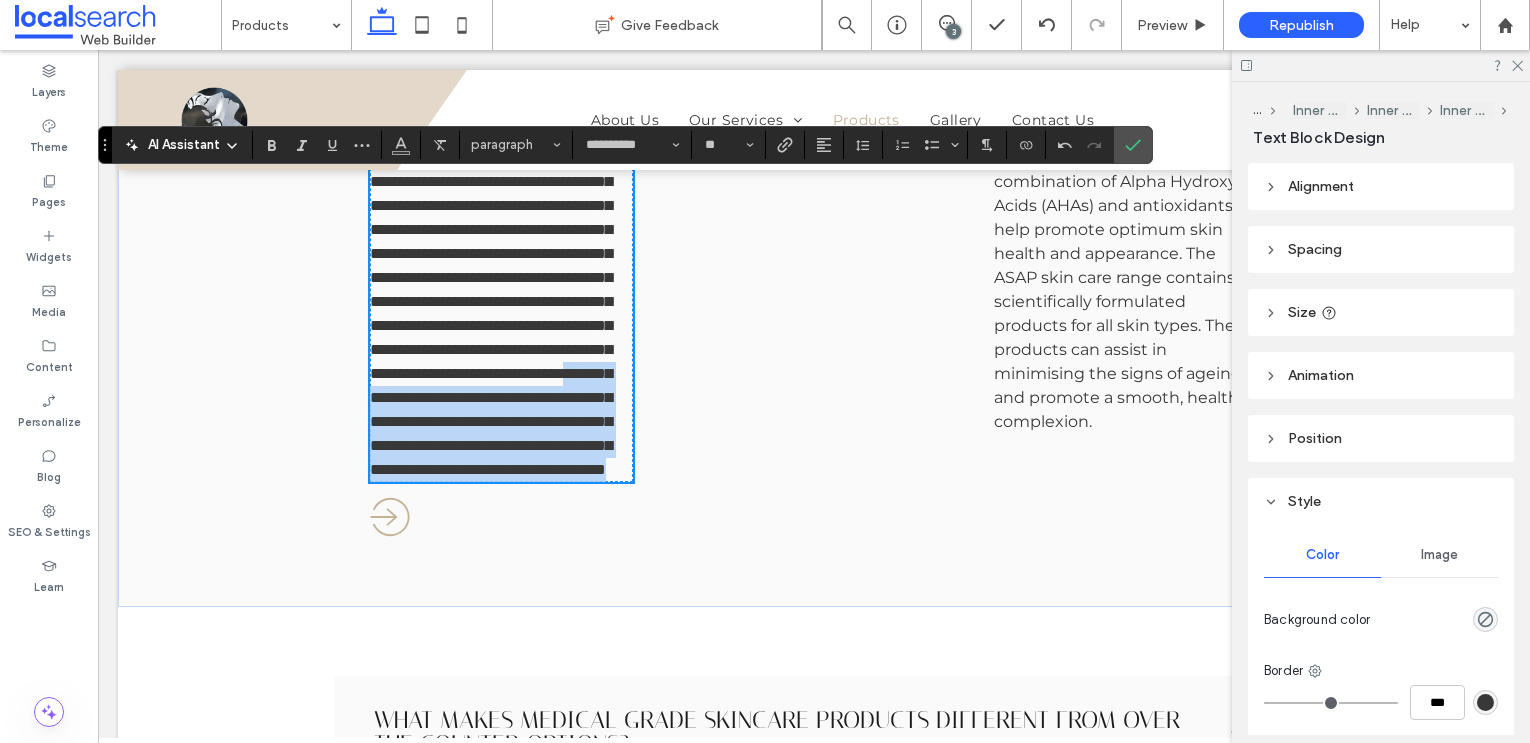 scroll, scrollTop: 1983, scrollLeft: 0, axis: vertical 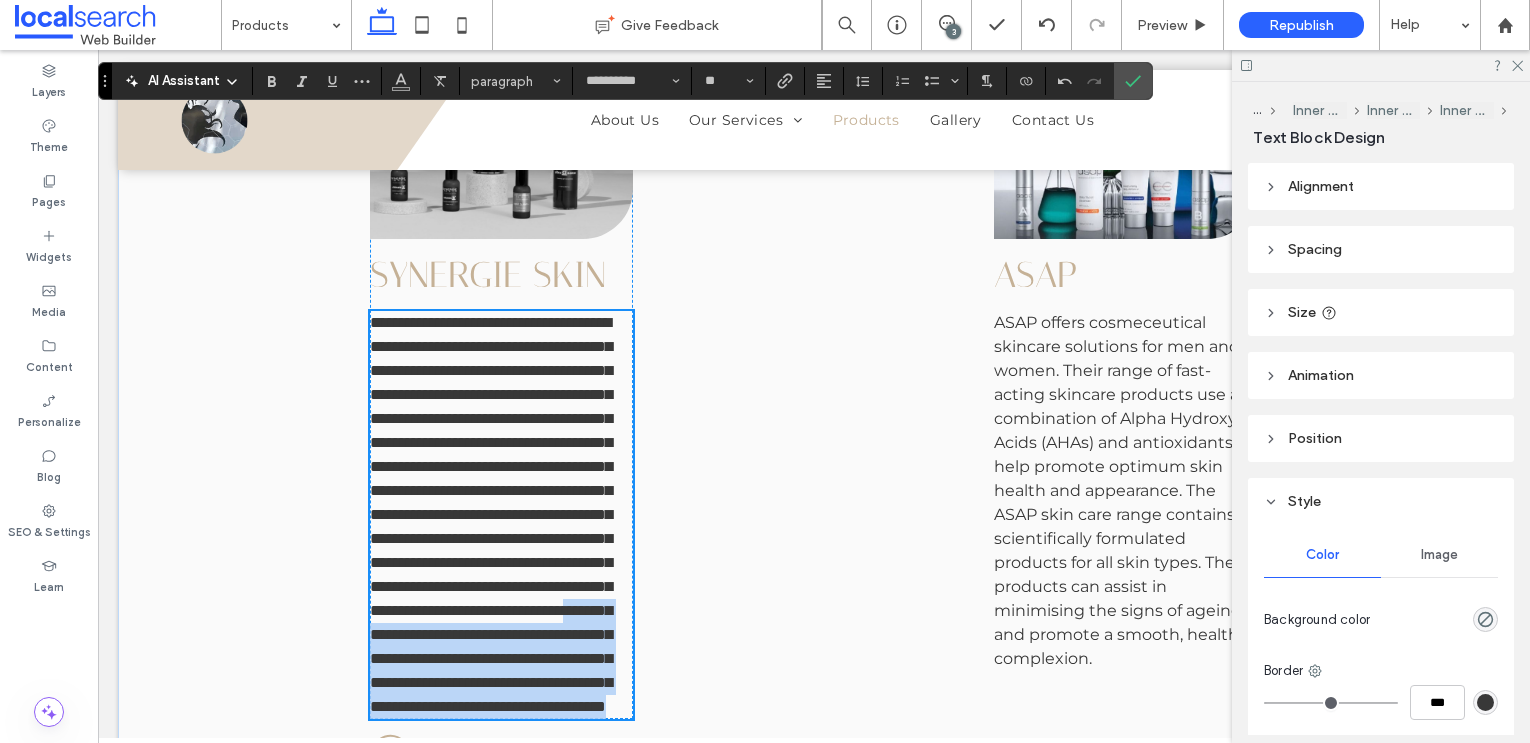 drag, startPoint x: 551, startPoint y: 601, endPoint x: 636, endPoint y: 745, distance: 167.21542 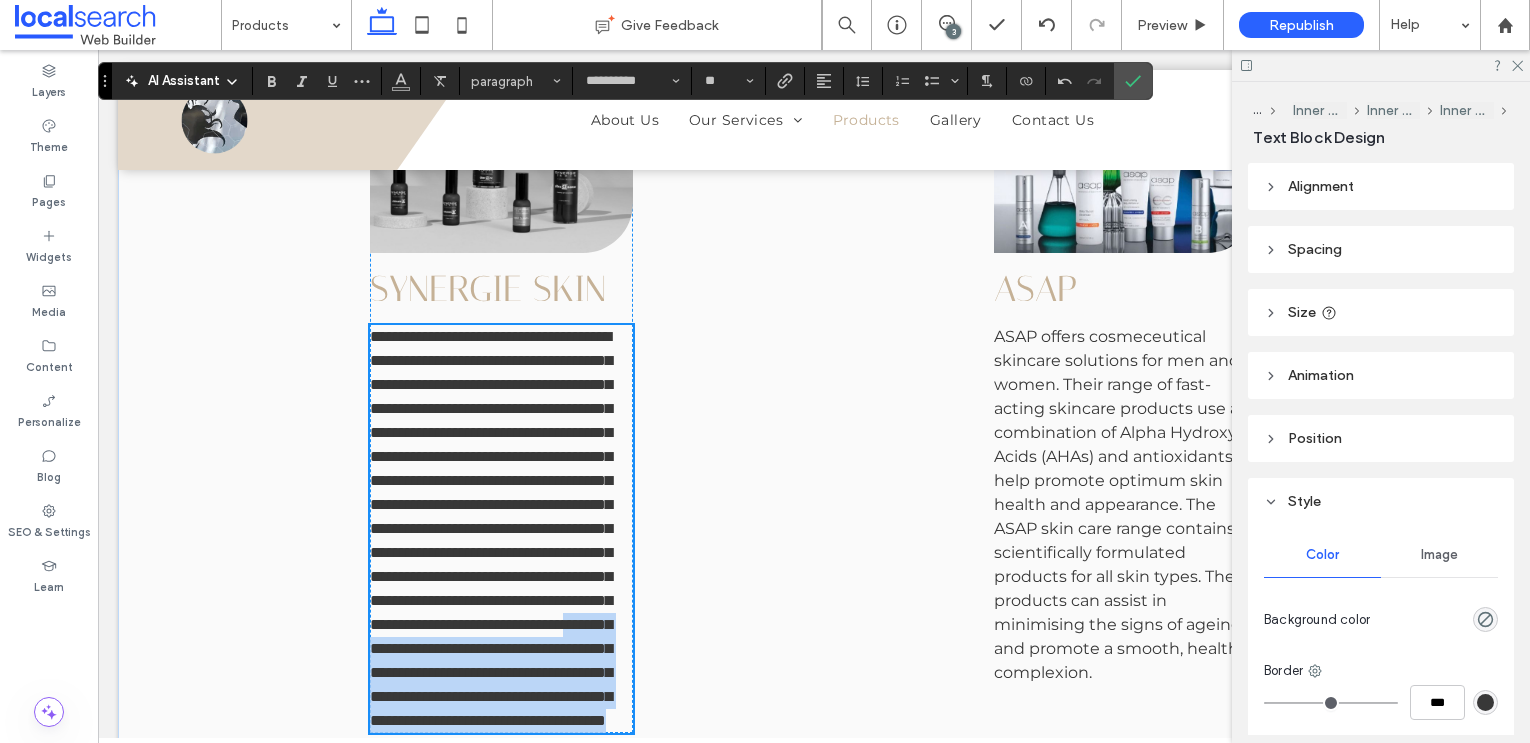 click on "Phone Icon
Home
About Us
Our Services
Skin Treatments
Laser Treatments
Skin Consultation
Women's Massage
Products
Gallery
Contact Us
02 6584 1770
Menu Icon
Section
Advanced Header
Close Icon
Section
Home
About Us
Our Services
Skin Treatments
Laser Treatments
Skin Consultation
Women's Massage
Products
Gallery
Contact Us" at bounding box center [814, -4] 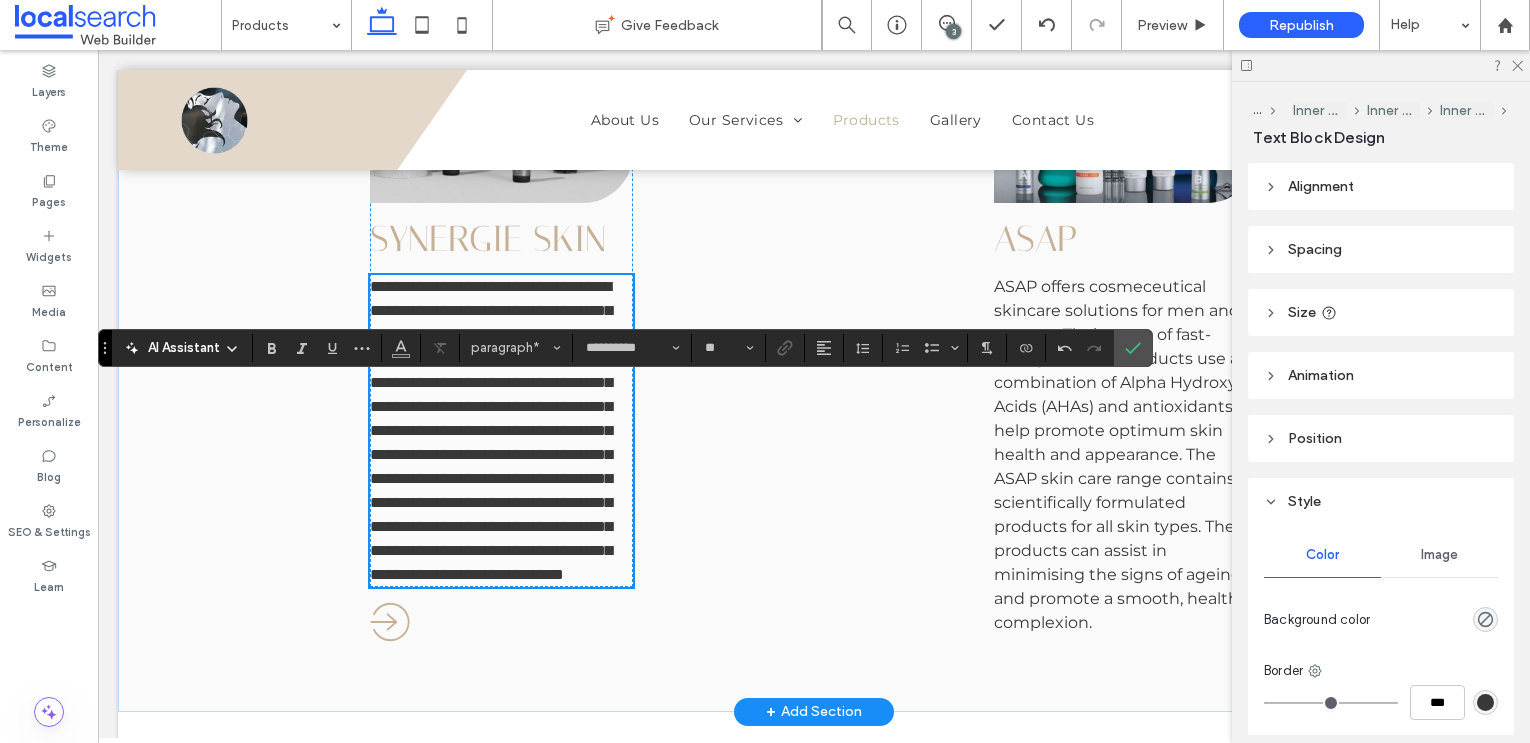 scroll, scrollTop: 2116, scrollLeft: 0, axis: vertical 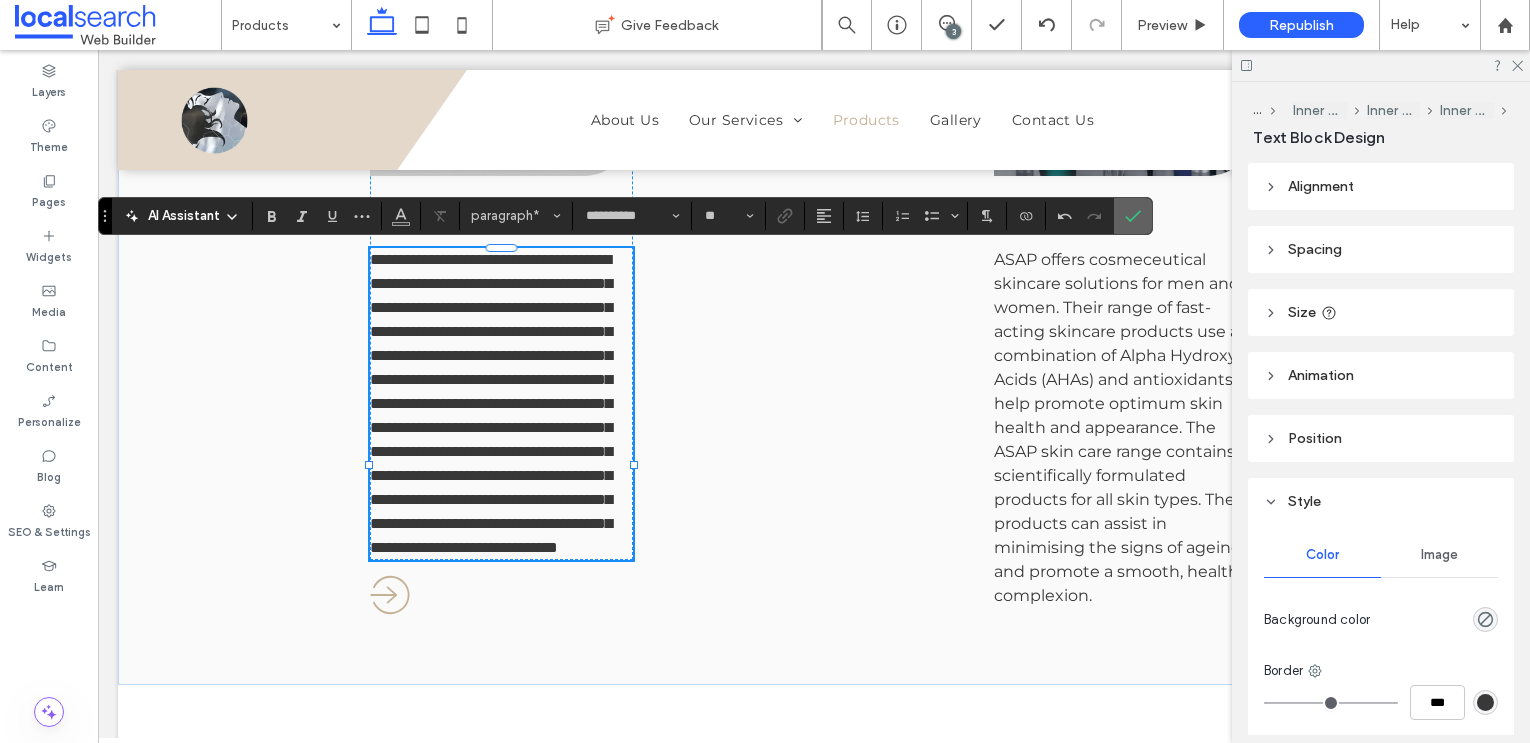 click 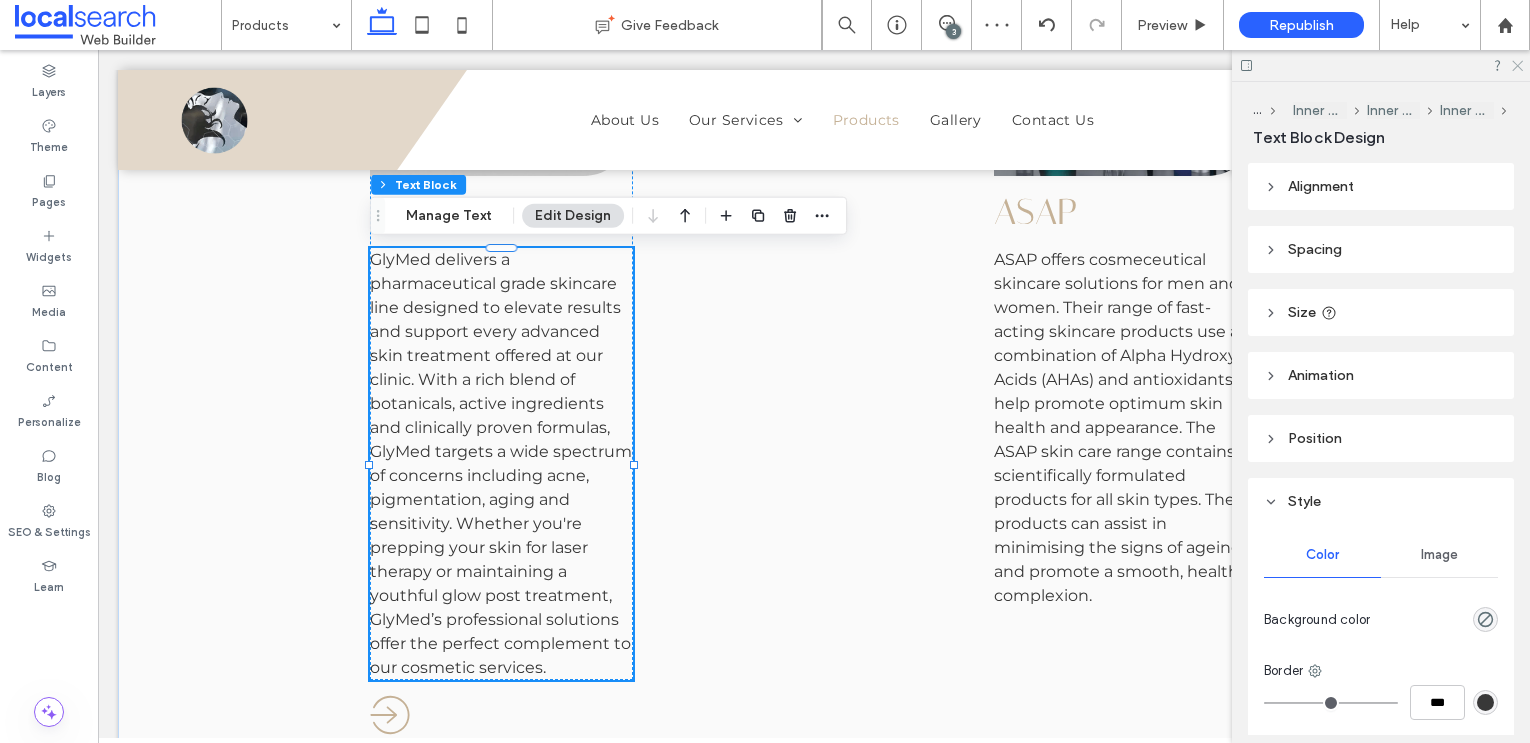 click 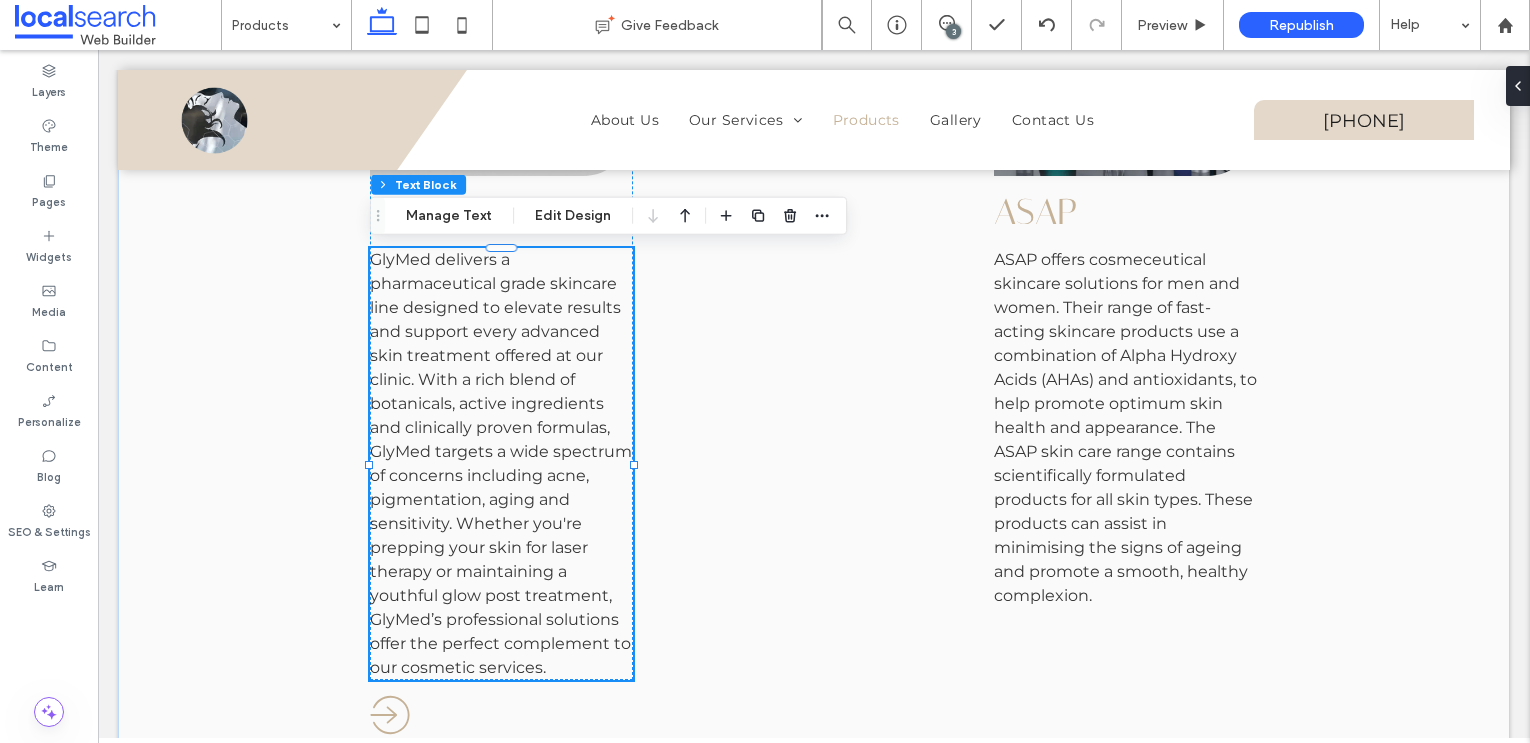 click on "3" at bounding box center (953, 31) 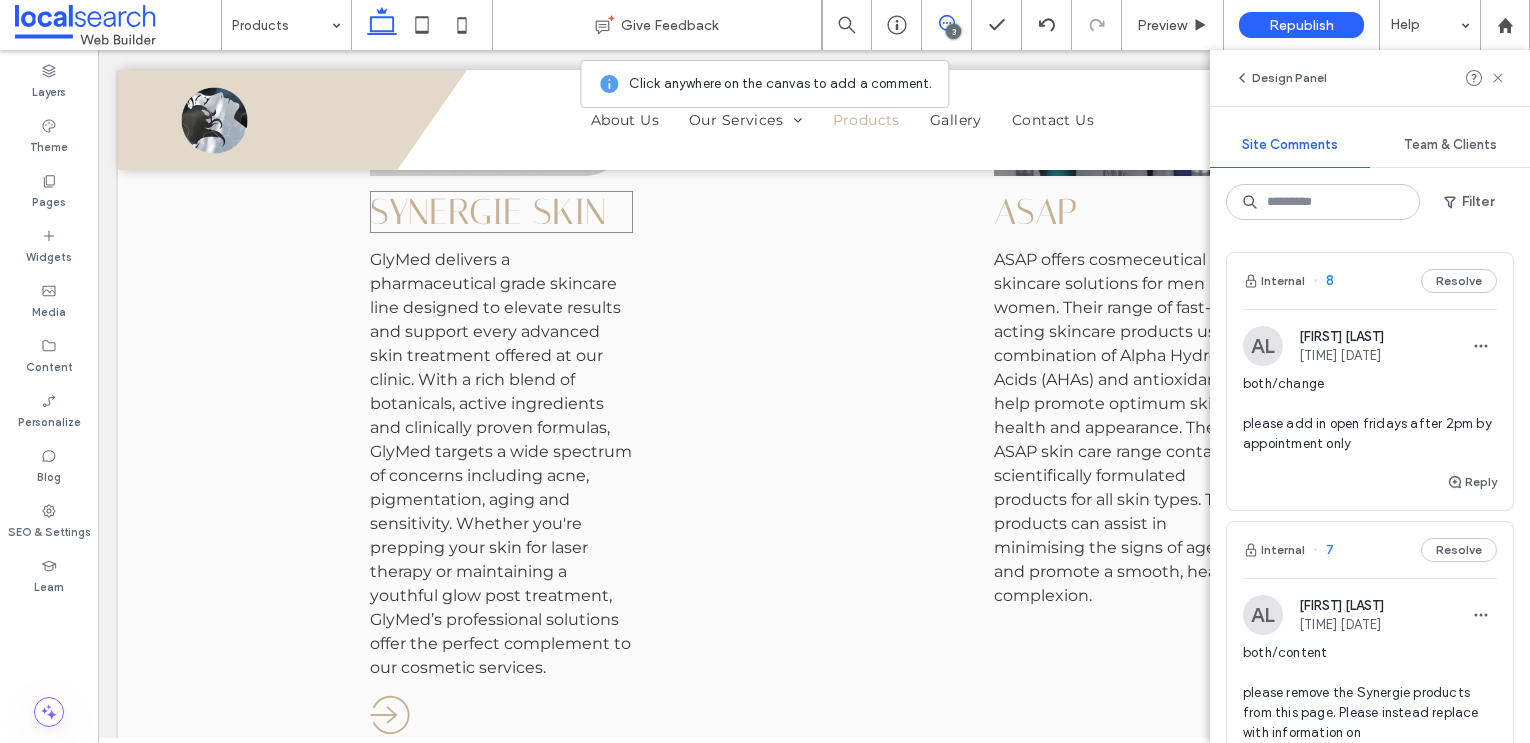 click on "SYNERGIE SKIN" at bounding box center [488, 212] 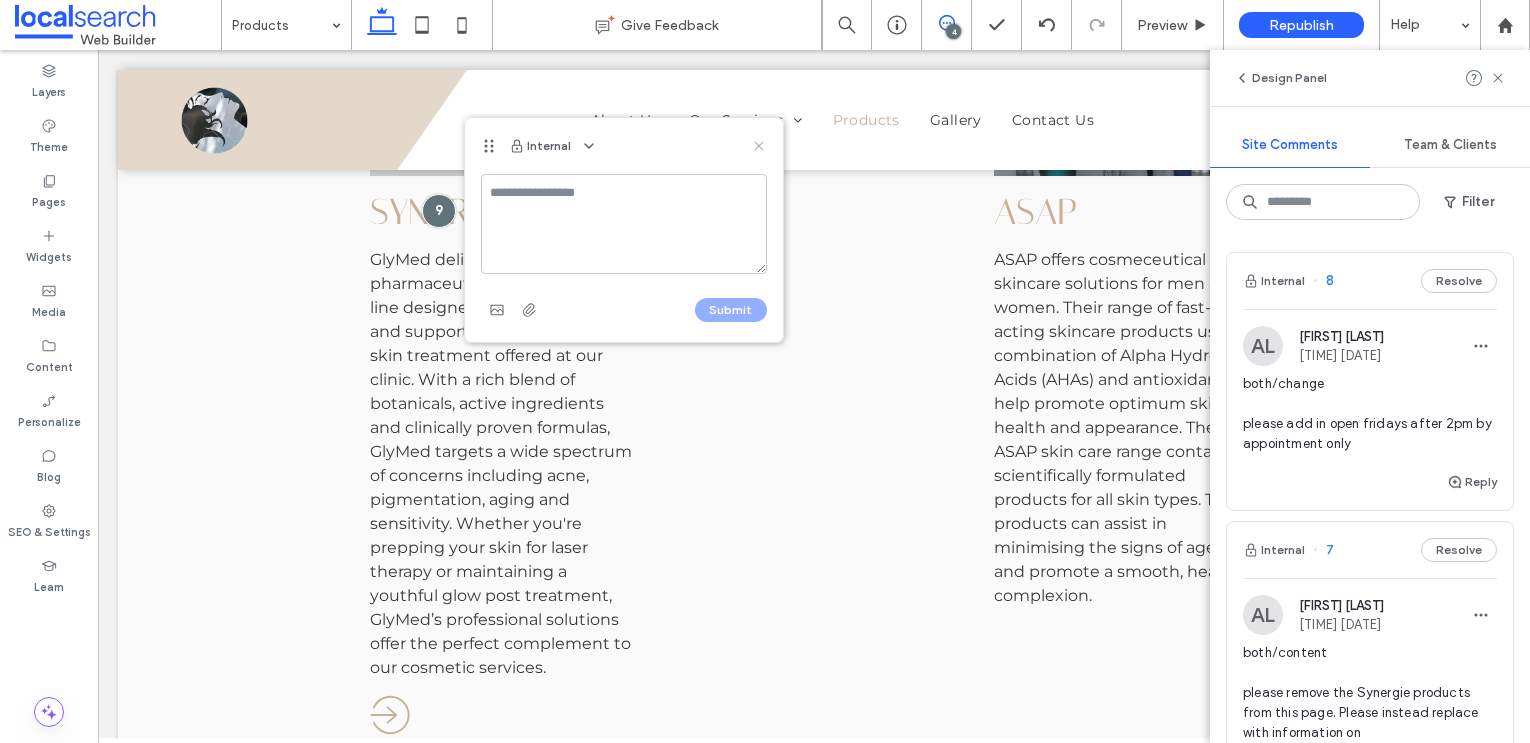 click 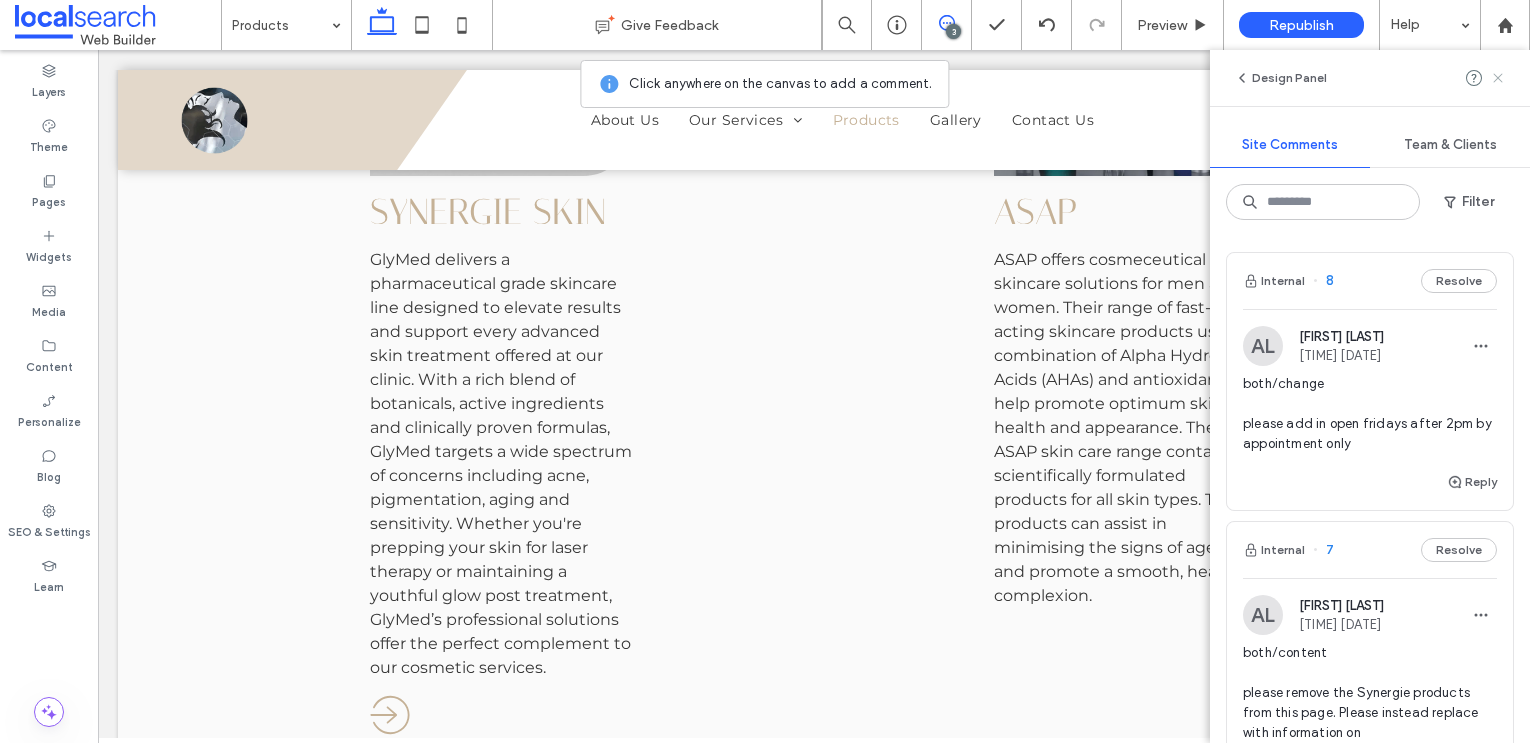 click 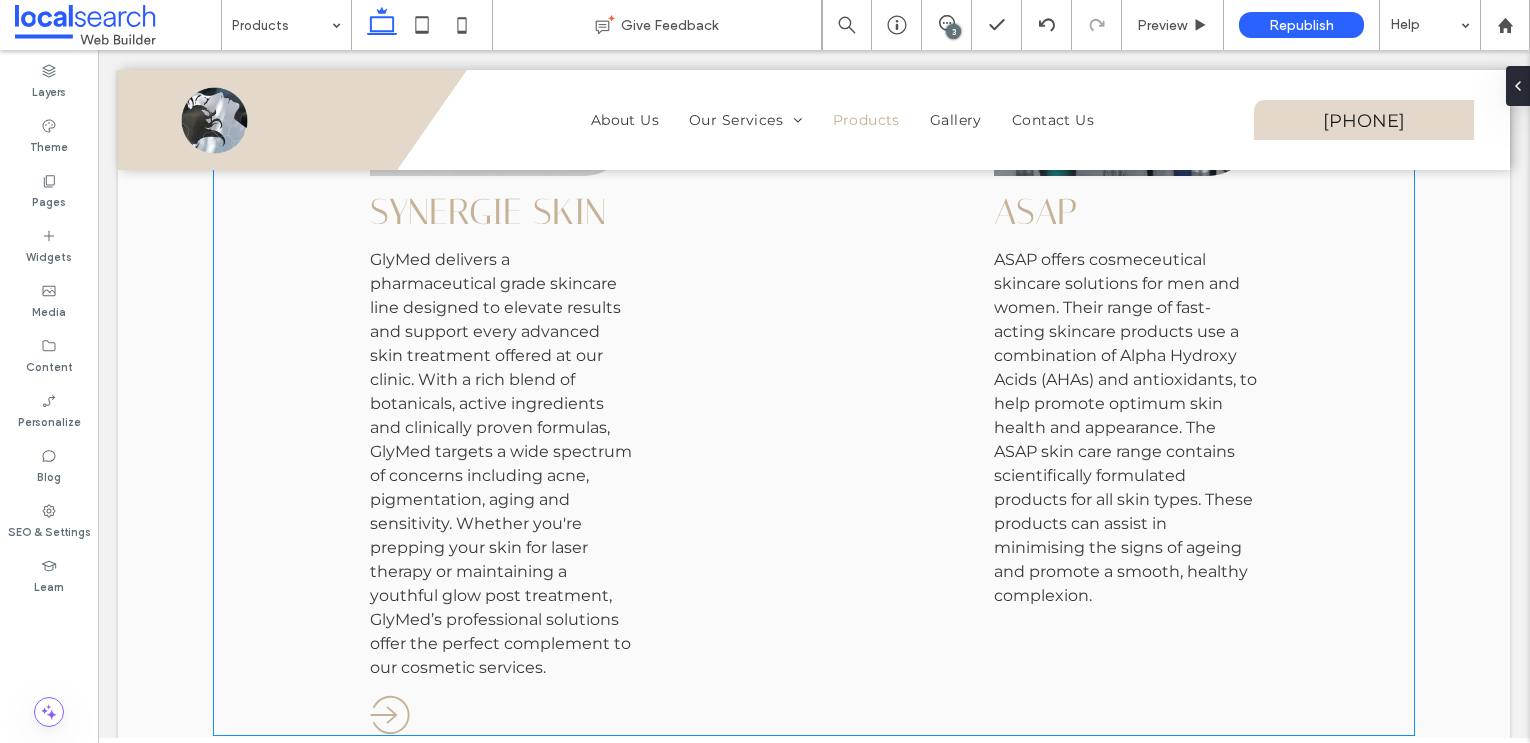 click on "SYNERGIE SKIN" at bounding box center [488, 212] 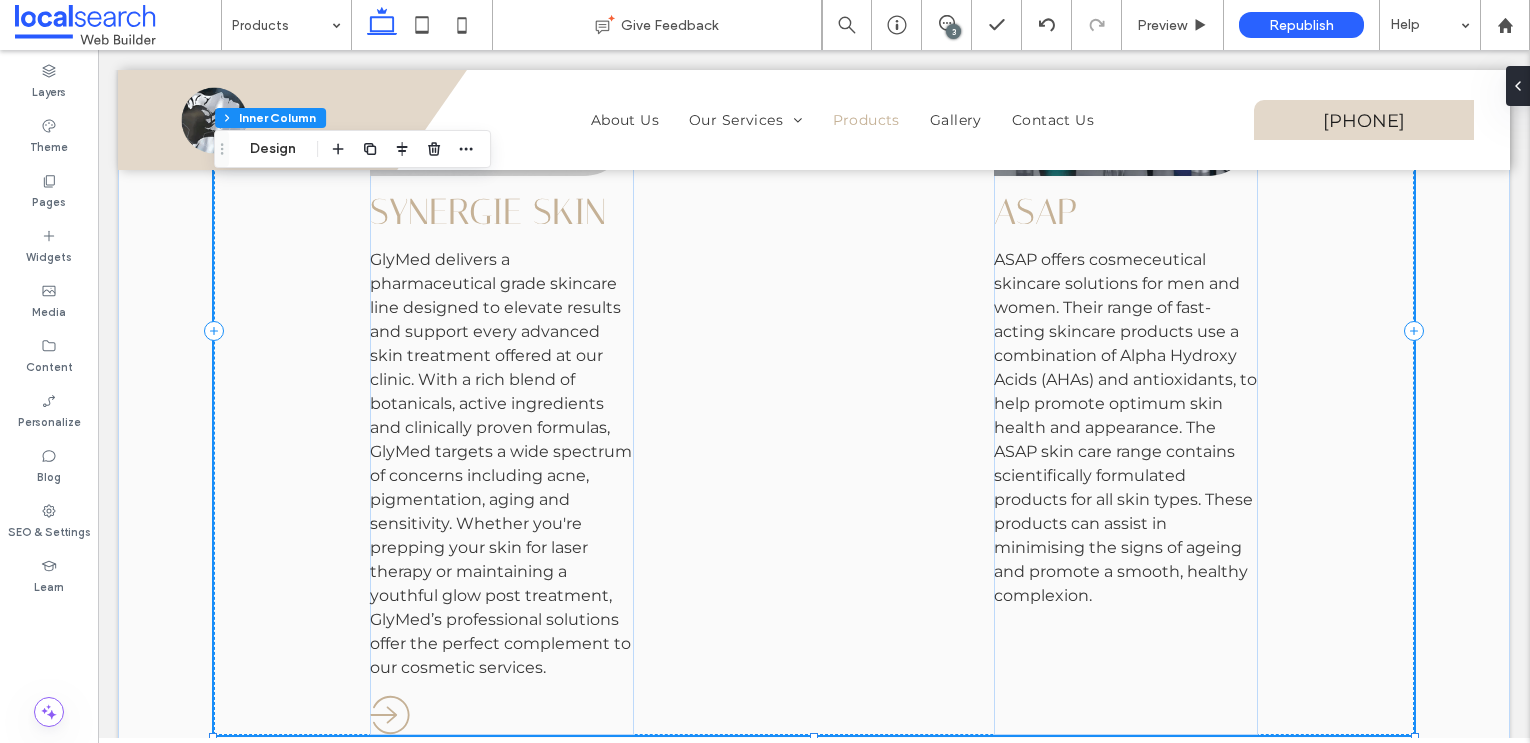 click on "SYNERGIE SKIN" at bounding box center (488, 212) 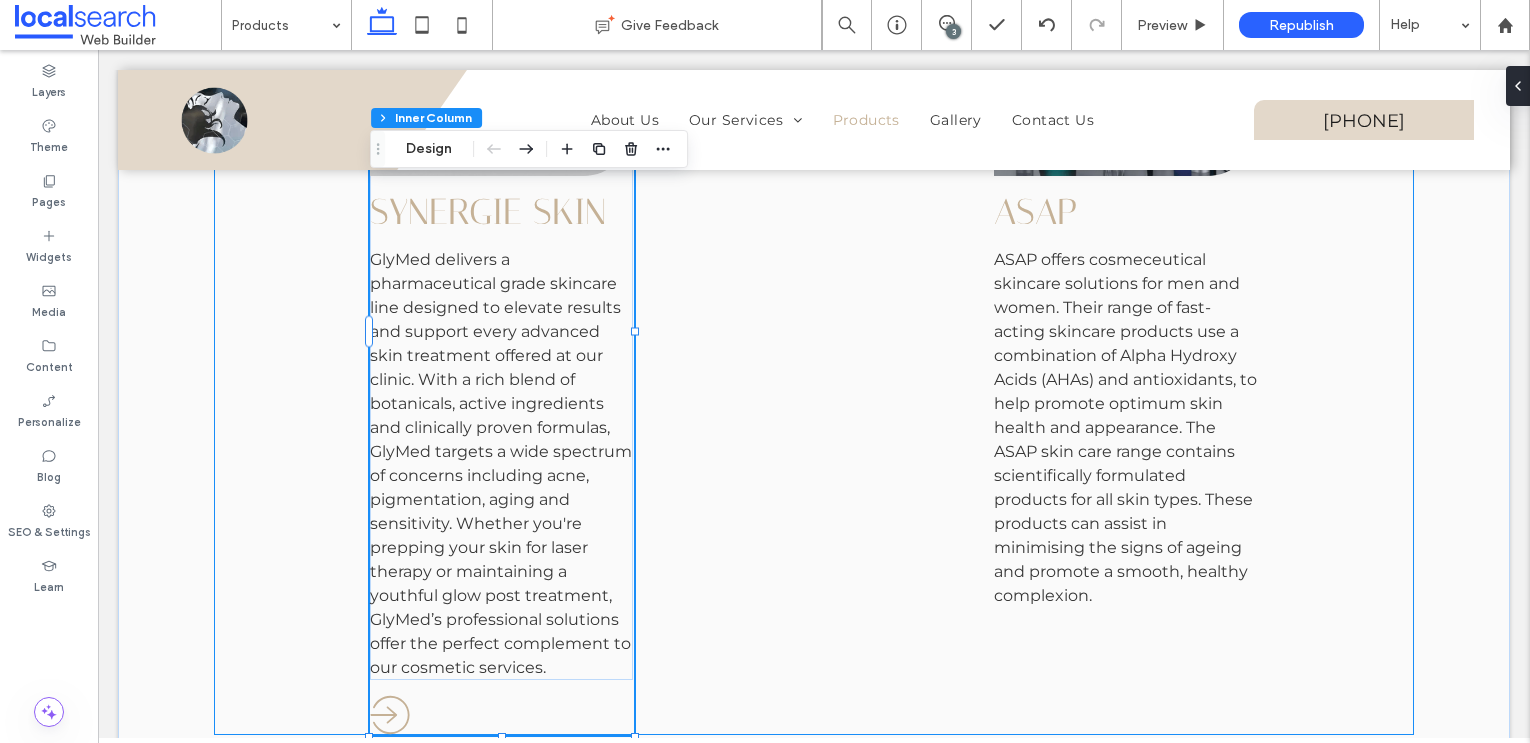 click on "SYNERGIE SKIN" at bounding box center [488, 212] 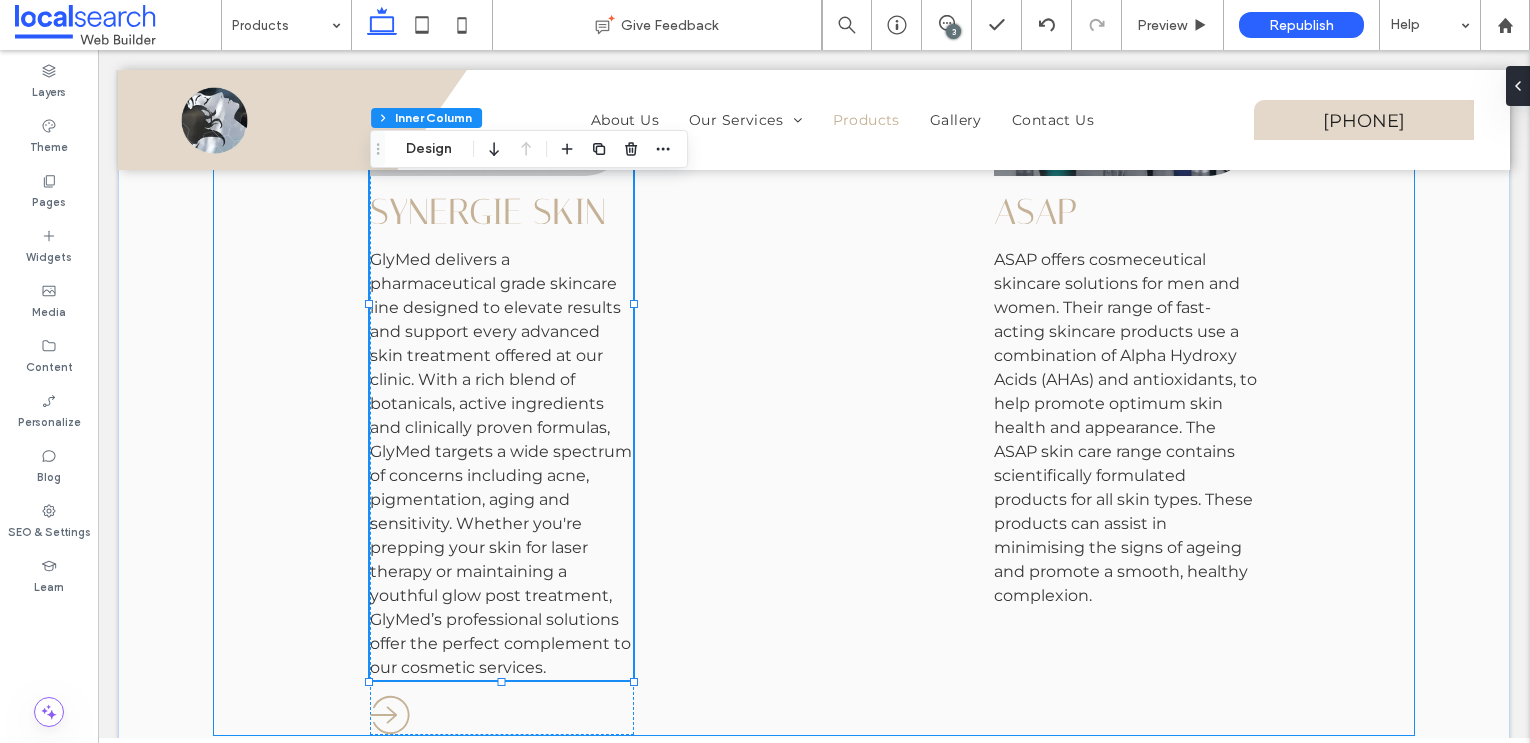 click on "SYNERGIE SKIN" at bounding box center [488, 212] 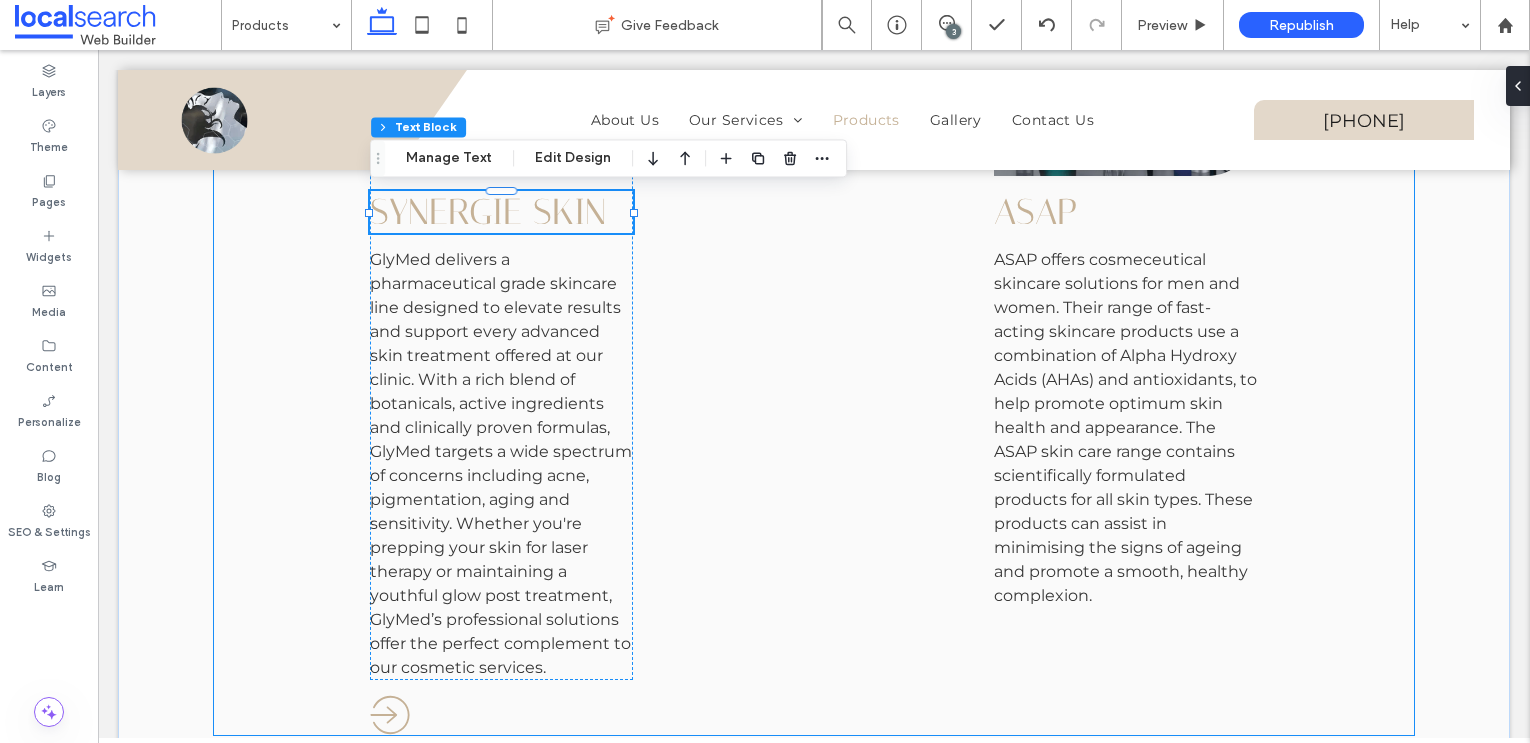 click on "SYNERGIE SKIN" at bounding box center (488, 212) 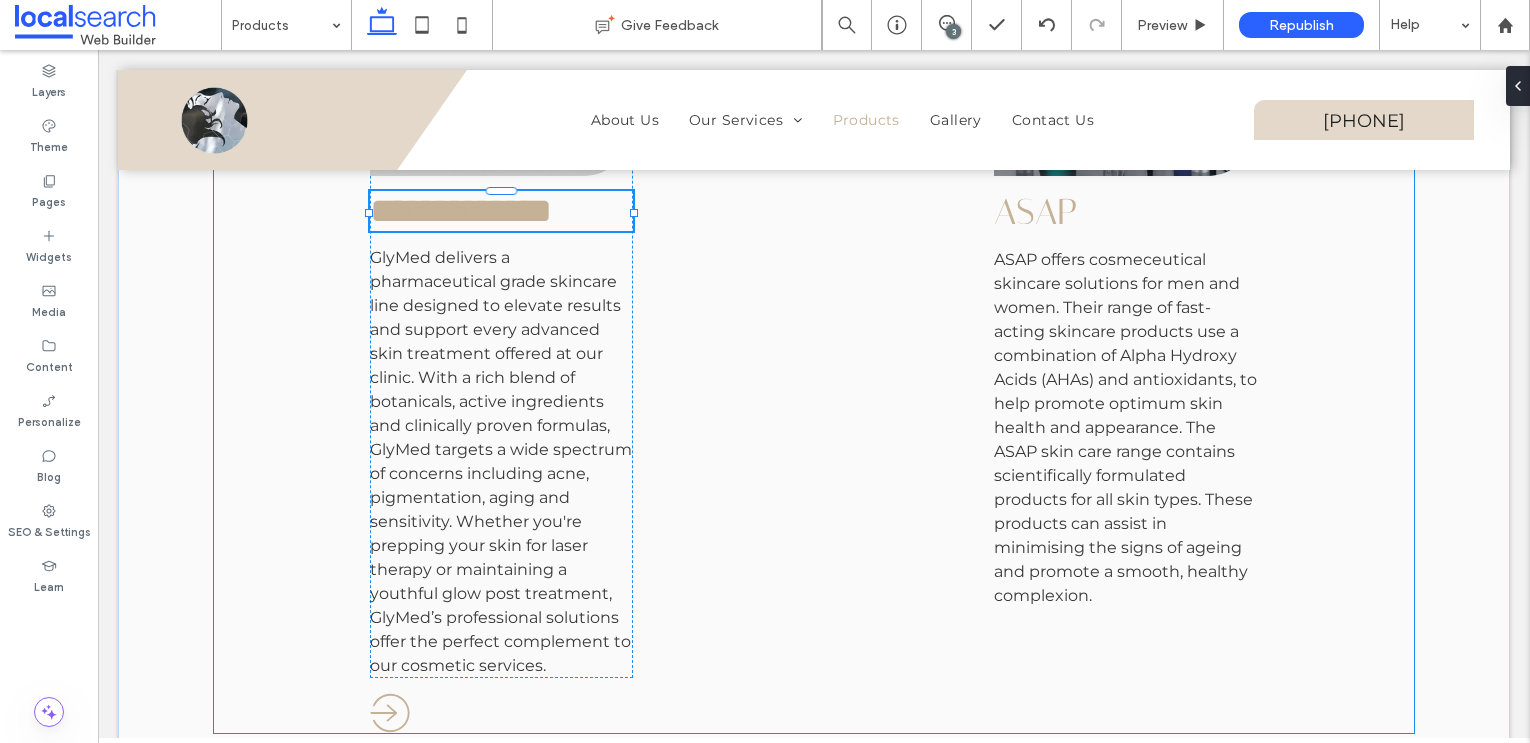 type on "********" 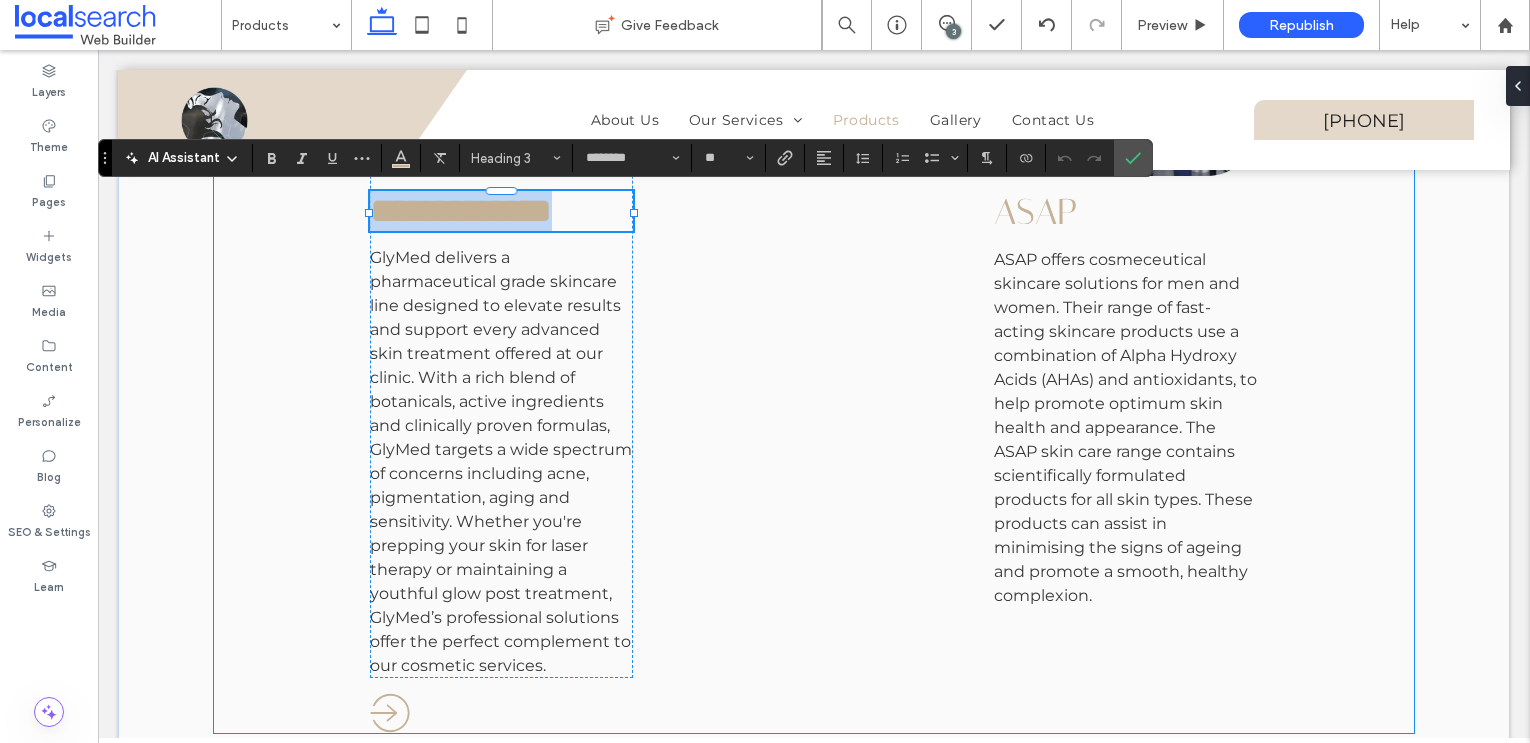 type 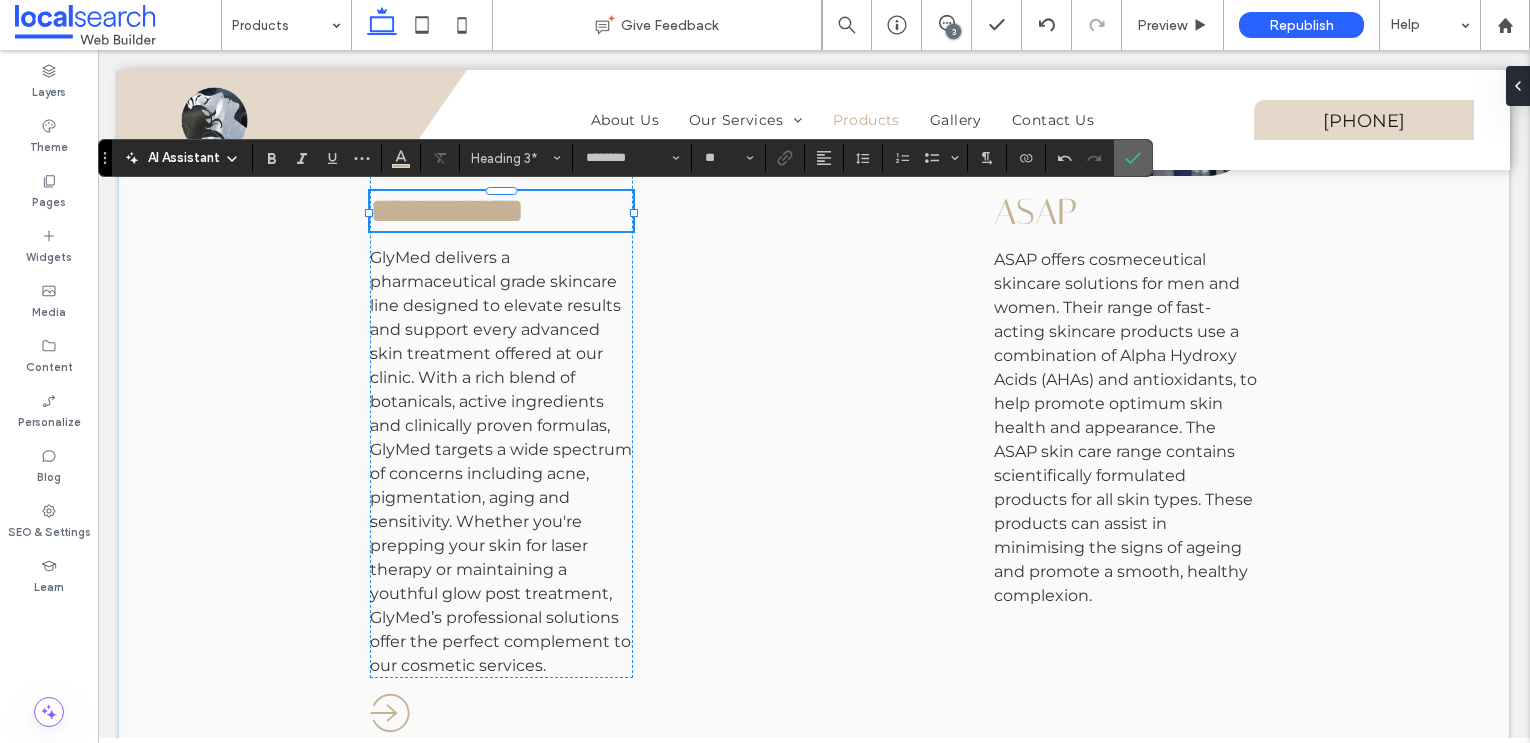 click at bounding box center (1133, 158) 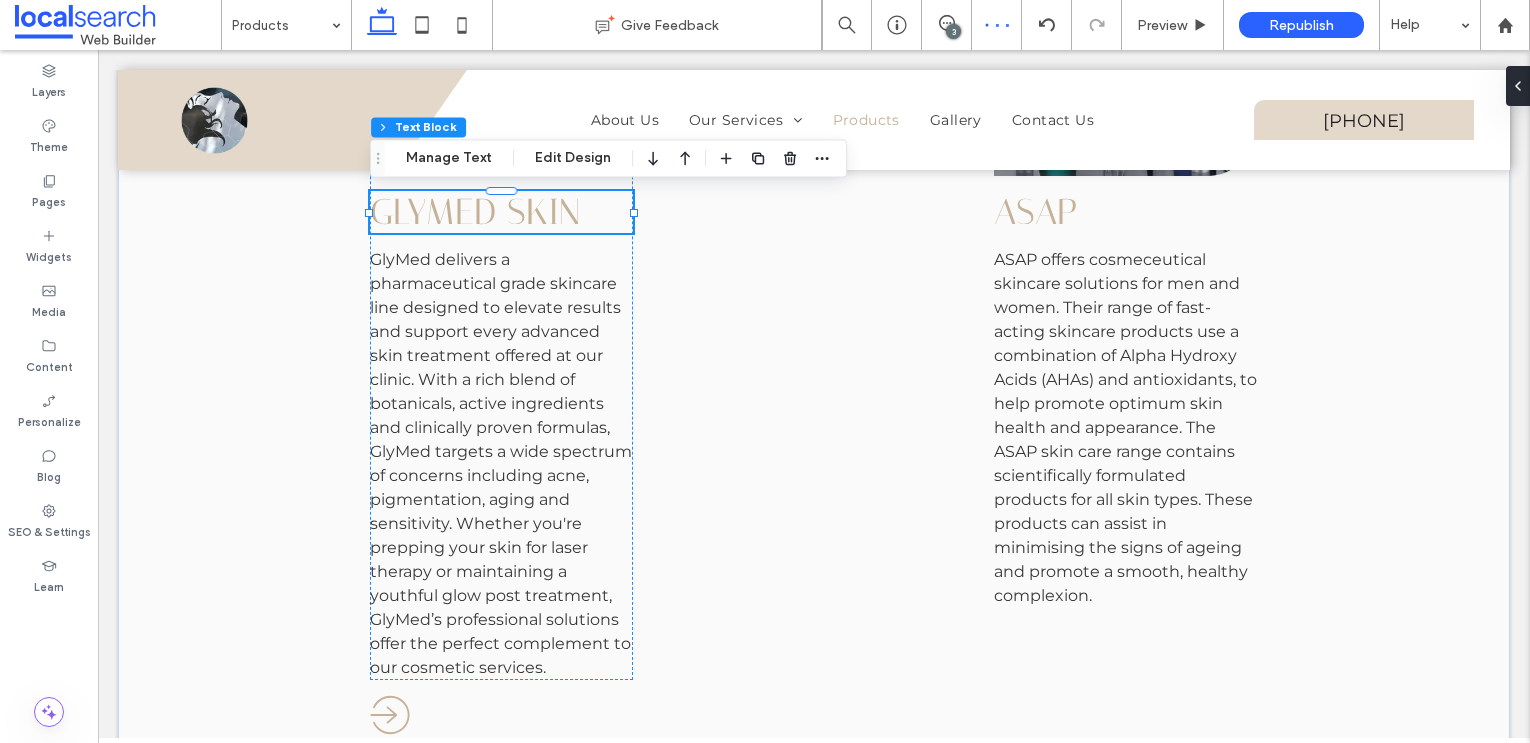 scroll, scrollTop: 654, scrollLeft: 0, axis: vertical 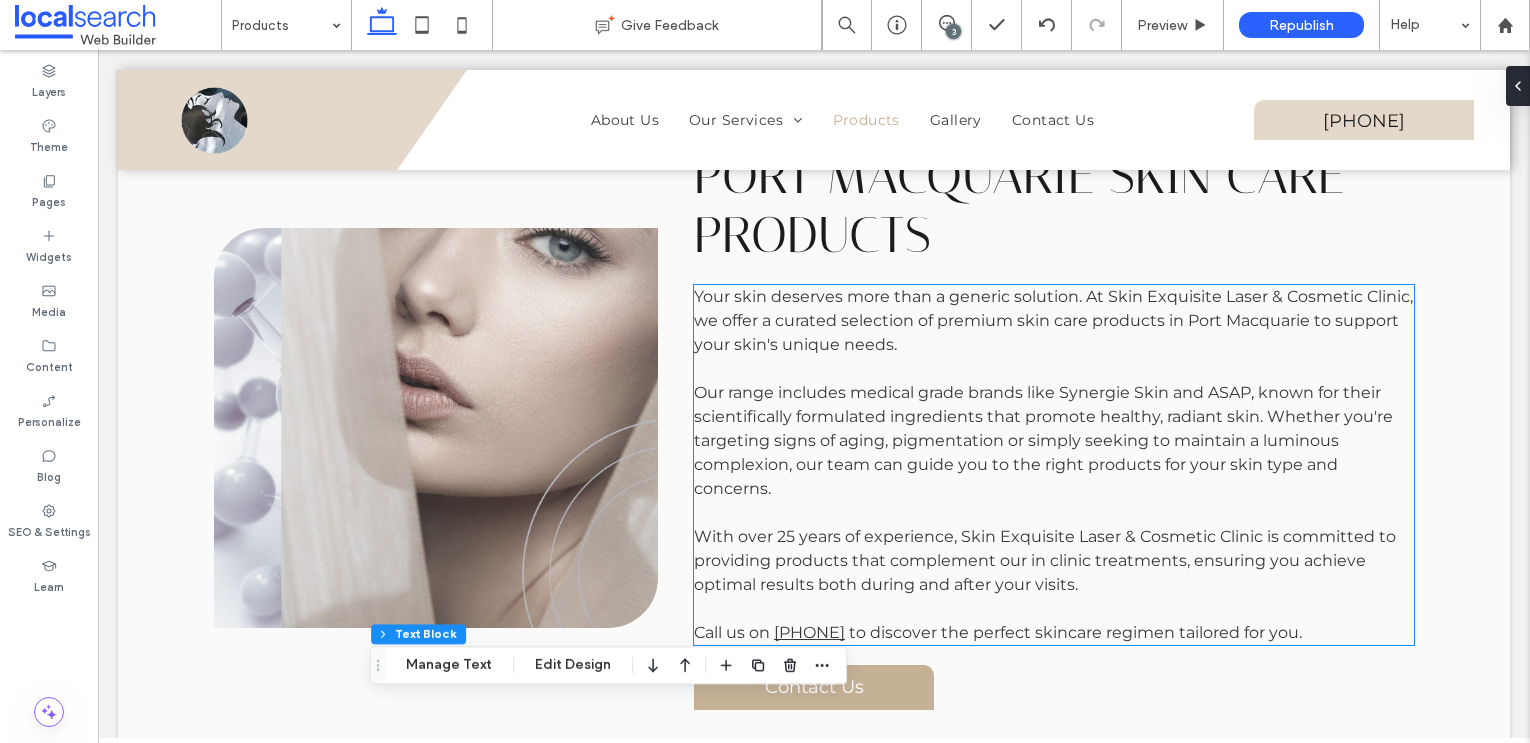 click on "Our range includes medical grade brands like Synergie Skin and ASAP, known for their scientifically formulated ingredients that promote healthy, radiant skin. Whether you're targeting signs of aging, pigmentation or simply seeking to maintain a luminous complexion, our team can guide you to the right products for your skin type and concerns." at bounding box center [1054, 441] 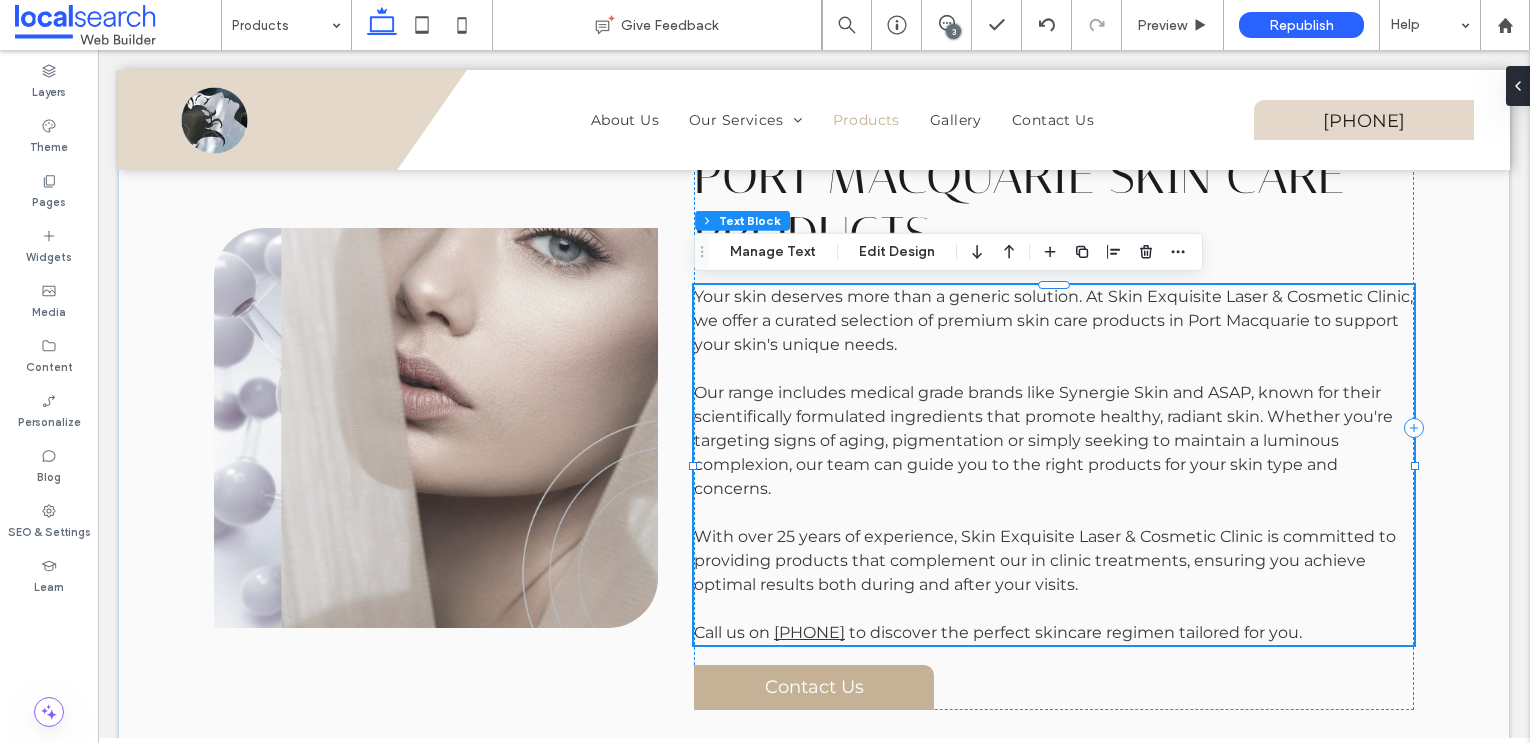 click on "Our range includes medical grade brands like Synergie Skin and ASAP, known for their scientifically formulated ingredients that promote healthy, radiant skin. Whether you're targeting signs of aging, pigmentation or simply seeking to maintain a luminous complexion, our team can guide you to the right products for your skin type and concerns." at bounding box center [1054, 441] 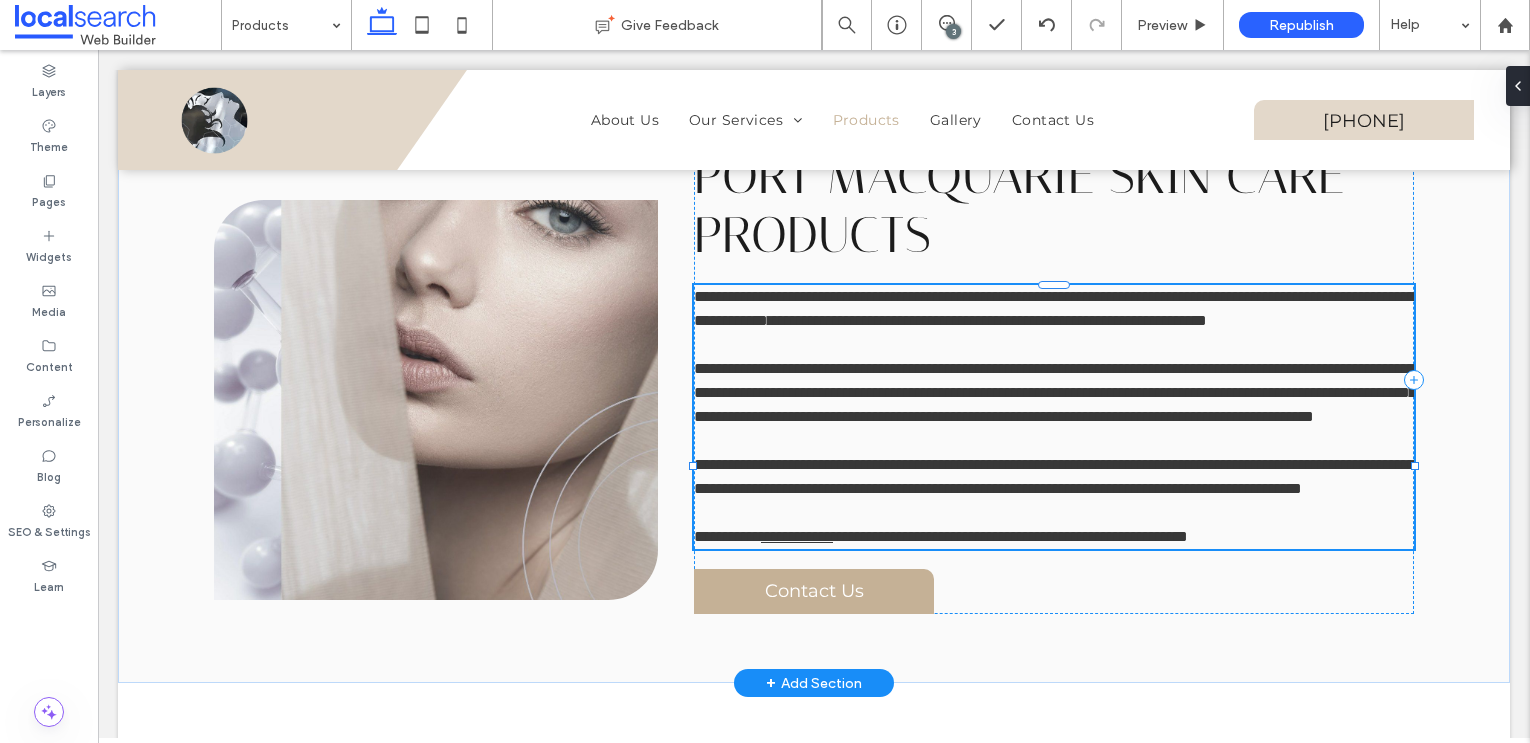 type on "**********" 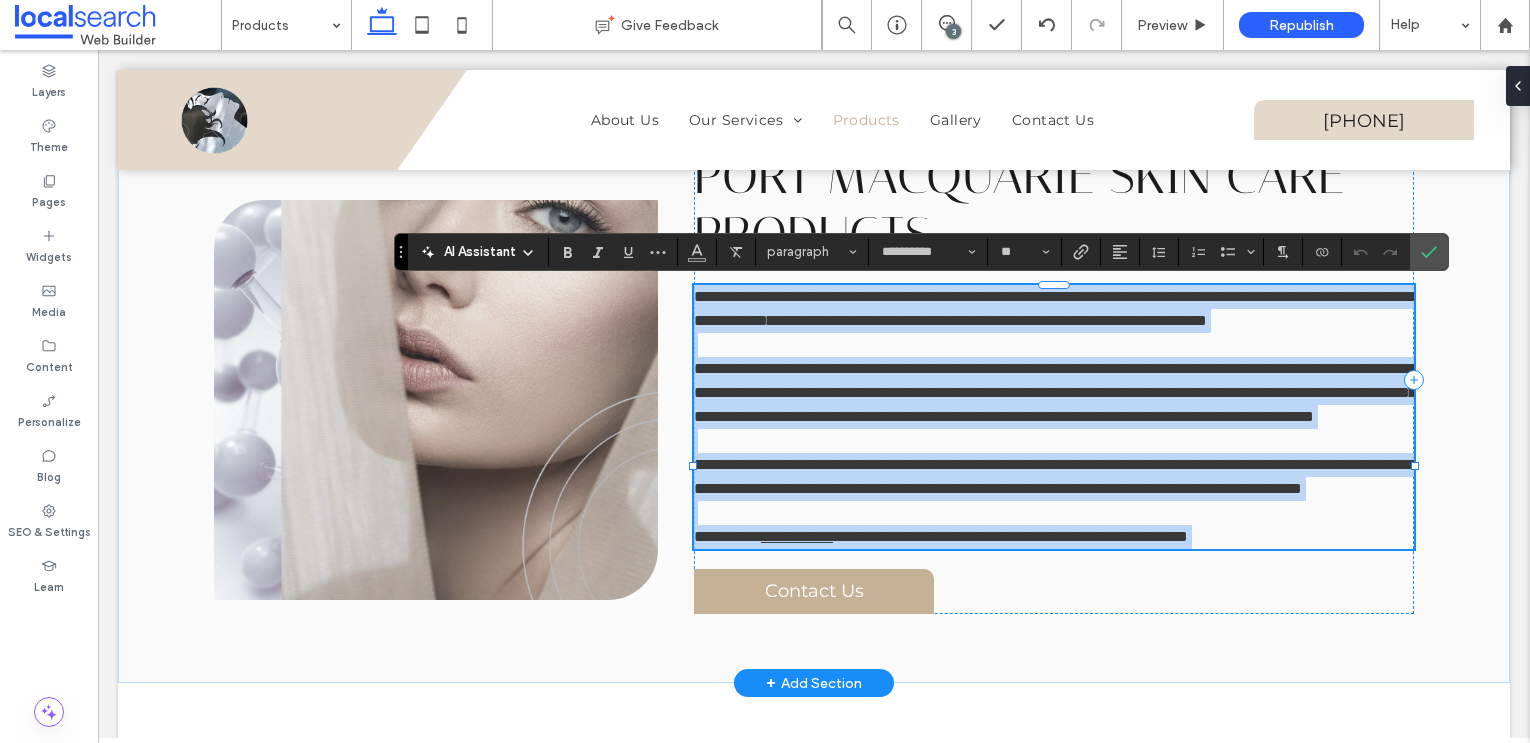 click on "**********" at bounding box center [1054, 393] 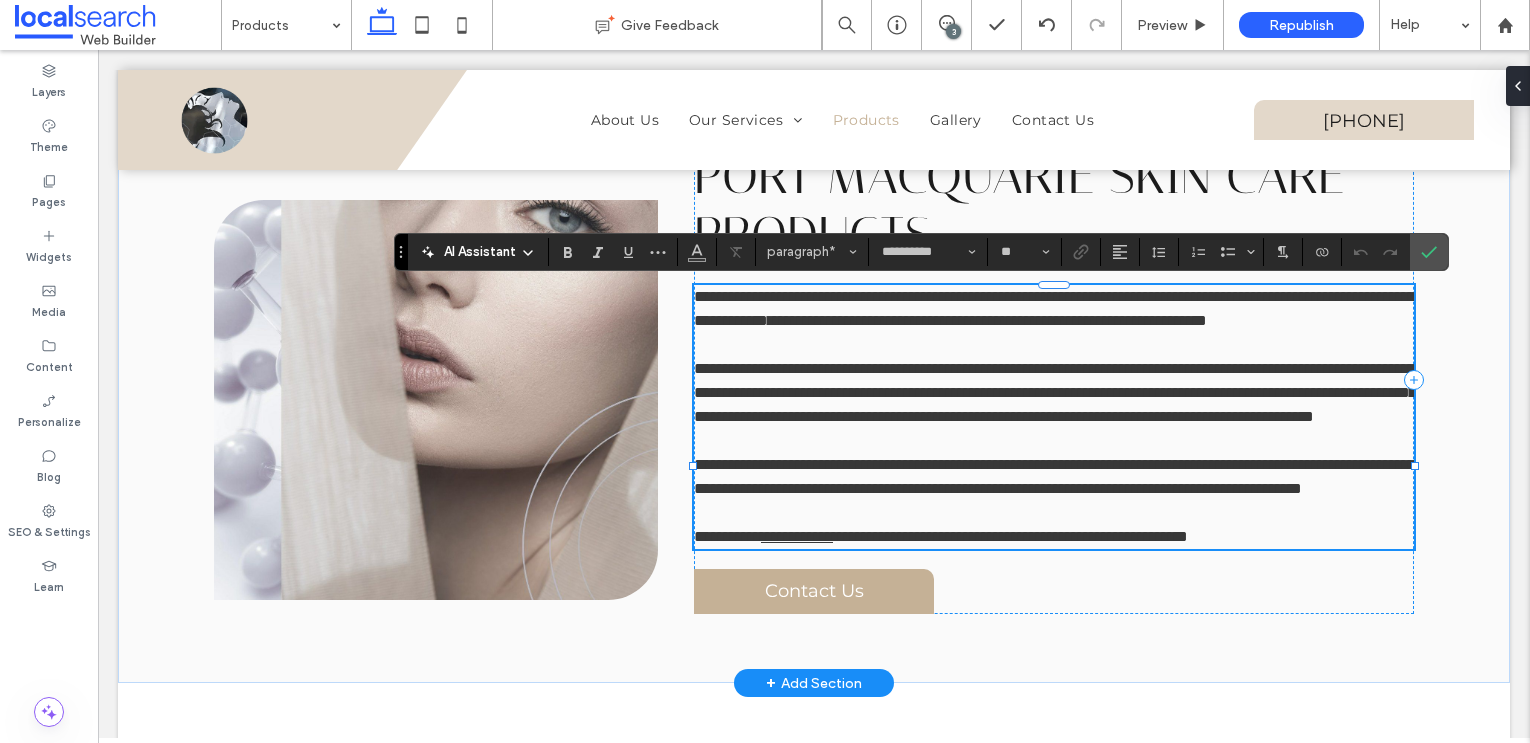 click on "**********" at bounding box center (1055, 392) 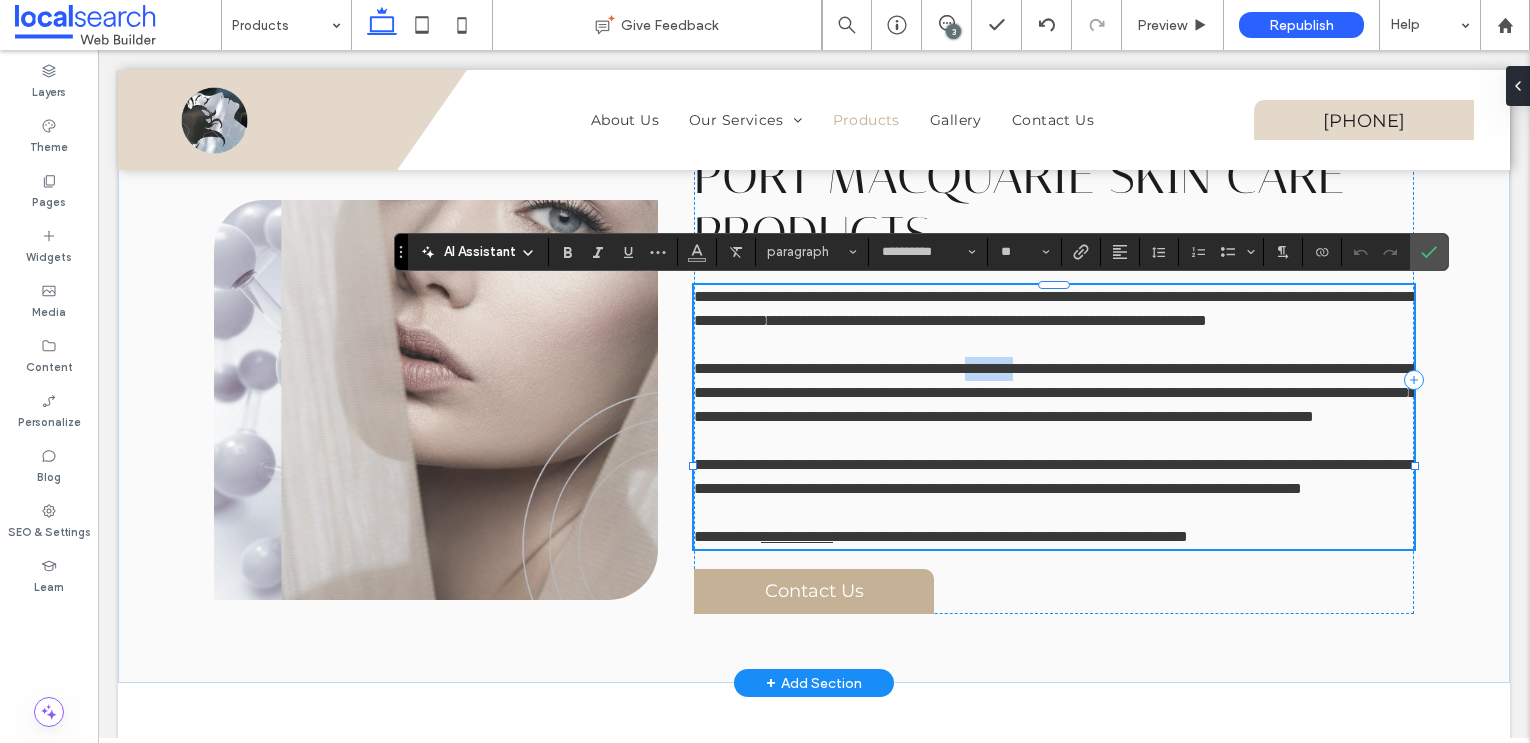click on "**********" at bounding box center [1055, 392] 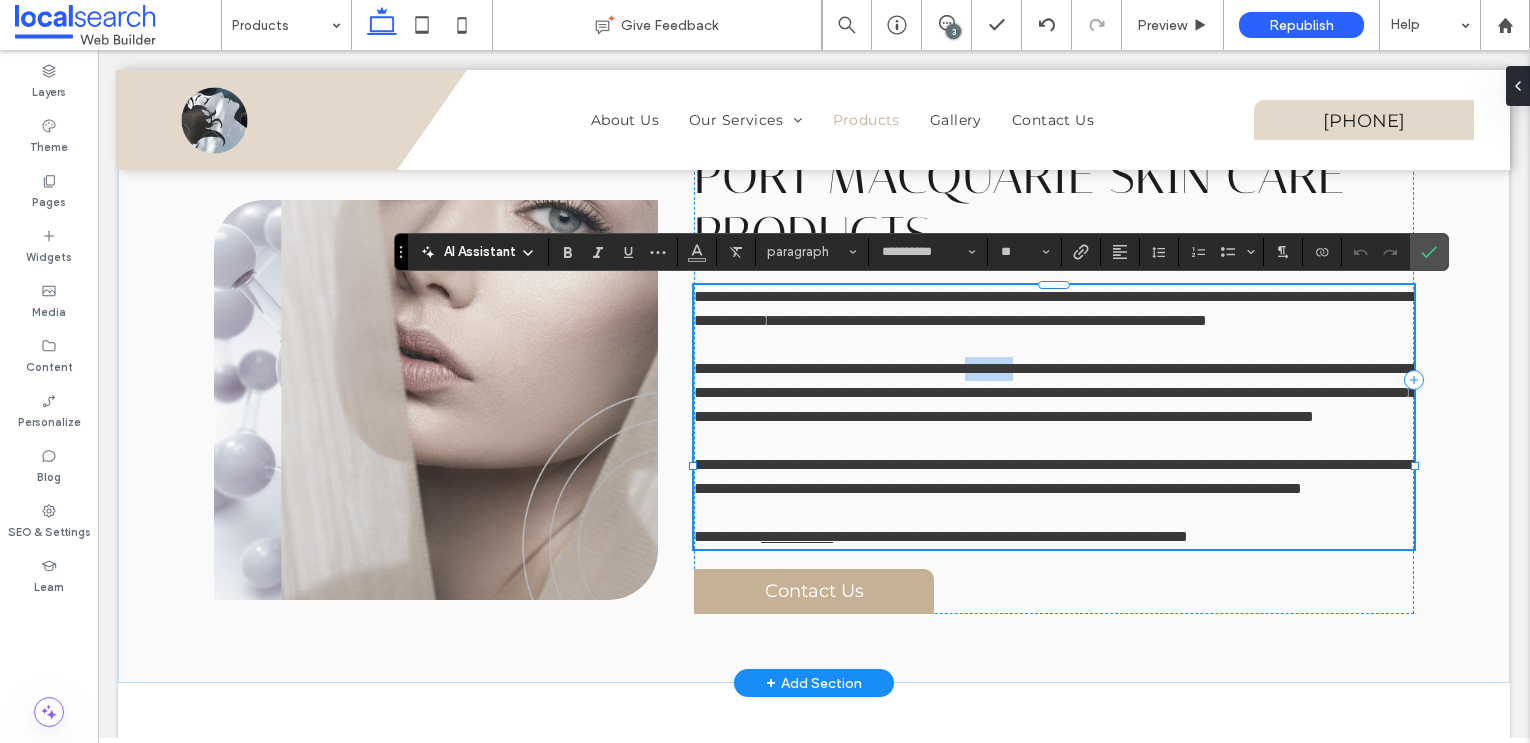 type 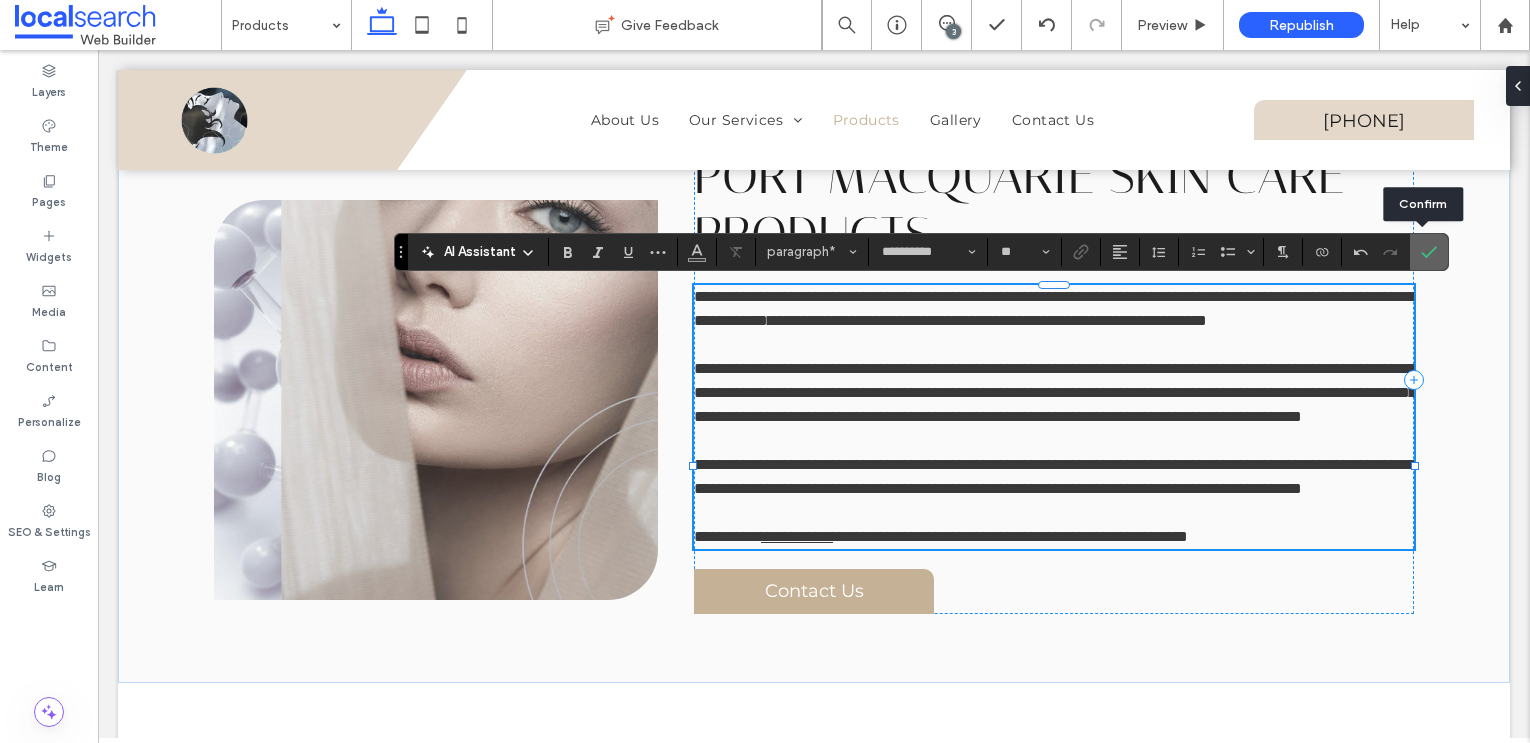 click at bounding box center [1429, 252] 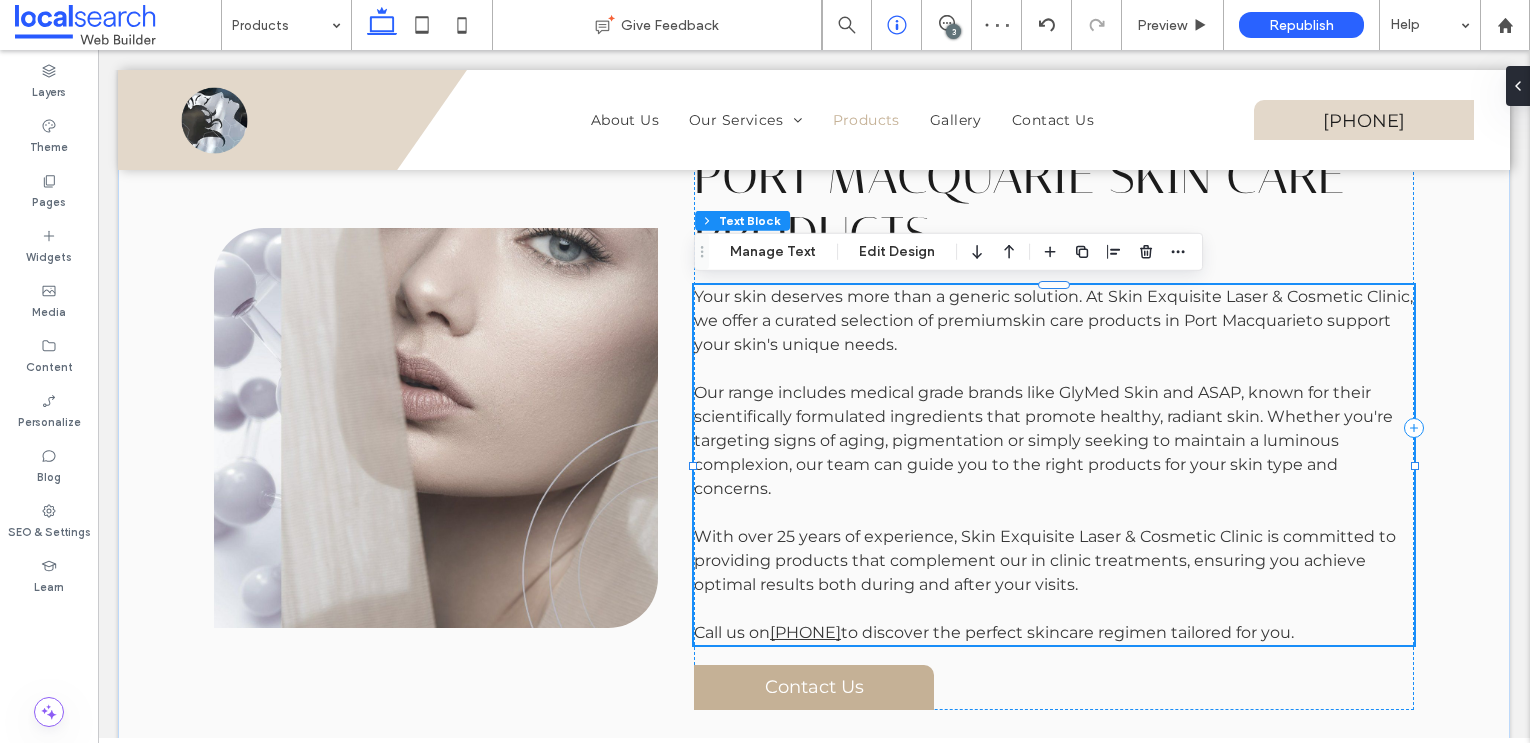 scroll, scrollTop: 1338, scrollLeft: 0, axis: vertical 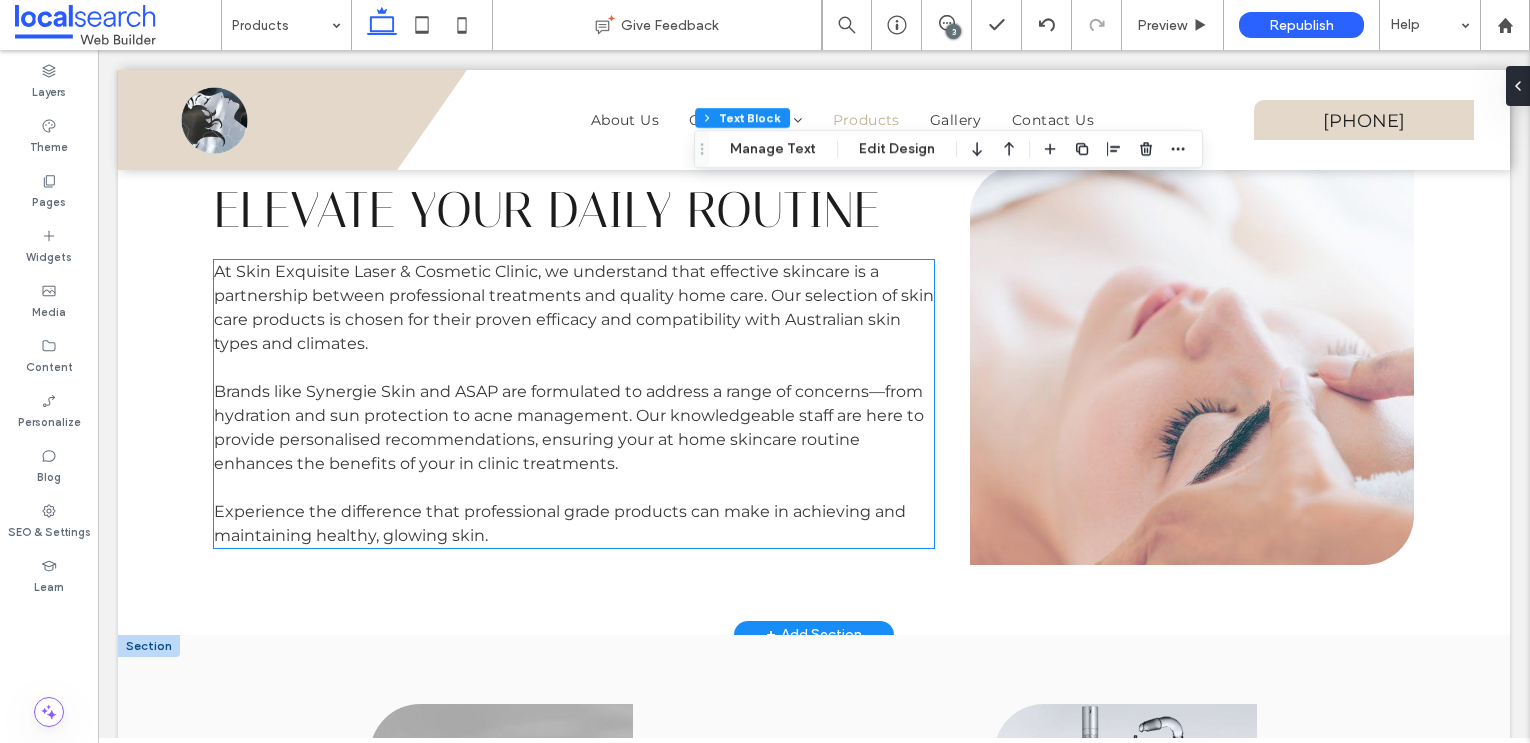 click on "Brands like Synergie Skin and ASAP are formulated to address a range of concerns—from hydration and sun protection to acne management. Our knowledgeable staff are here to provide personalised recommendations, ensuring your at home skincare routine enhances the benefits of your in clinic treatments." at bounding box center [569, 427] 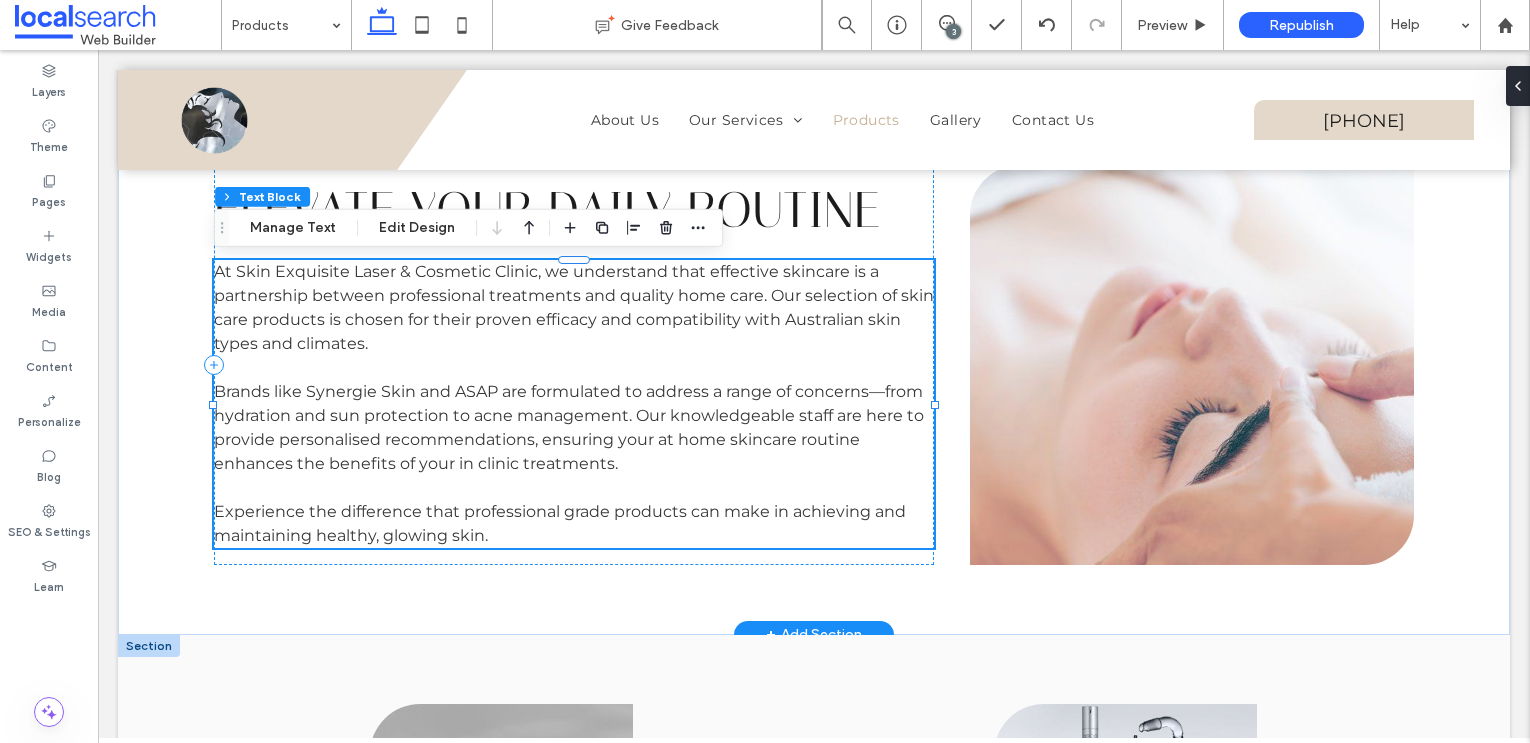 click on "Brands like Synergie Skin and ASAP are formulated to address a range of concerns—from hydration and sun protection to acne management. Our knowledgeable staff are here to provide personalised recommendations, ensuring your at home skincare routine enhances the benefits of your in clinic treatments." at bounding box center [569, 427] 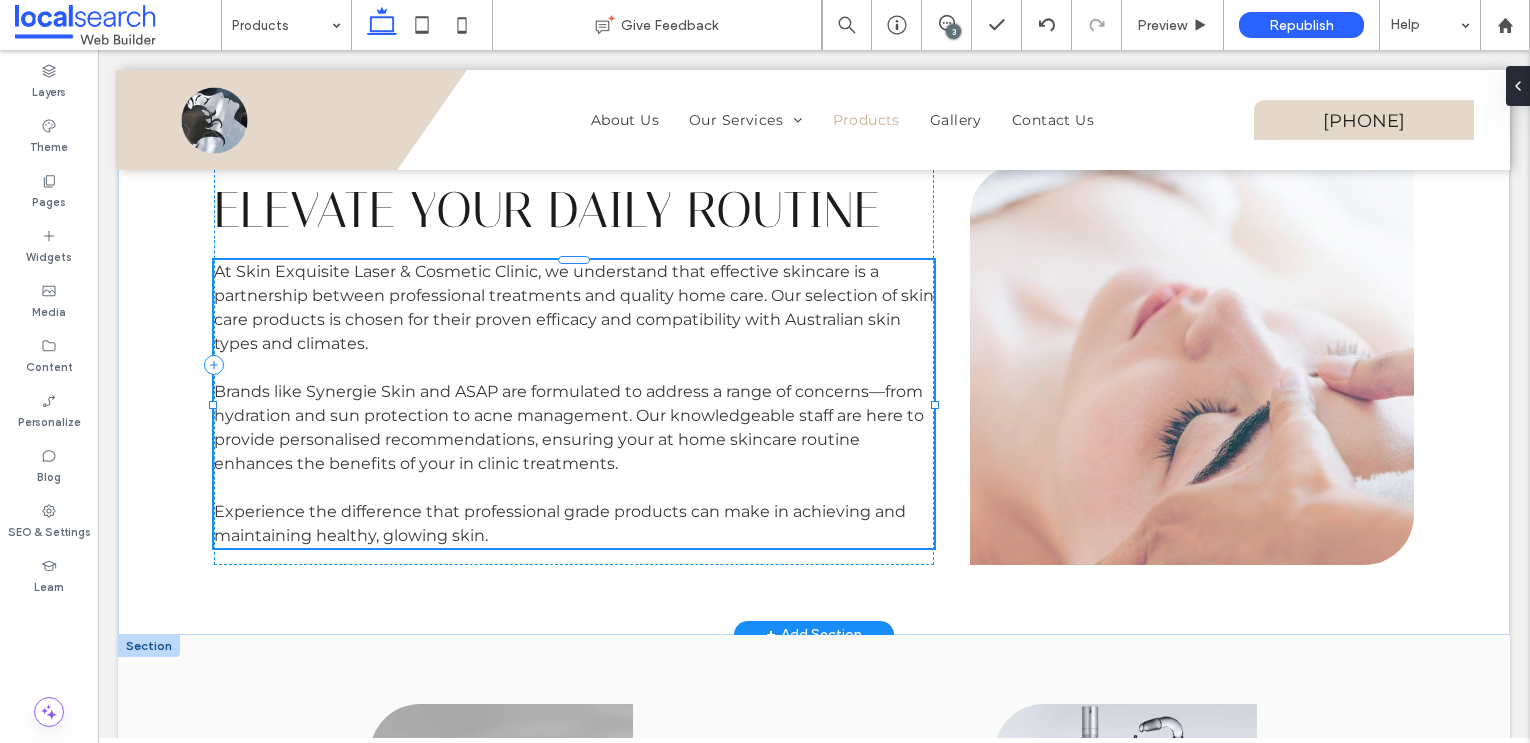 type on "**********" 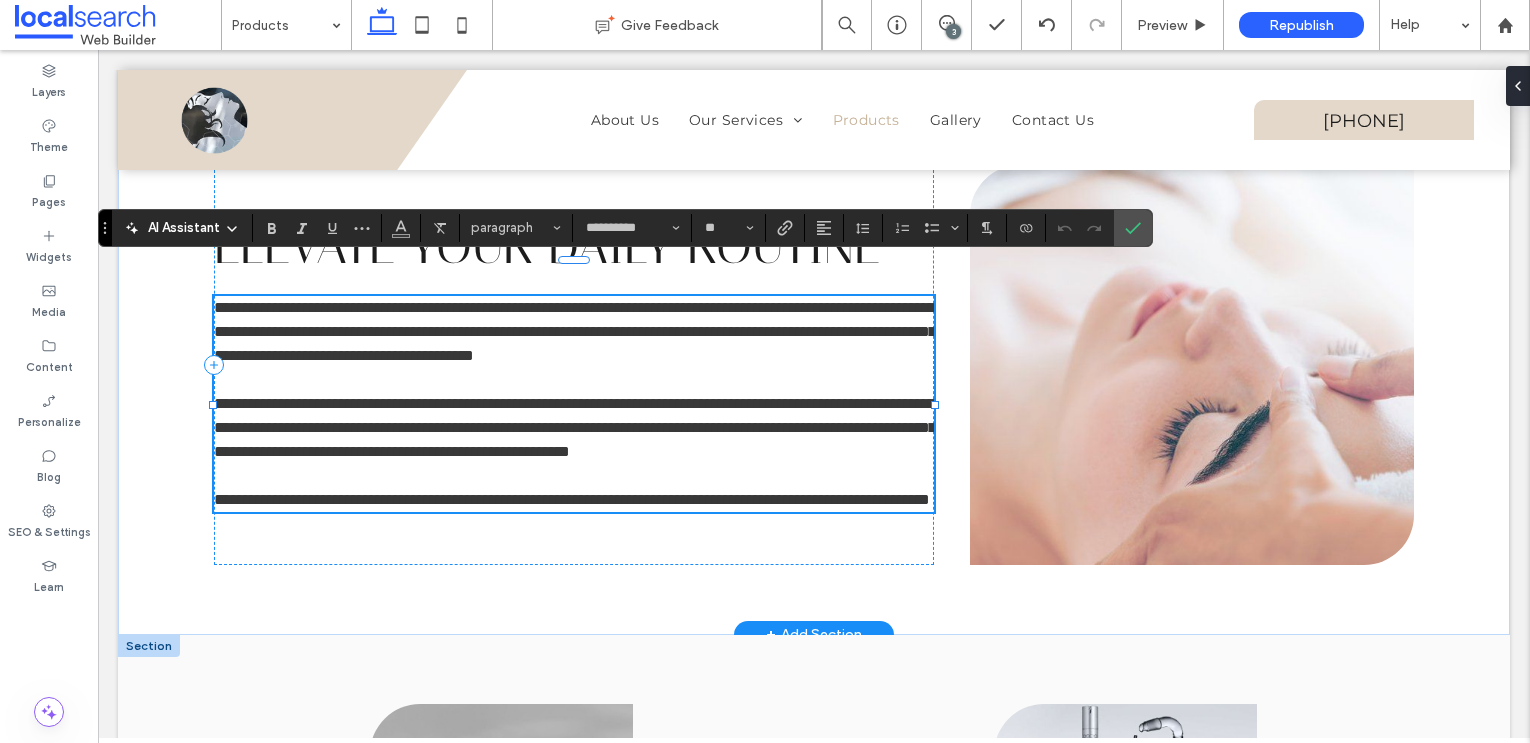 click on "**********" at bounding box center (575, 427) 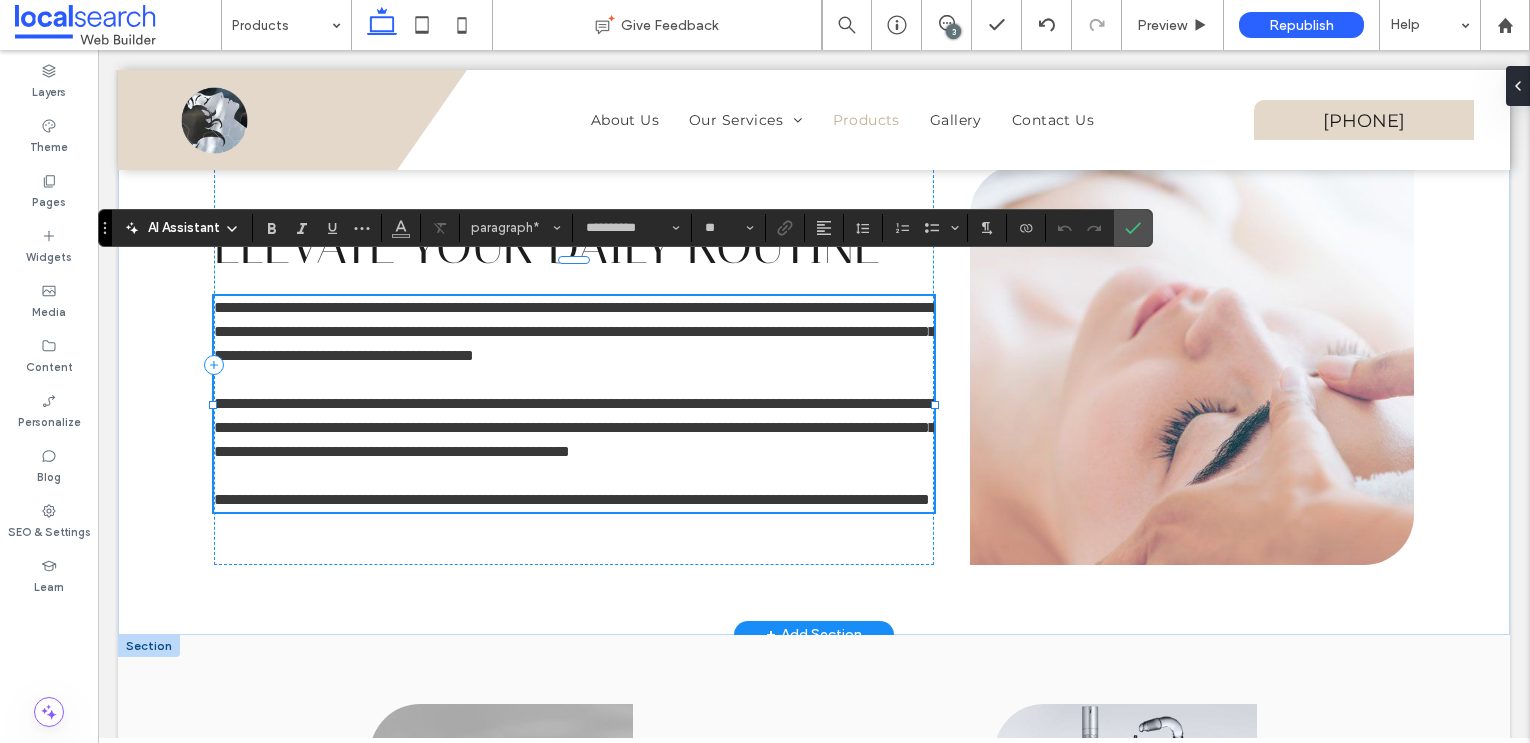 click on "**********" at bounding box center (575, 427) 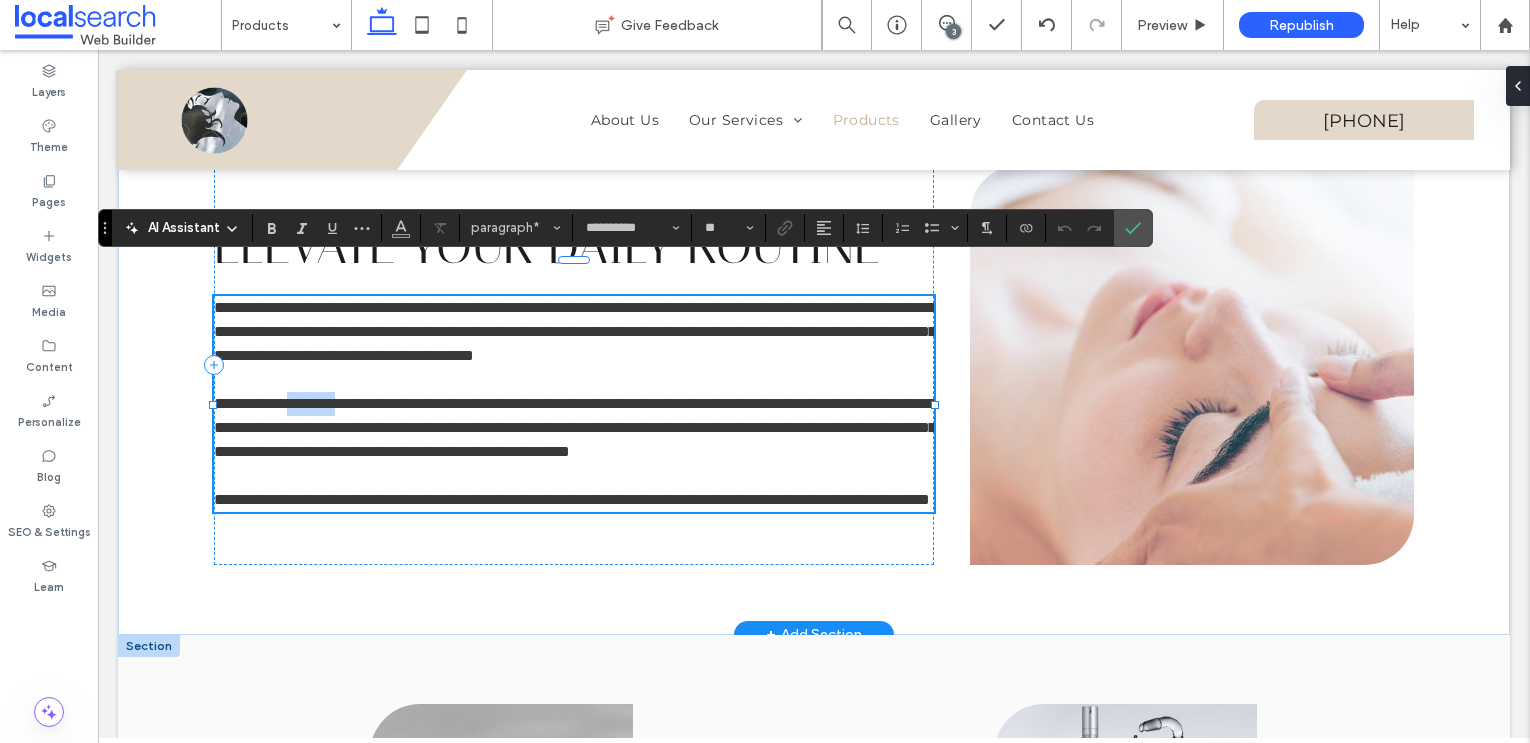 click on "**********" at bounding box center (575, 427) 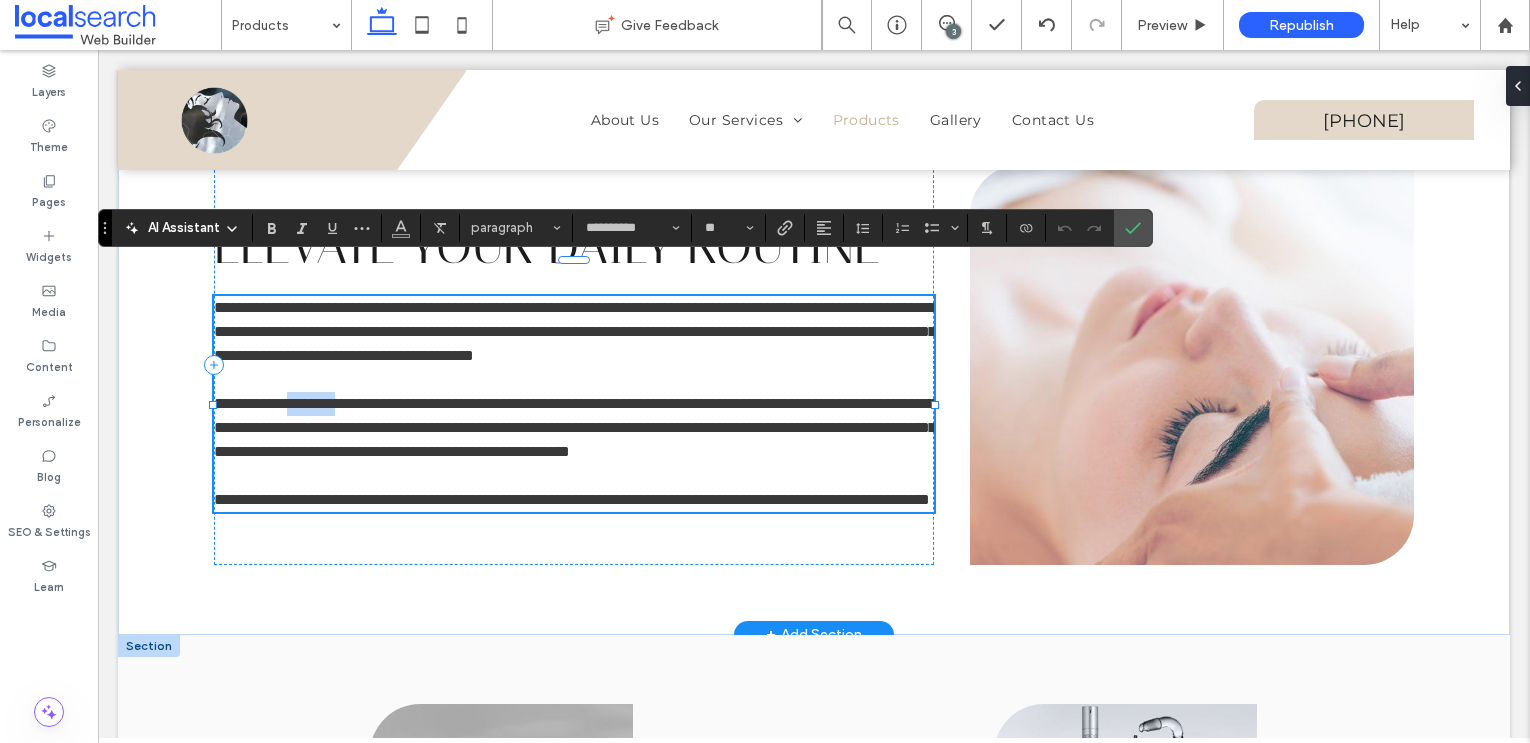 type 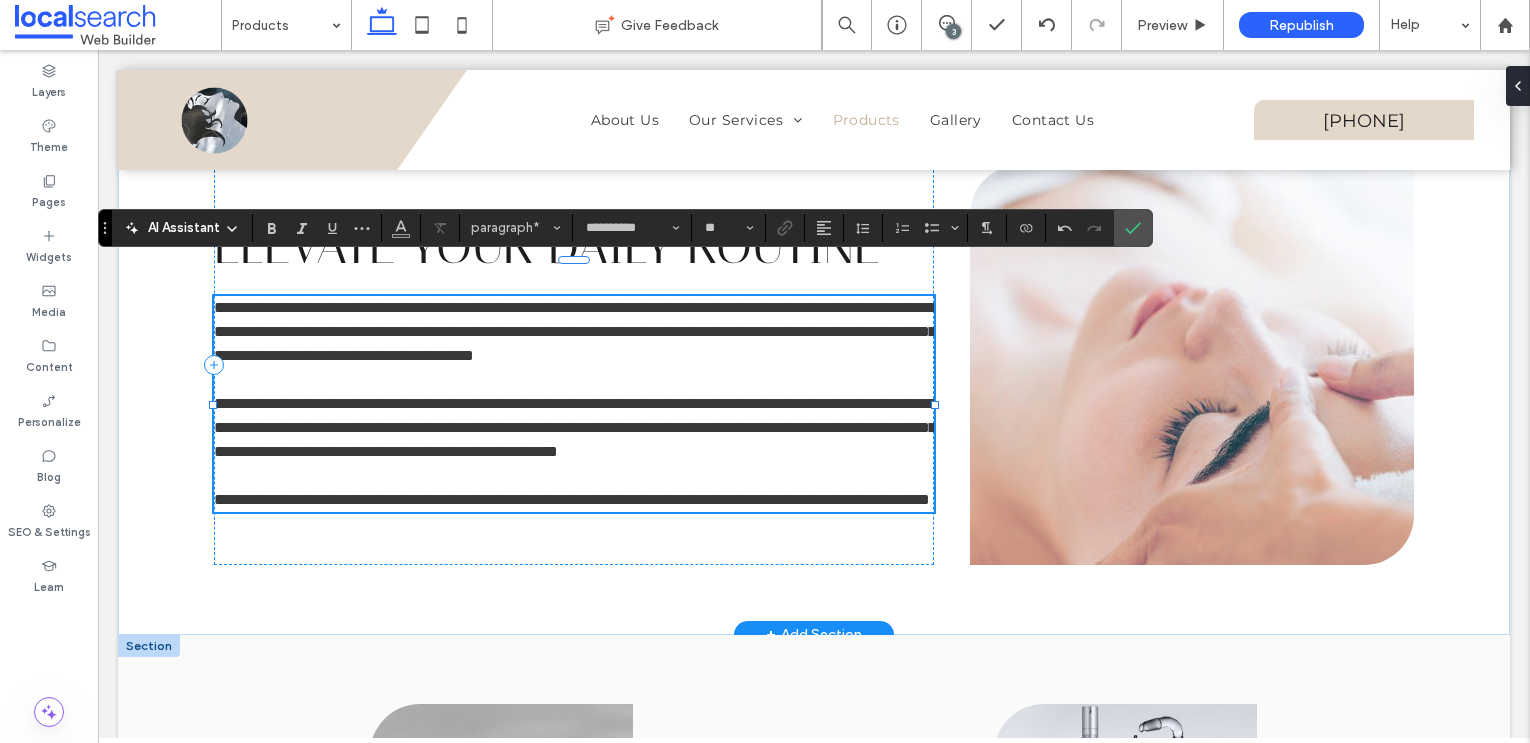 click on "**********" at bounding box center (575, 427) 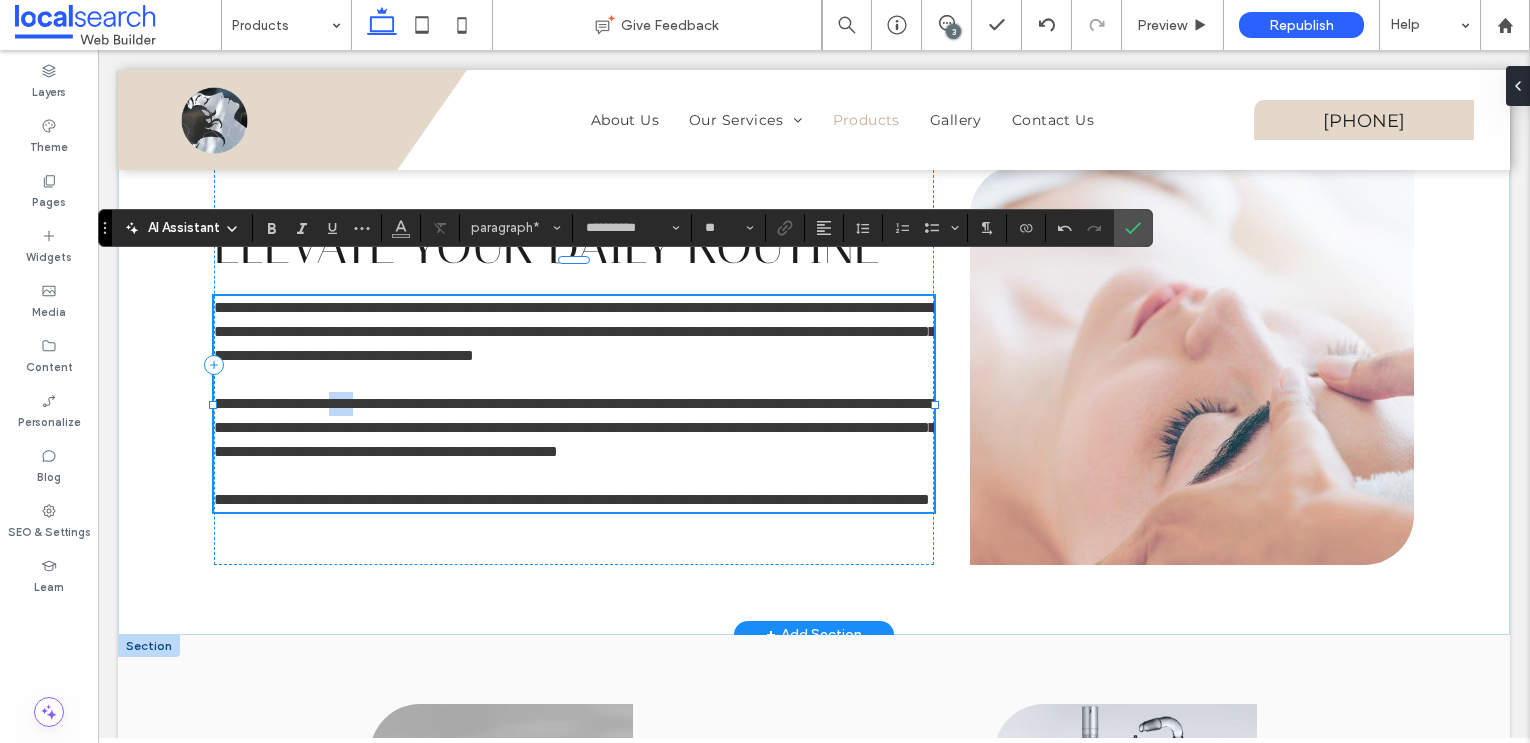 click on "**********" at bounding box center [575, 427] 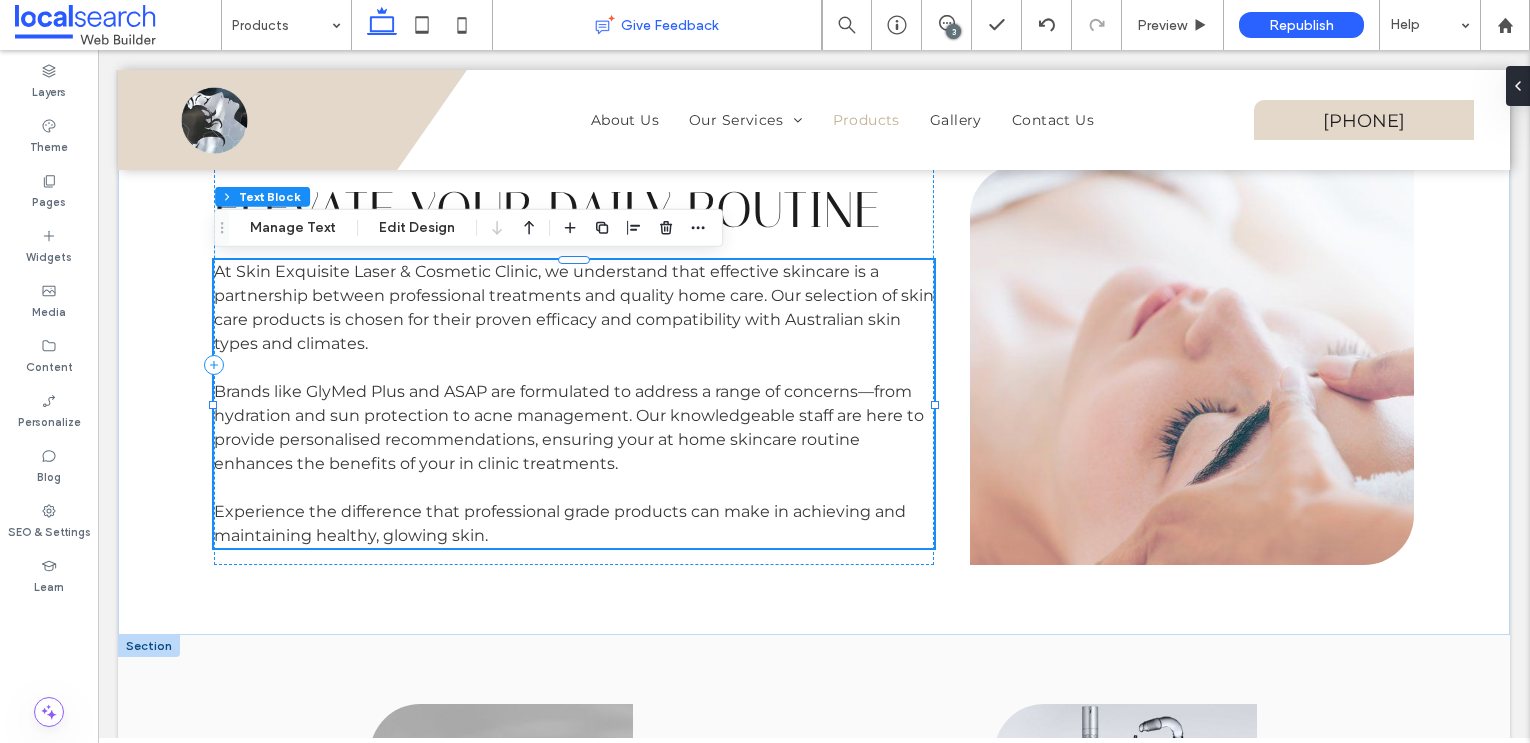 scroll, scrollTop: 654, scrollLeft: 0, axis: vertical 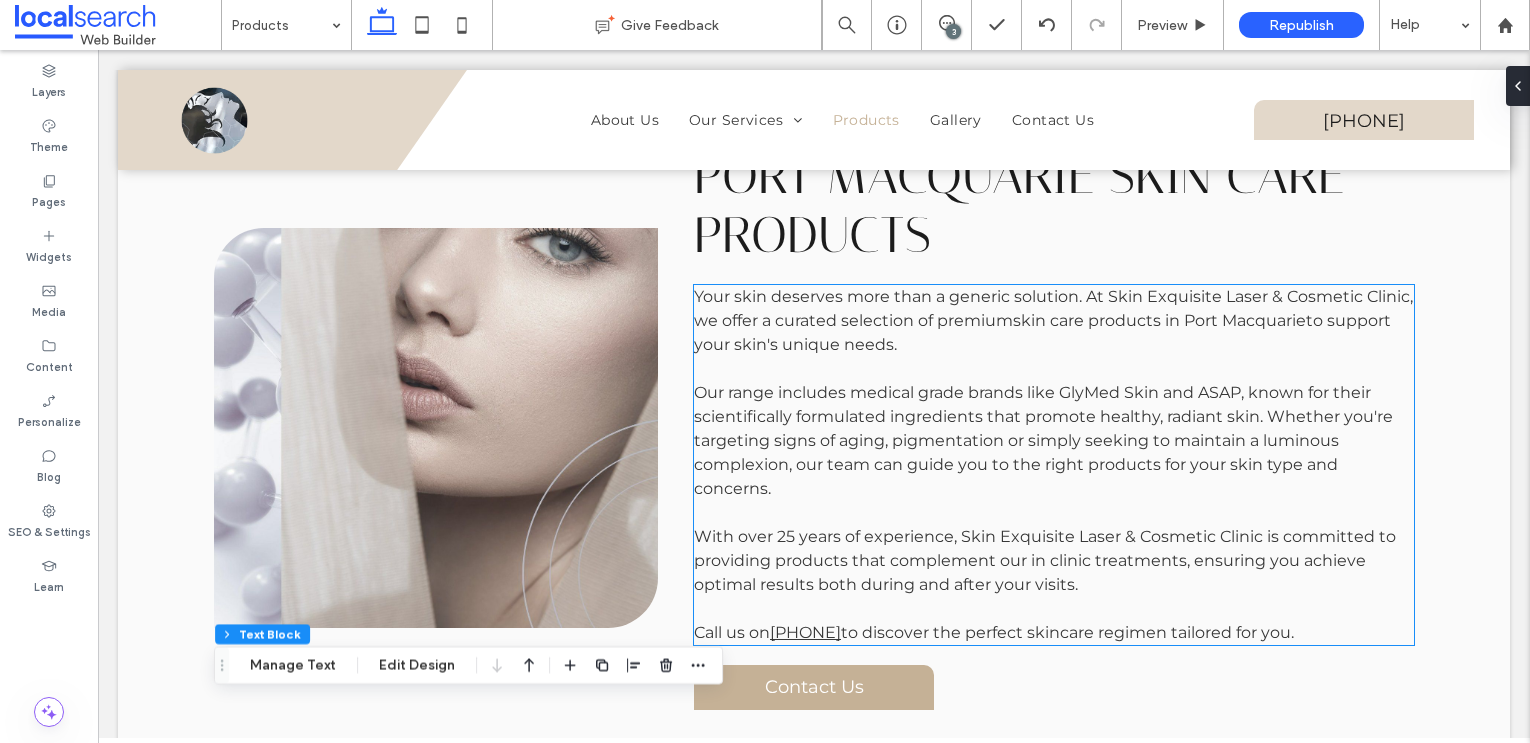 click on "Our range includes medical grade brands like GlyMed Skin and ASAP, known for their scientifically formulated ingredients that promote healthy, radiant skin. Whether you're targeting signs of aging, pigmentation or simply seeking to maintain a luminous complexion, our team can guide you to the right products for your skin type and concerns." at bounding box center [1043, 440] 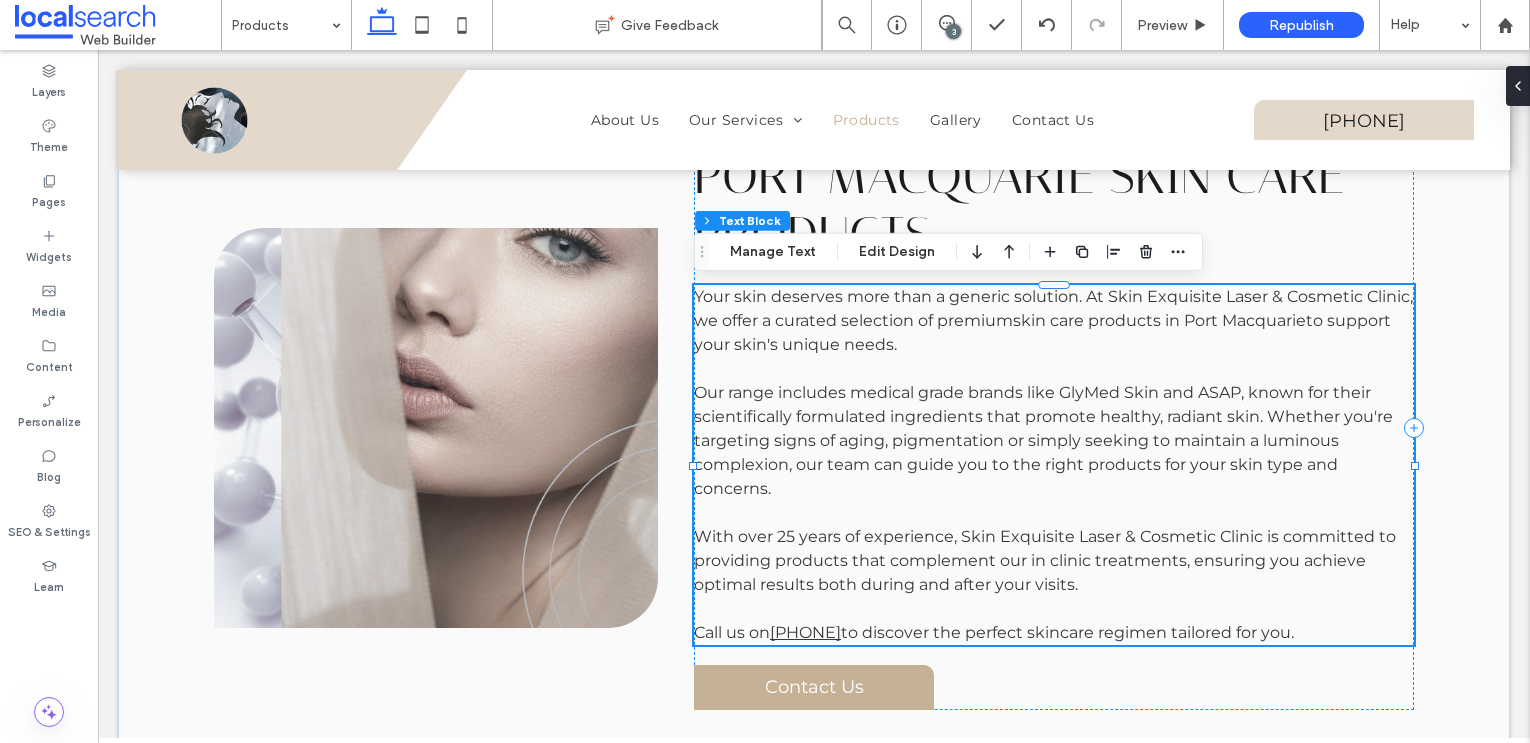 click on "Our range includes medical grade brands like GlyMed Skin and ASAP, known for their scientifically formulated ingredients that promote healthy, radiant skin. Whether you're targeting signs of aging, pigmentation or simply seeking to maintain a luminous complexion, our team can guide you to the right products for your skin type and concerns." at bounding box center [1043, 440] 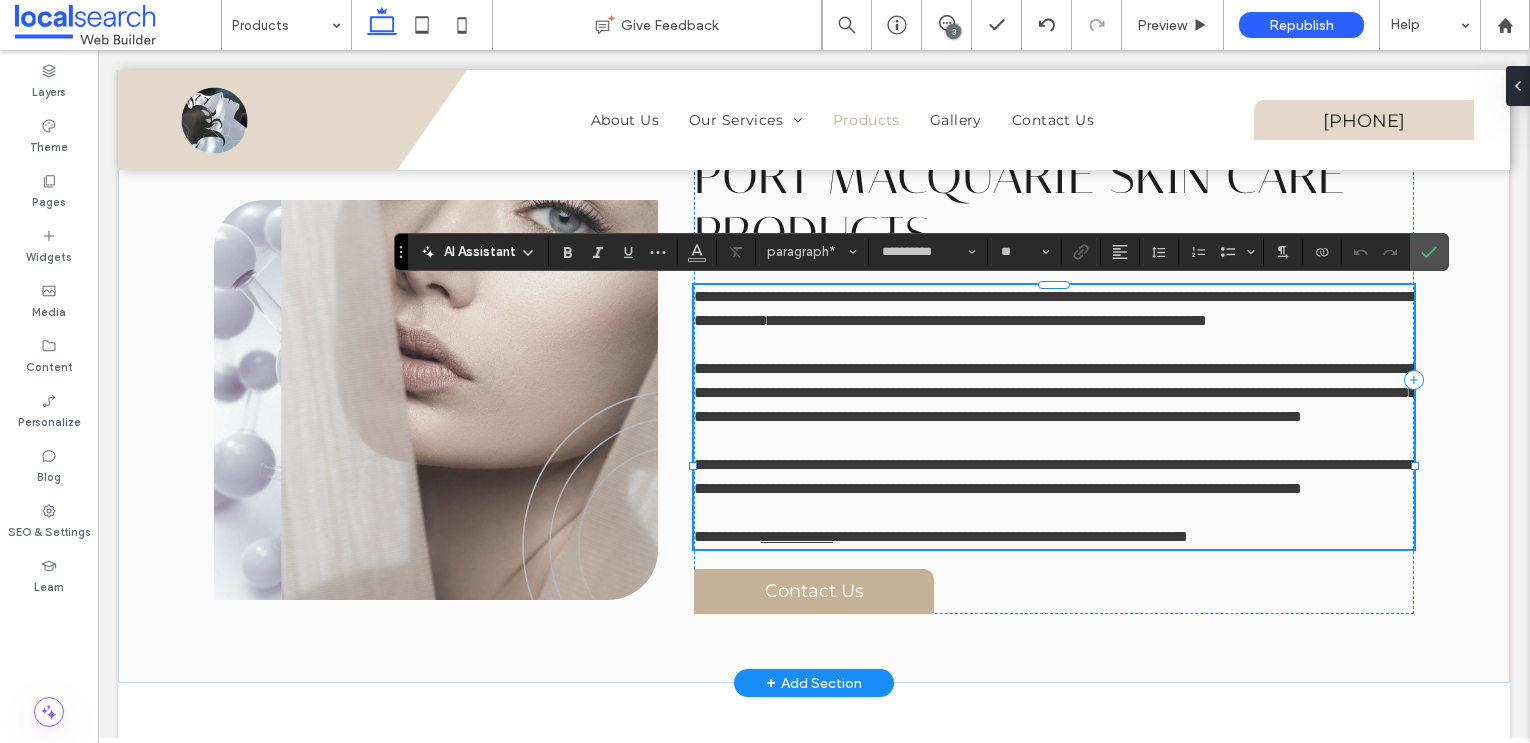 click on "**********" at bounding box center [1055, 392] 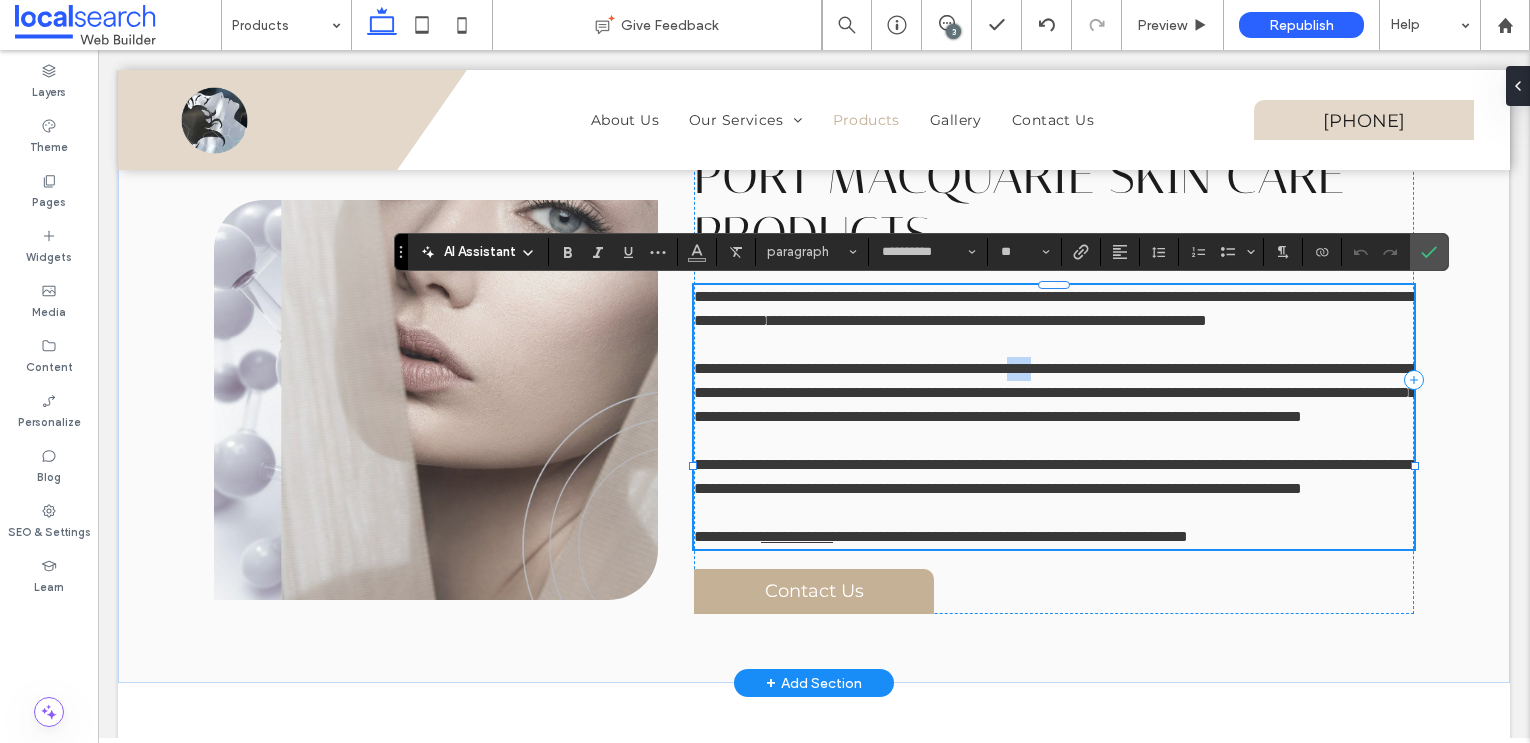 click on "**********" at bounding box center (1055, 392) 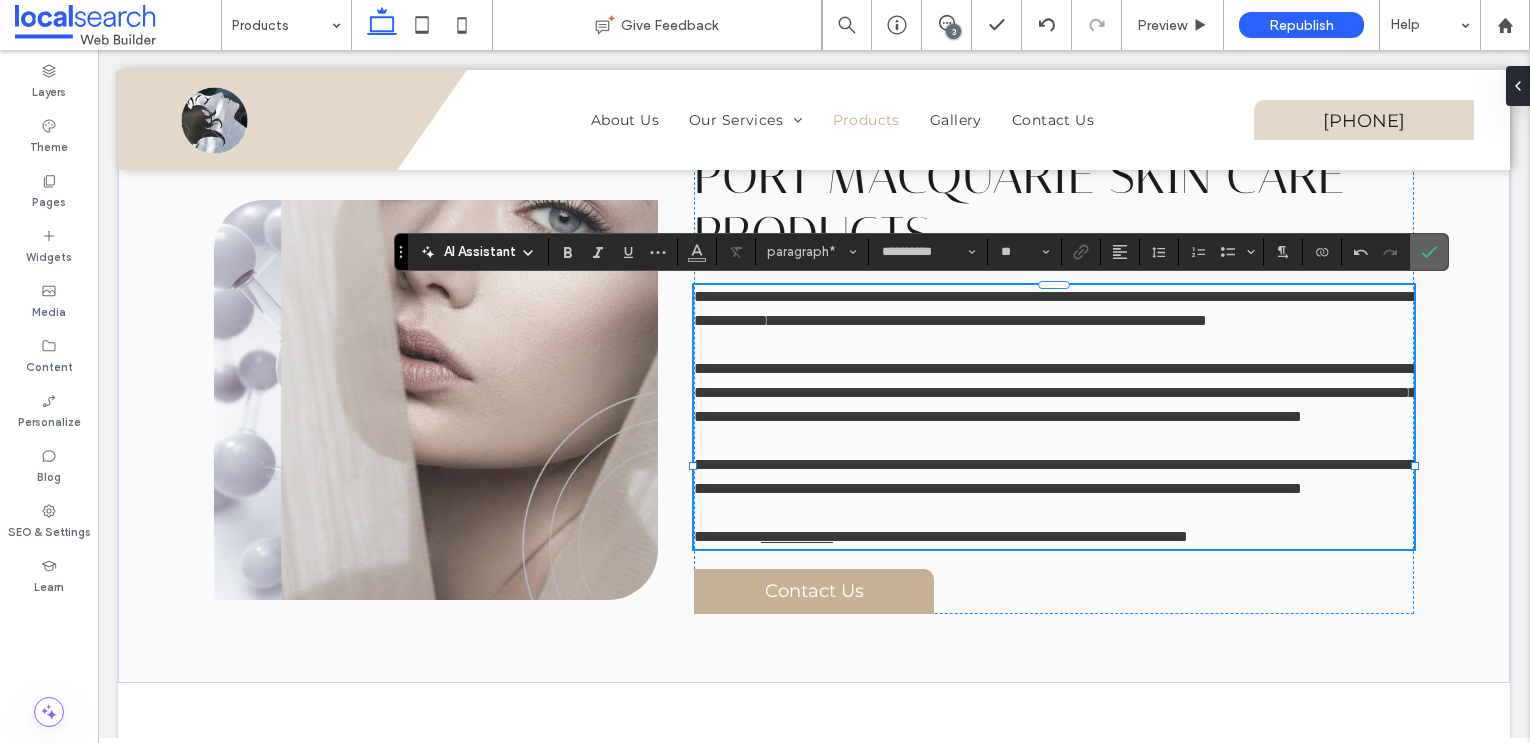 click 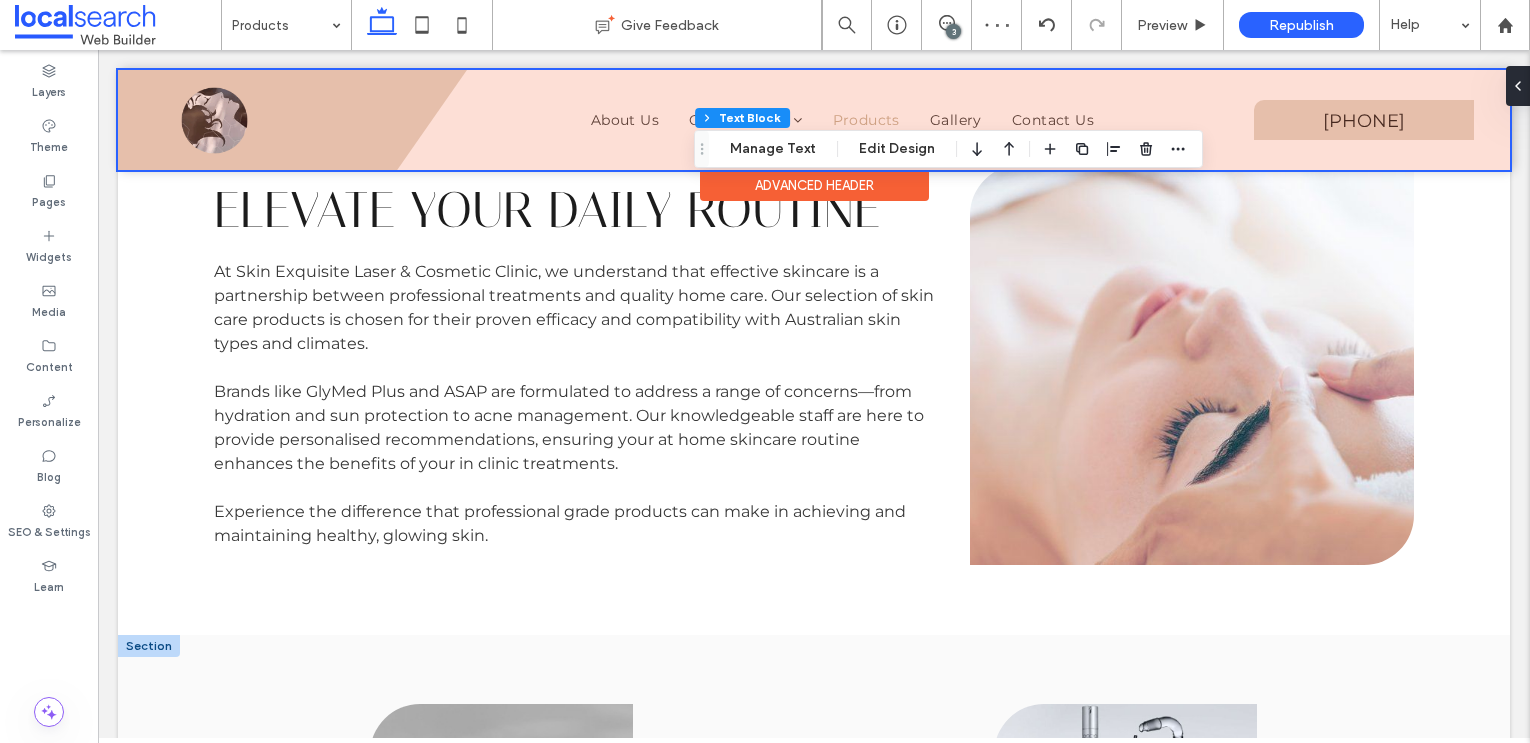 scroll, scrollTop: 1935, scrollLeft: 0, axis: vertical 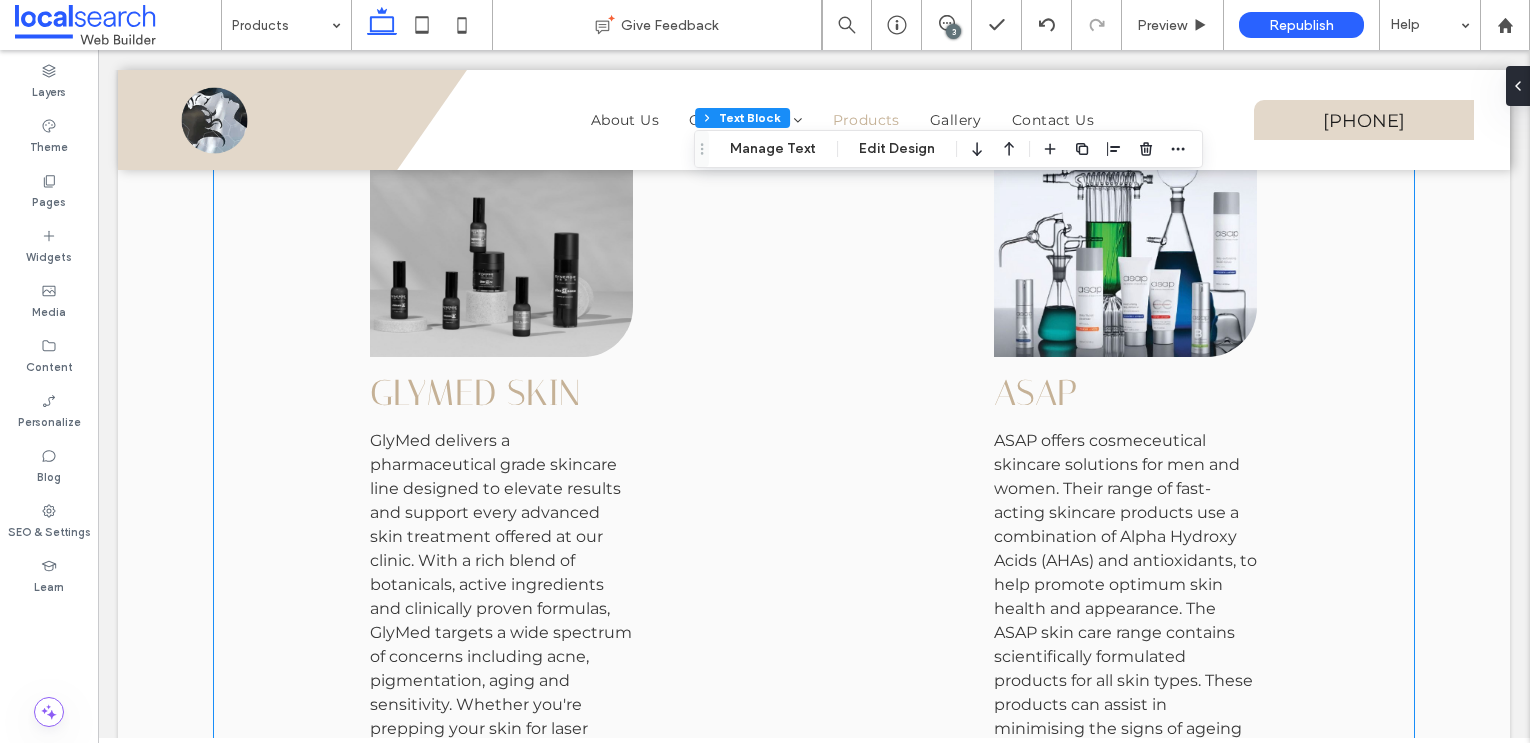 click on "GlyMed Skin" at bounding box center [475, 393] 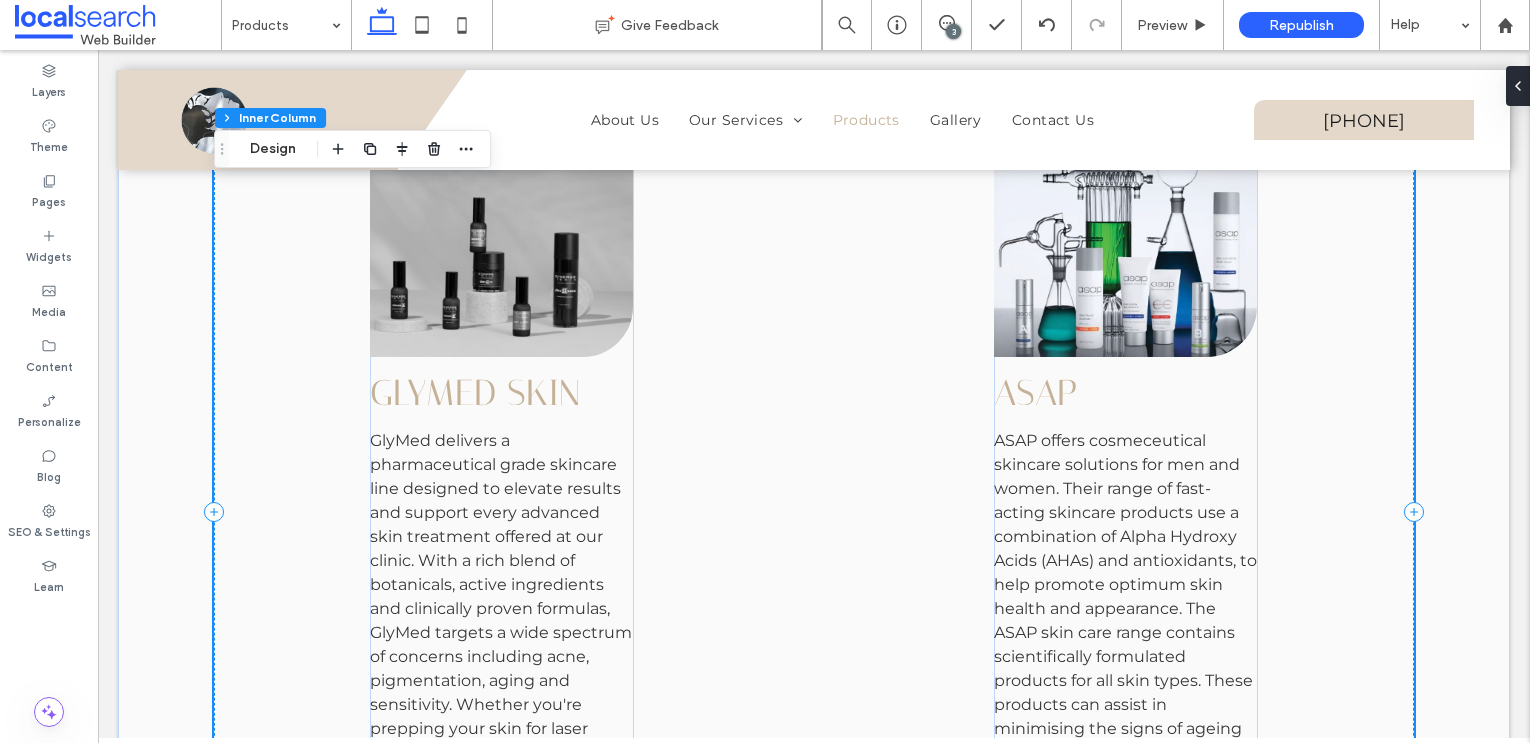 click on "GlyMed Skin" at bounding box center (475, 393) 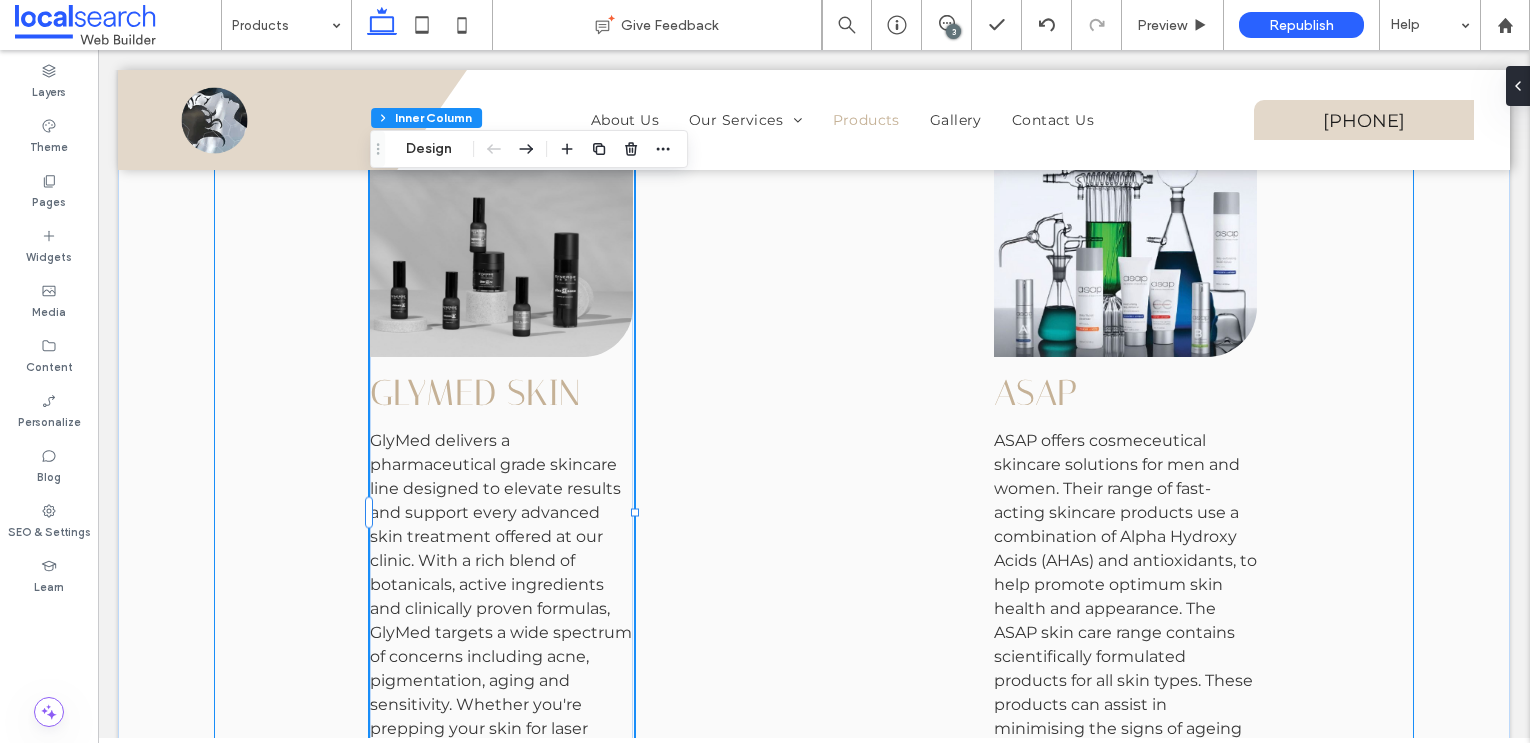click on "GlyMed Skin" at bounding box center [475, 393] 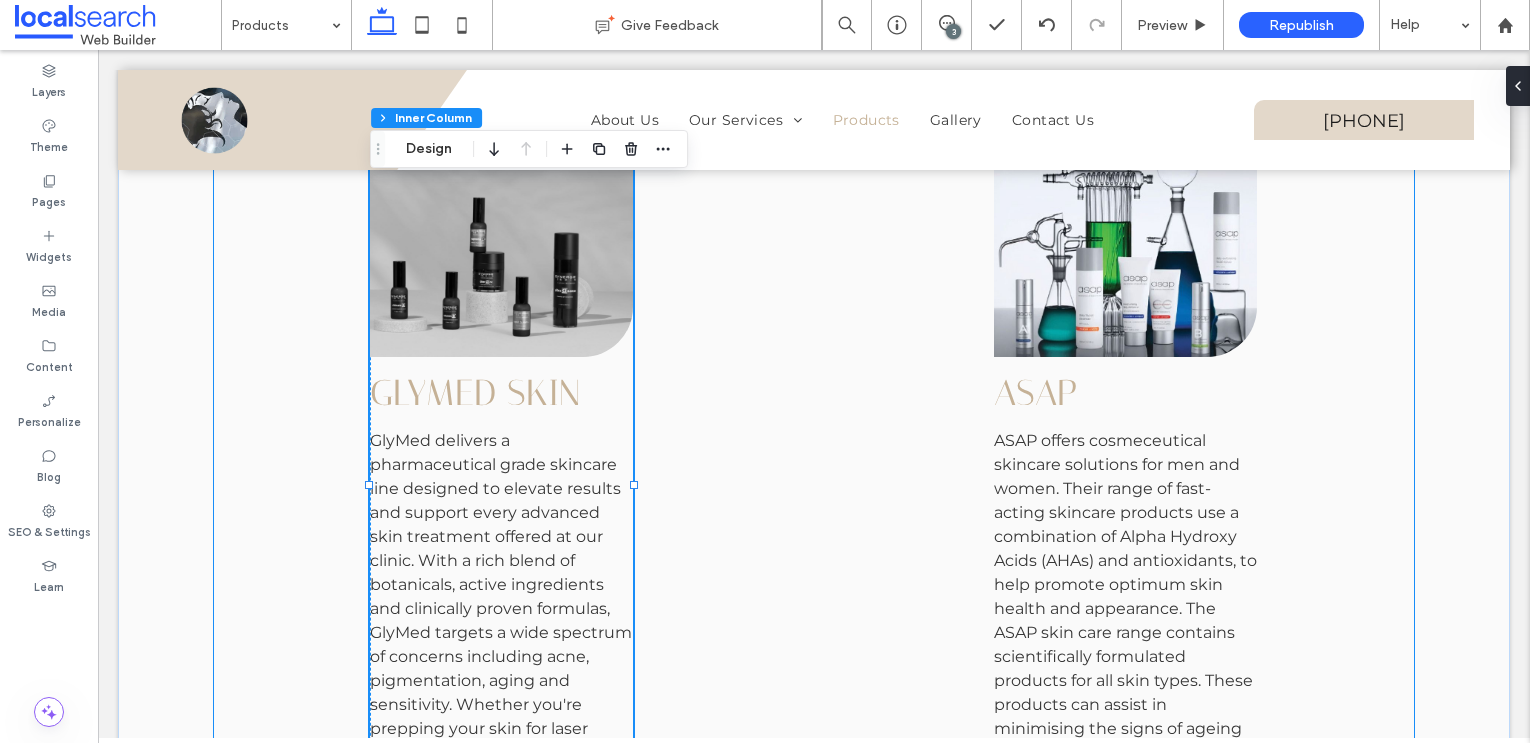 click on "GlyMed Skin" at bounding box center (475, 393) 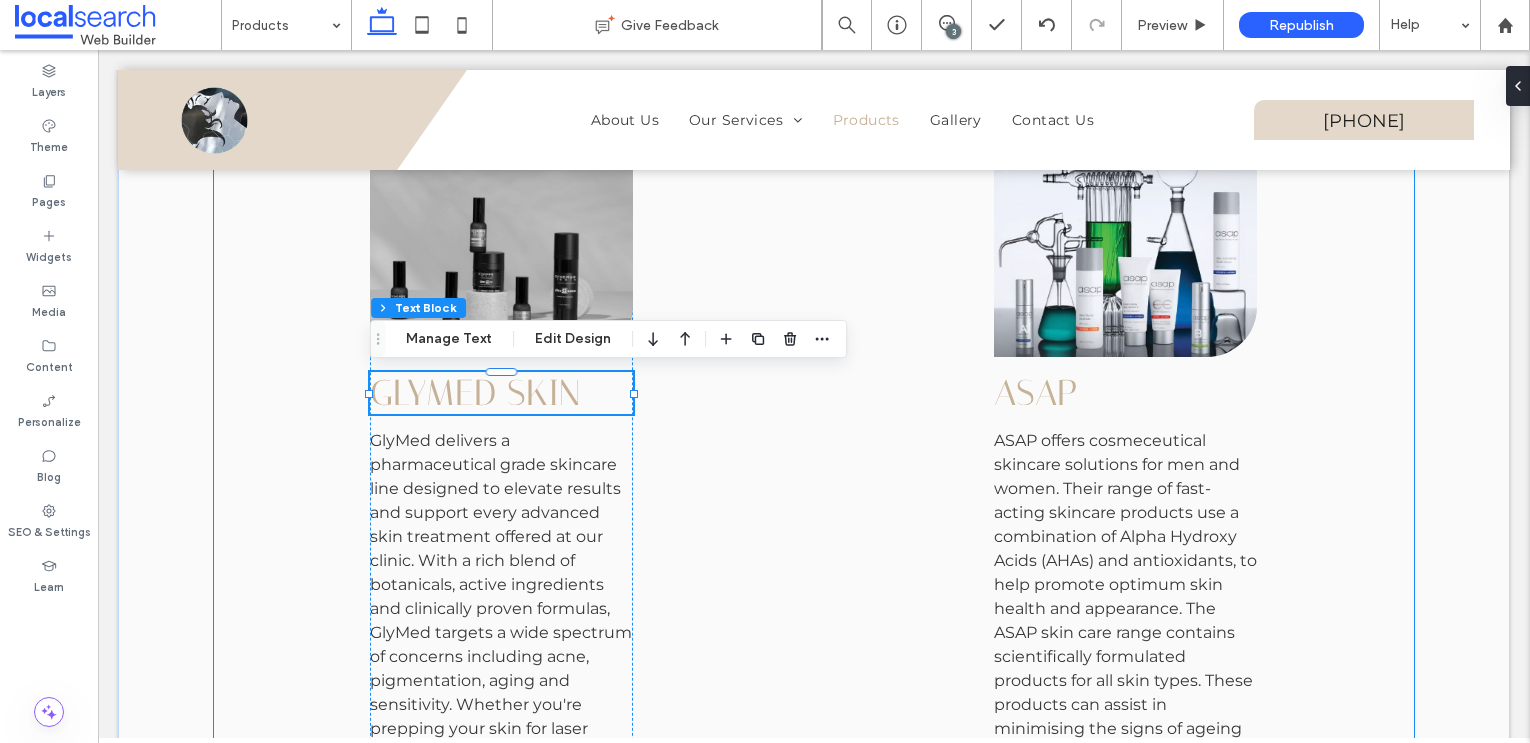 click on "GlyMed Skin" at bounding box center [475, 393] 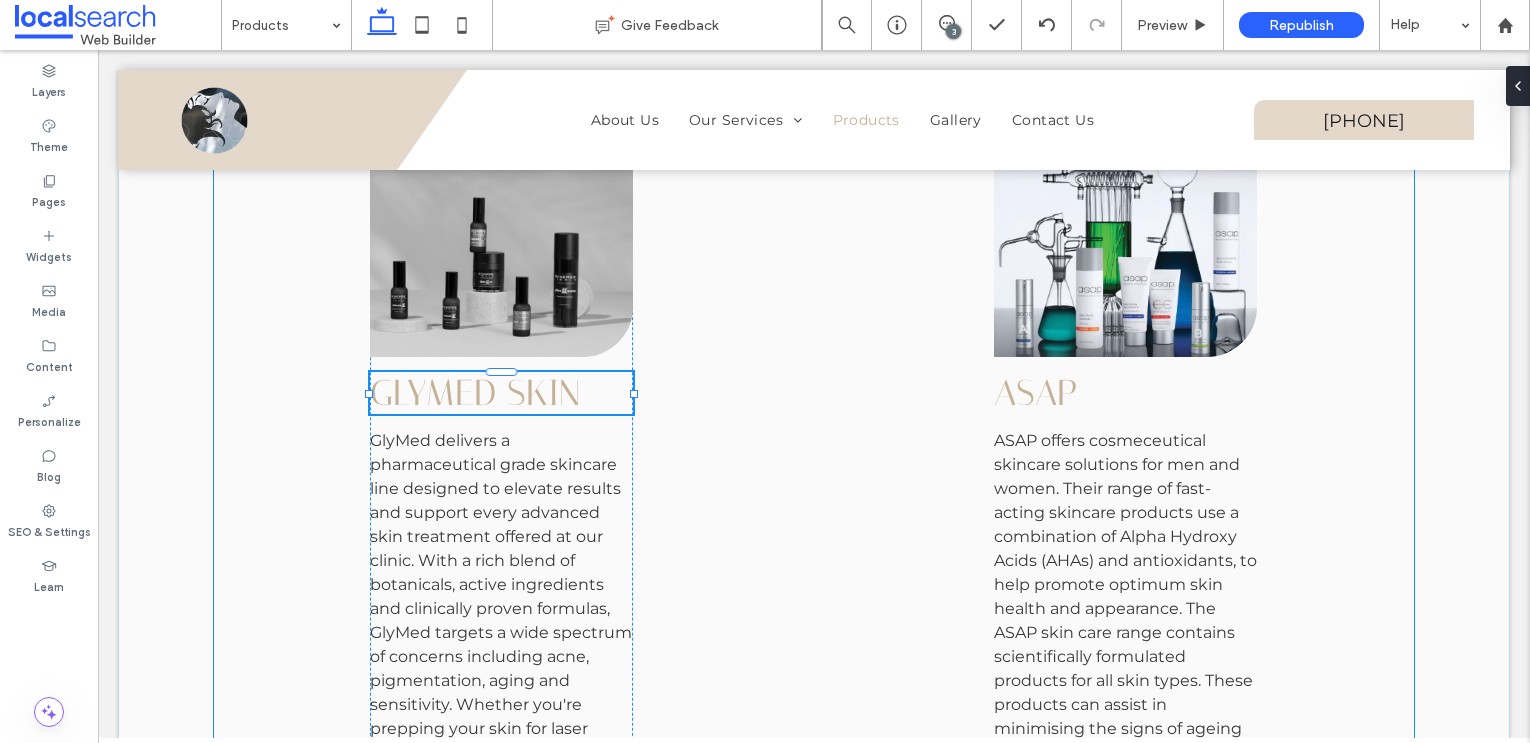 type on "********" 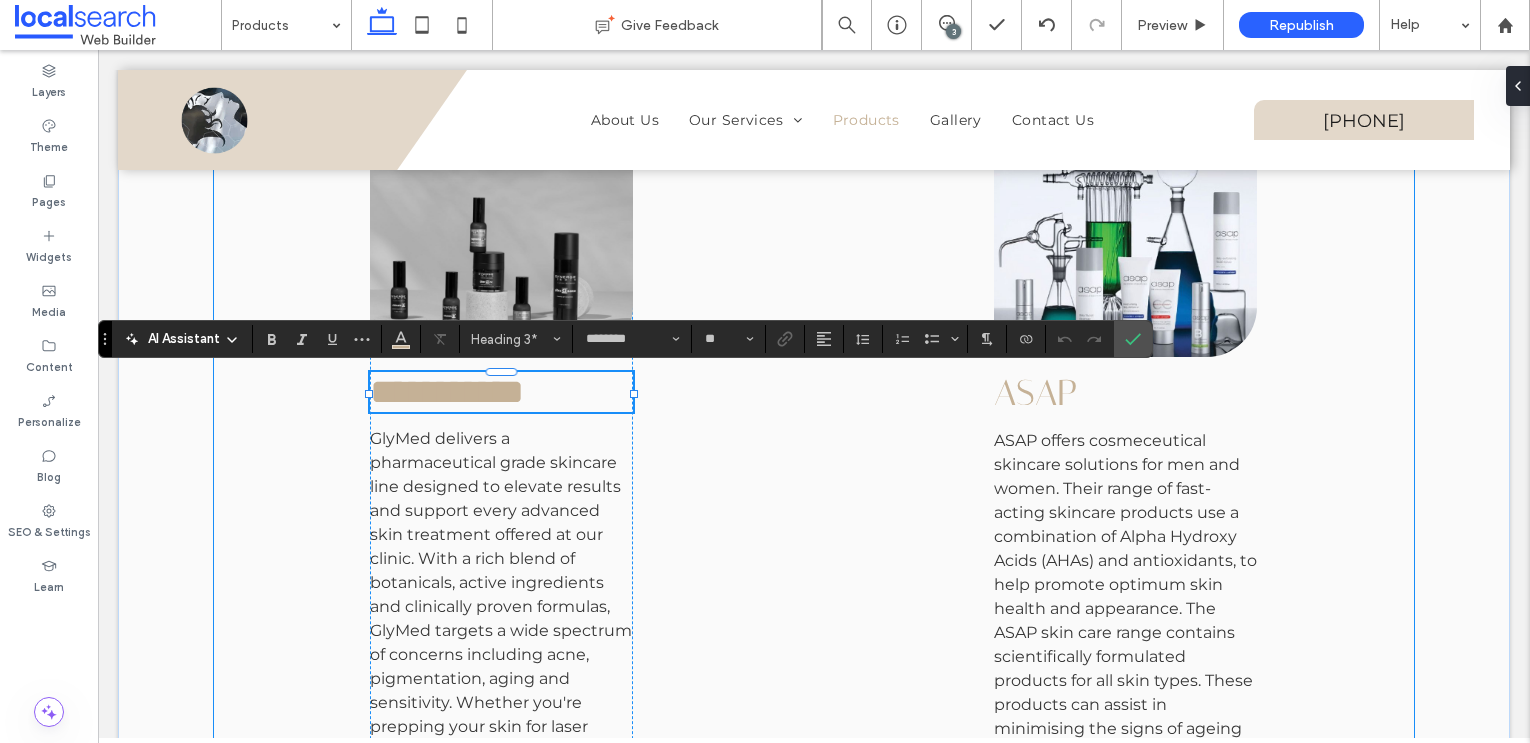 click on "**********" at bounding box center (447, 392) 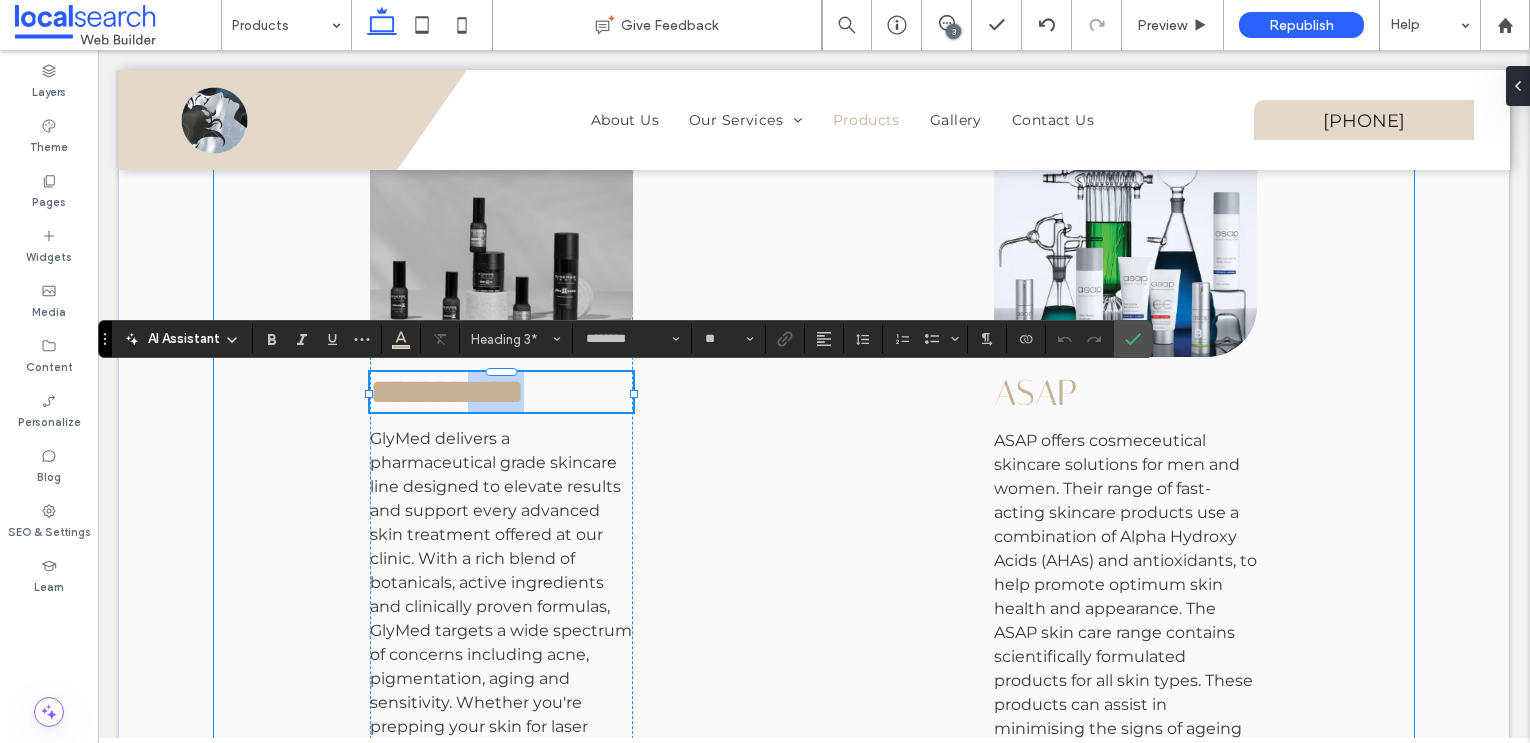 click on "**********" at bounding box center [447, 392] 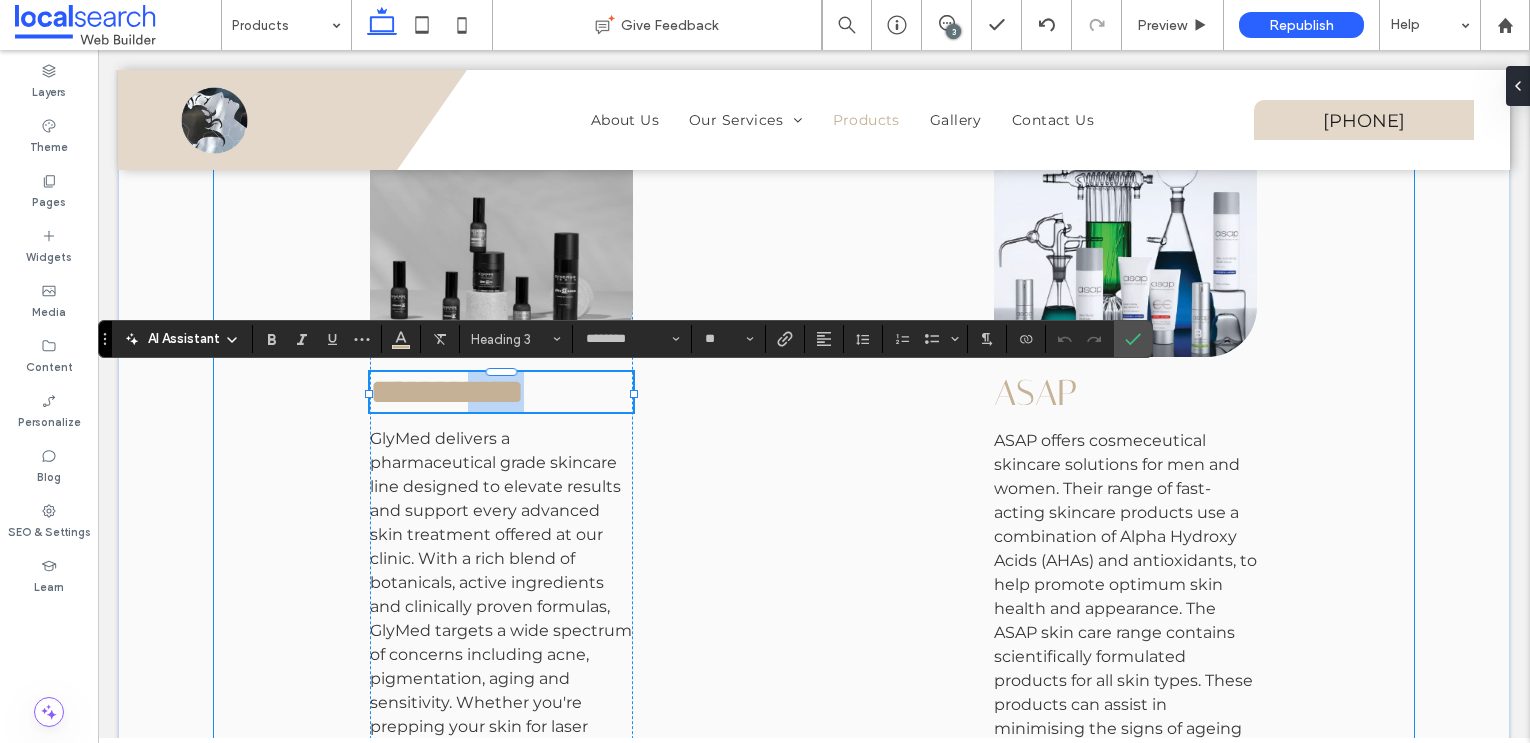 type 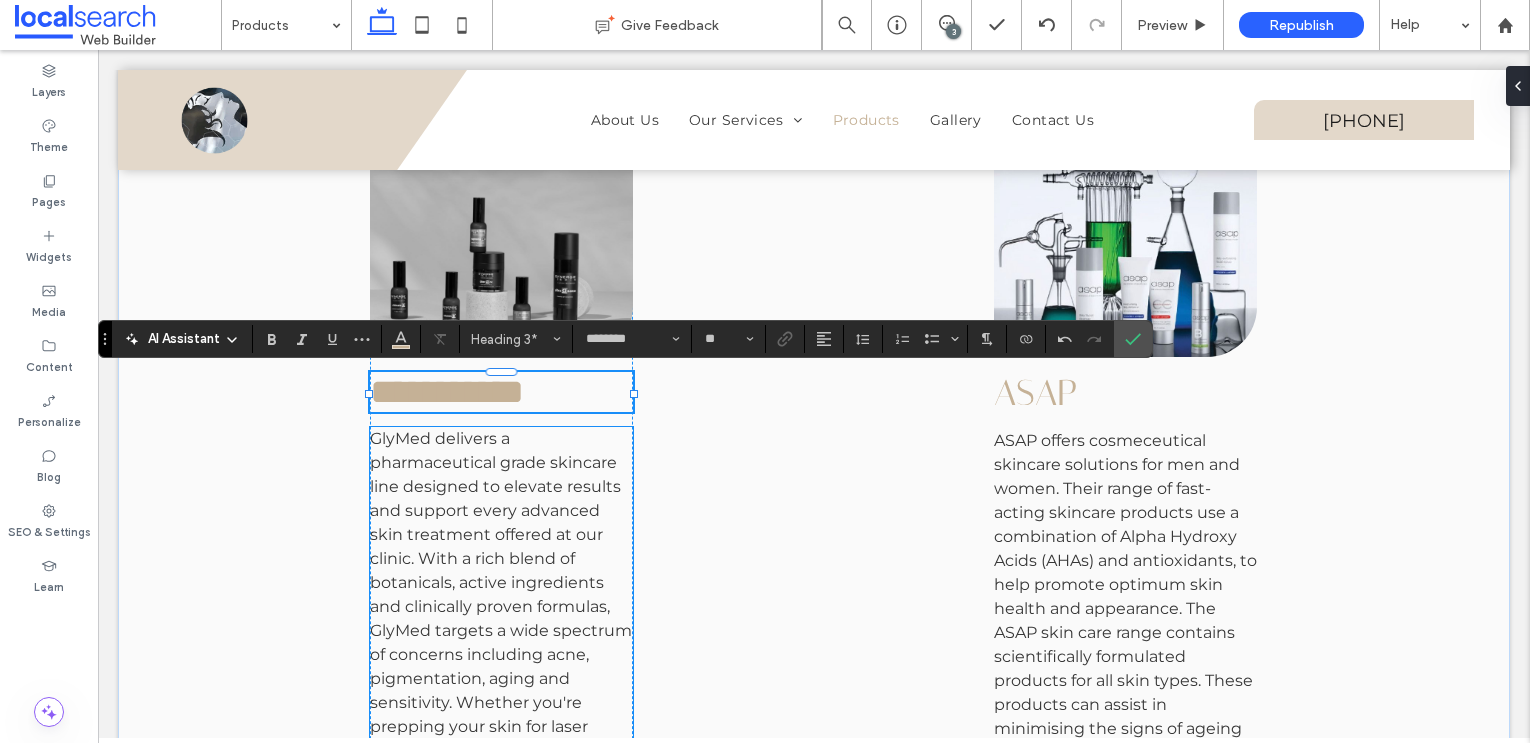 click on "GlyMed delivers a pharmaceutical grade skincare line designed to elevate results and support every advanced skin treatment offered at our clinic. With a rich blend of botanicals, active ingredients and clinically proven formulas, GlyMed targets a wide spectrum of concerns including acne, pigmentation, aging and sensitivity. Whether you're prepping your skin for laser therapy or maintaining a youthful glow post treatment, GlyMed’s professional solutions offer the perfect complement to our cosmetic services." at bounding box center [501, 642] 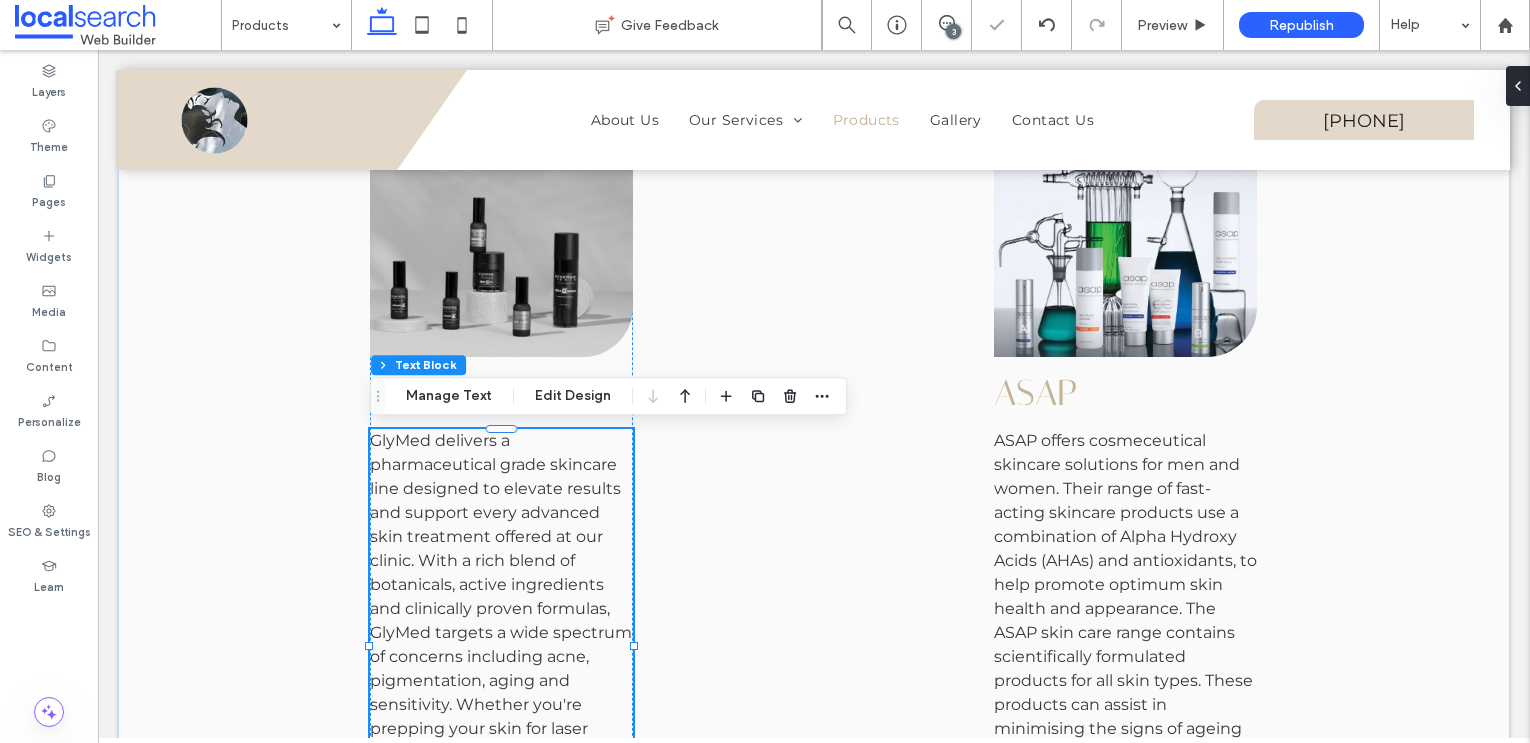 click on "GlyMed delivers a pharmaceutical grade skincare line designed to elevate results and support every advanced skin treatment offered at our clinic. With a rich blend of botanicals, active ingredients and clinically proven formulas, GlyMed targets a wide spectrum of concerns including acne, pigmentation, aging and sensitivity. Whether you're prepping your skin for laser therapy or maintaining a youthful glow post treatment, GlyMed’s professional solutions offer the perfect complement to our cosmetic services." at bounding box center [501, 645] 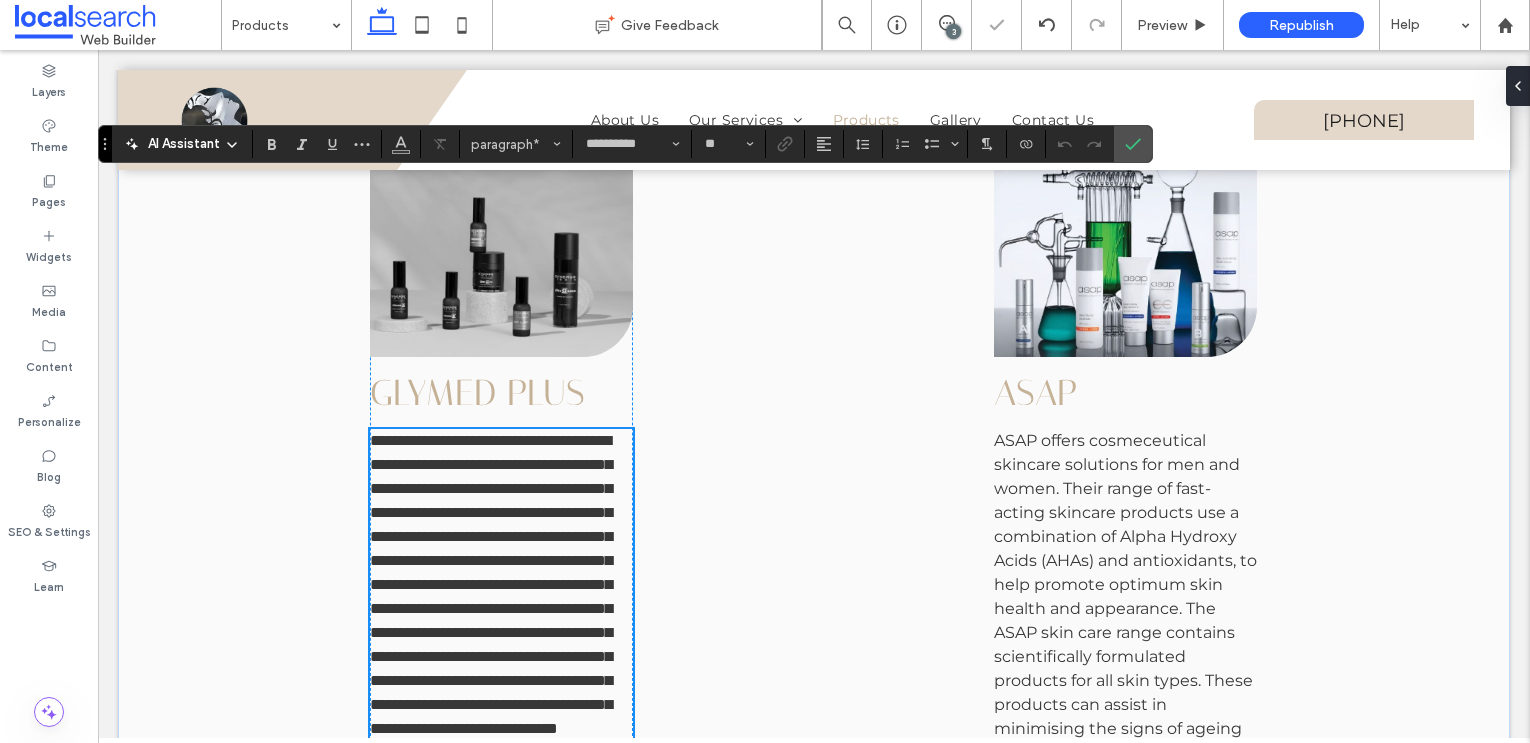 scroll, scrollTop: 2187, scrollLeft: 0, axis: vertical 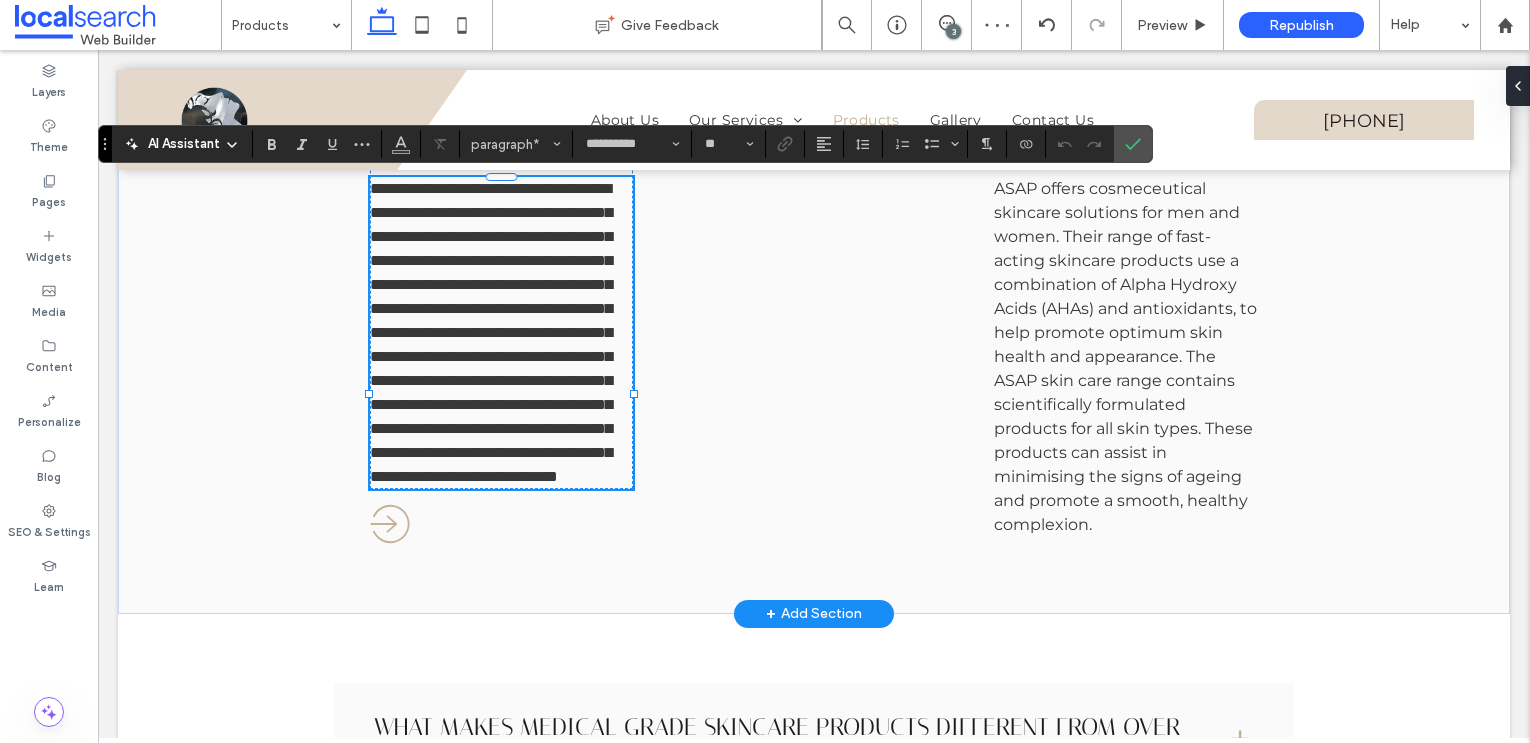 click on "**********" at bounding box center (491, 332) 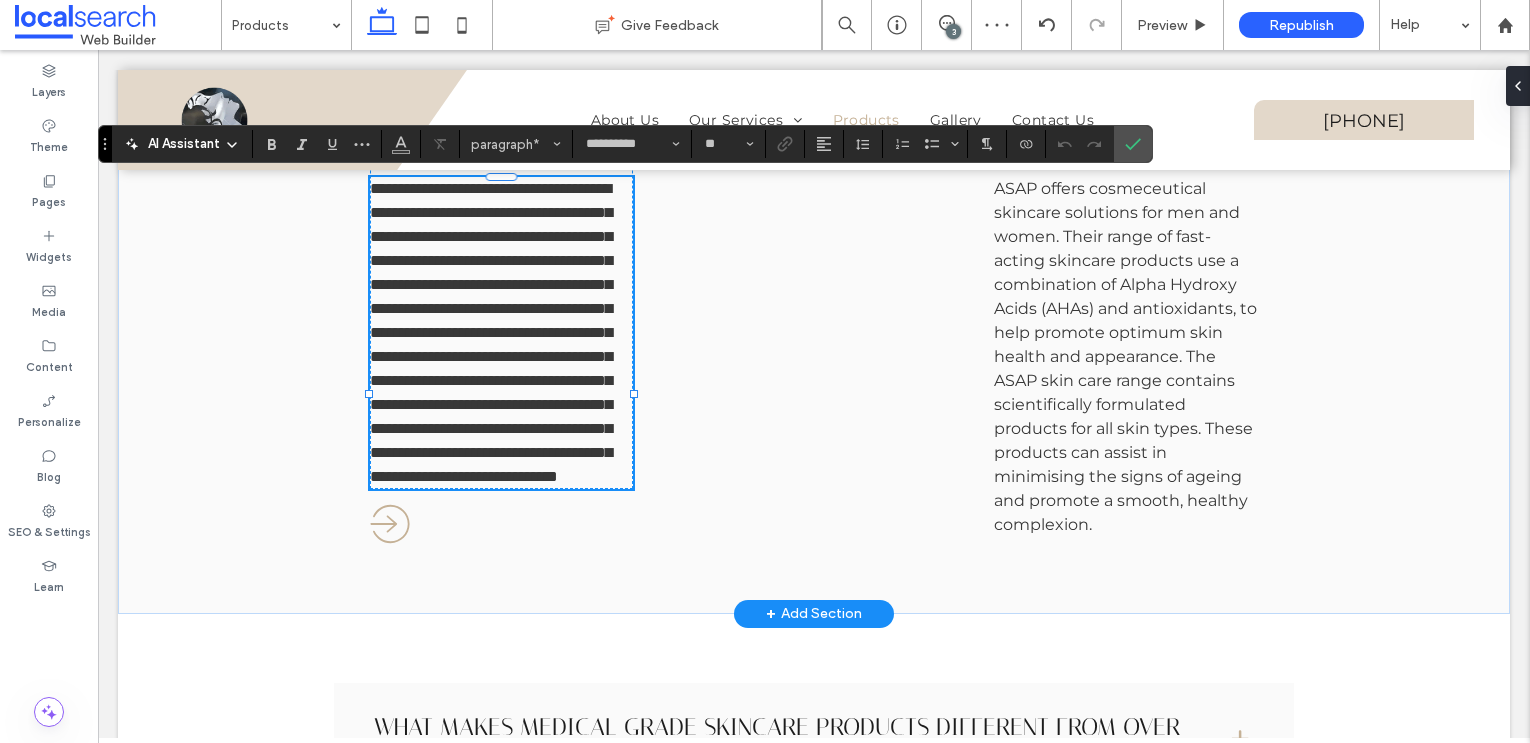 type 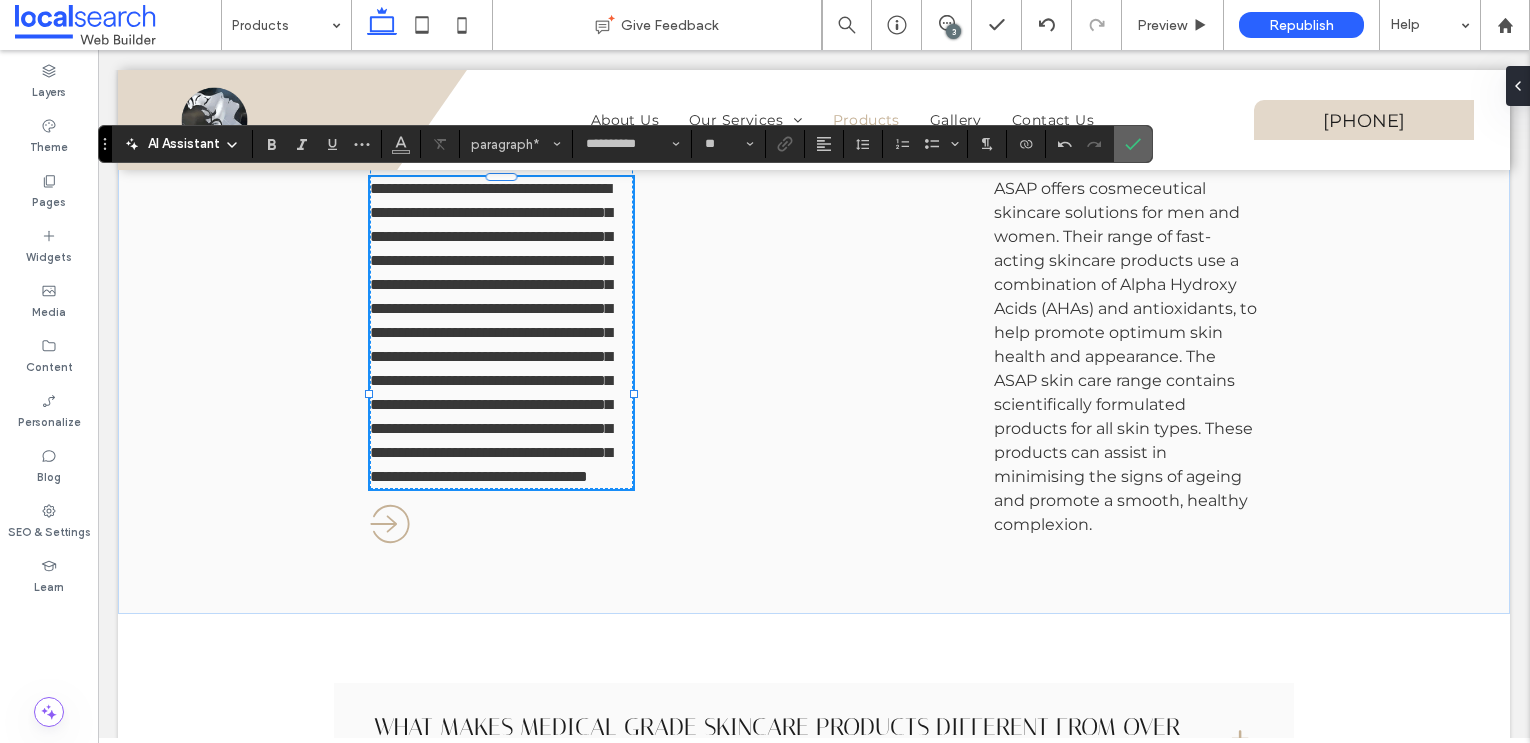click 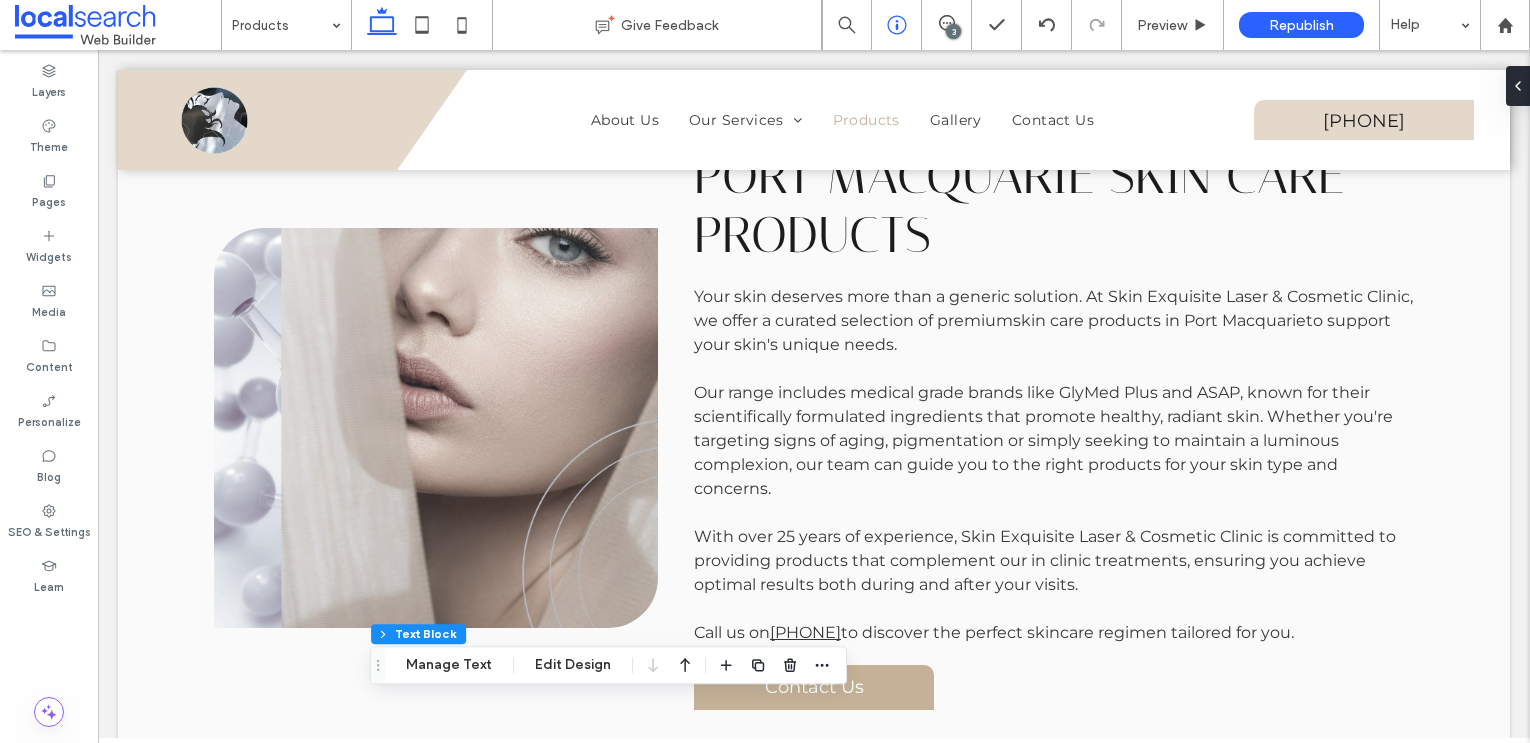 scroll, scrollTop: 1338, scrollLeft: 0, axis: vertical 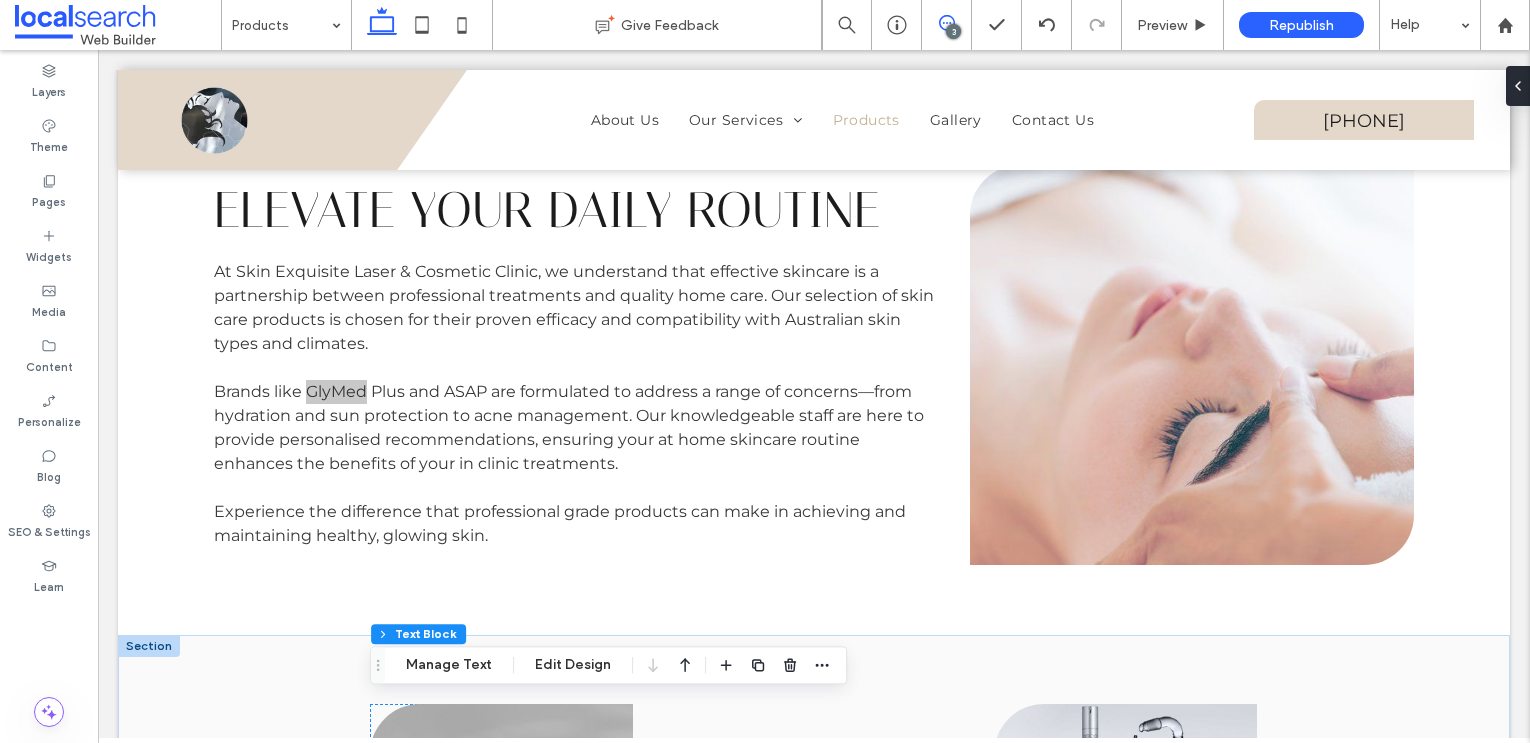 click 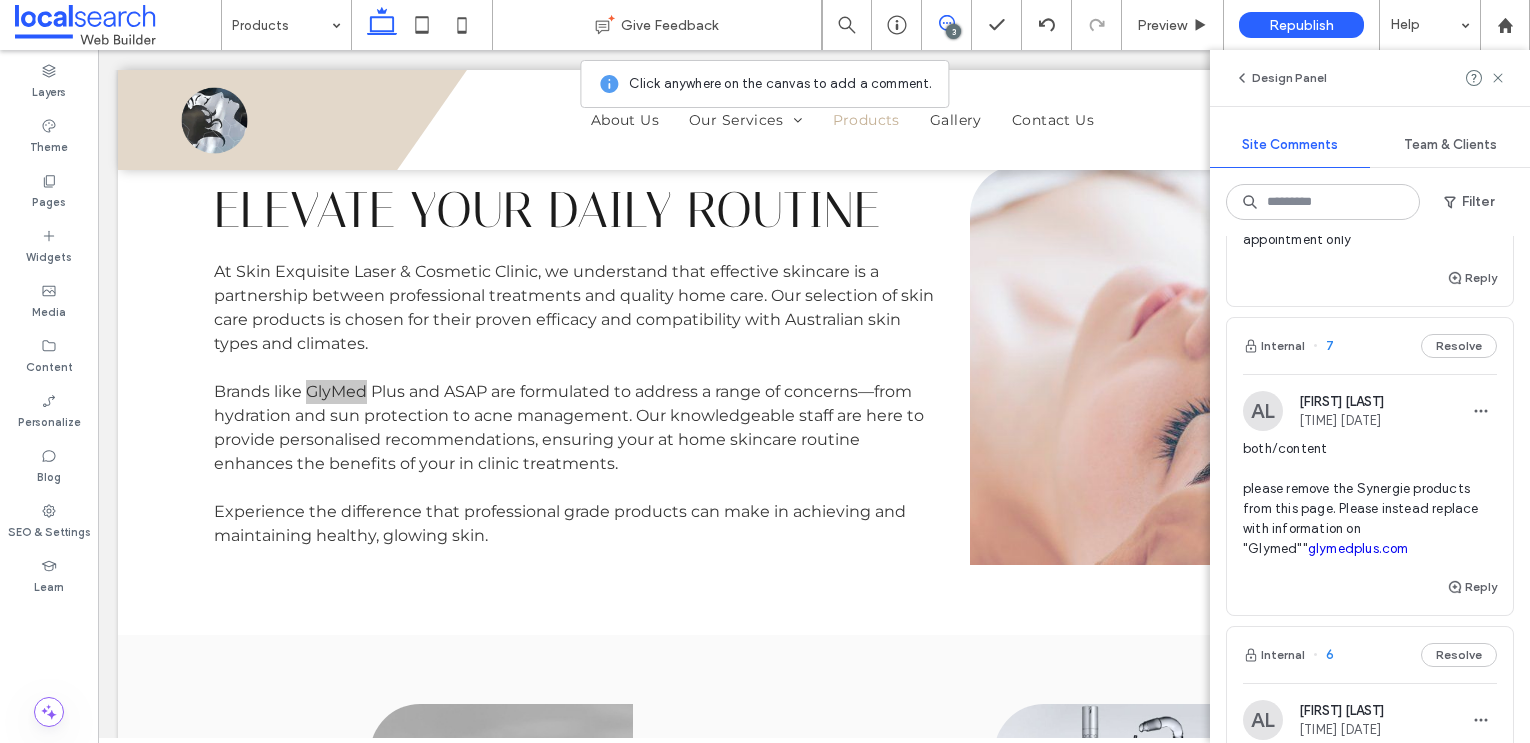 scroll, scrollTop: 263, scrollLeft: 0, axis: vertical 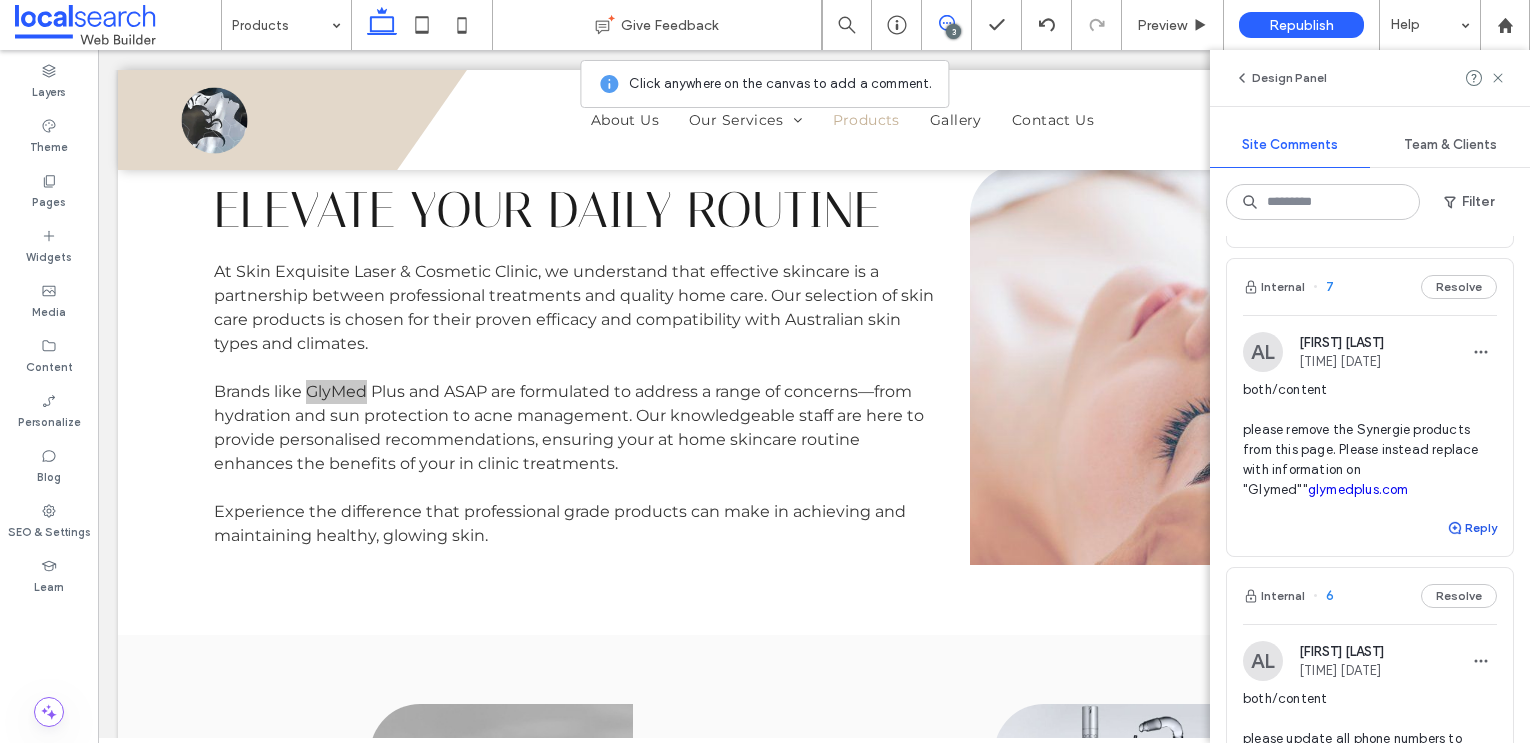 click on "Reply" at bounding box center [1472, 528] 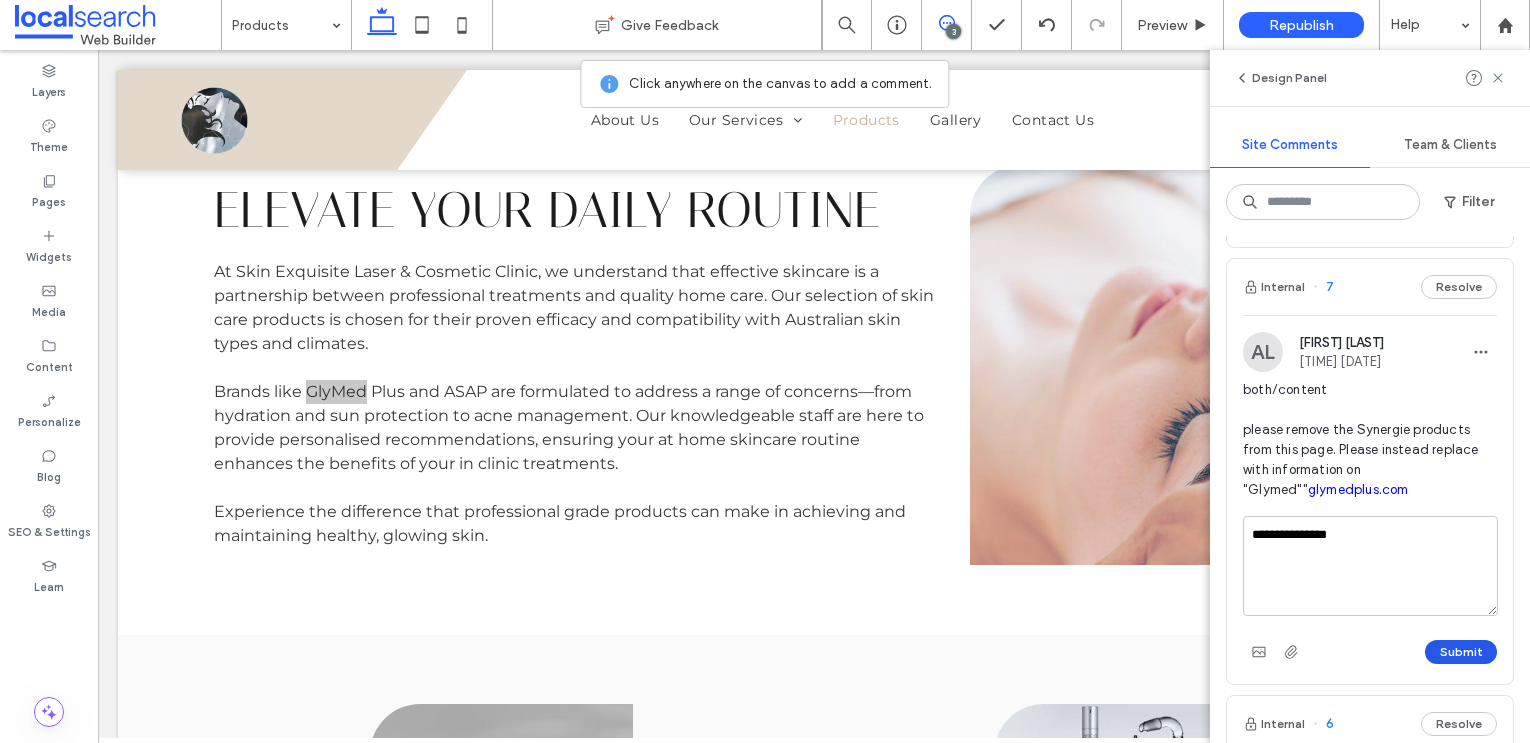type on "**********" 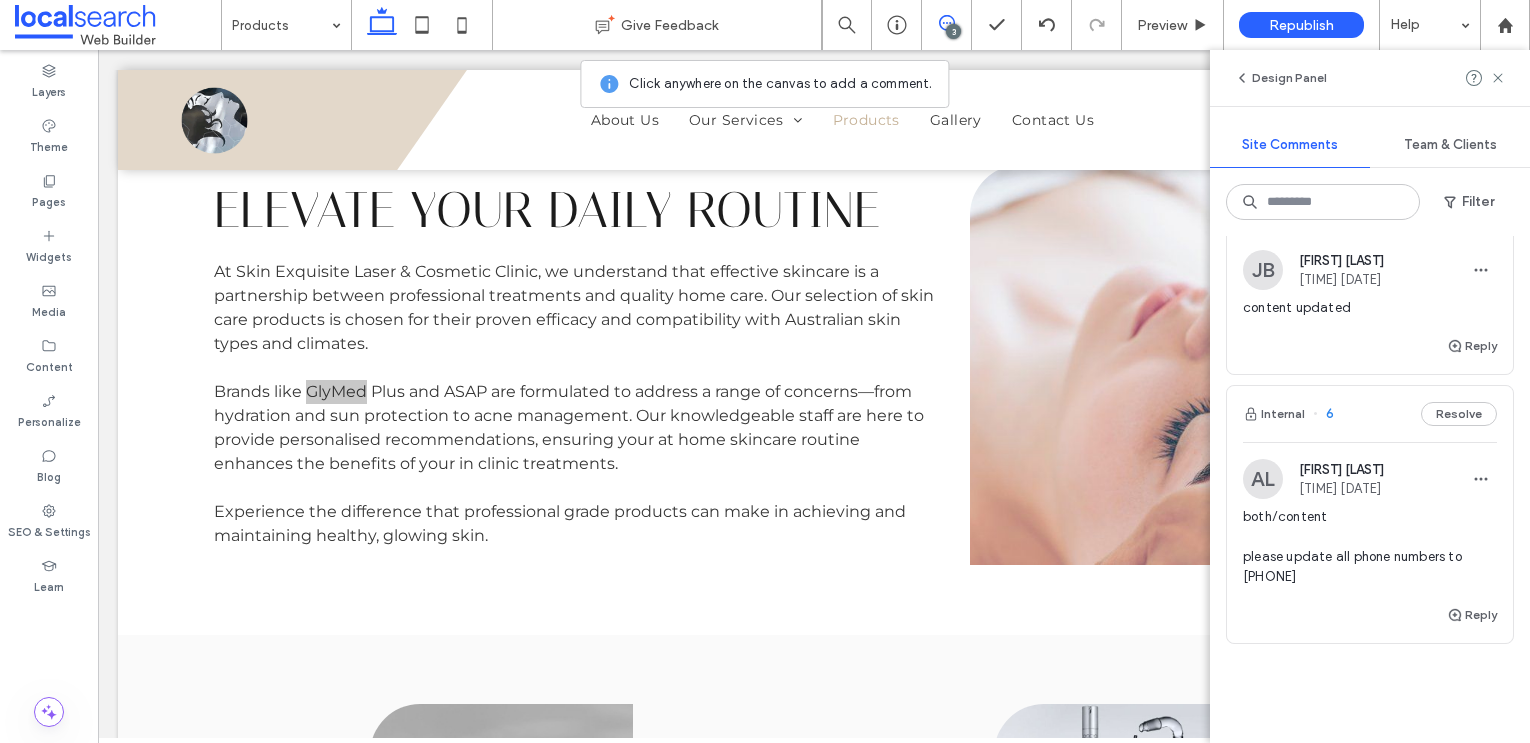 scroll, scrollTop: 551, scrollLeft: 0, axis: vertical 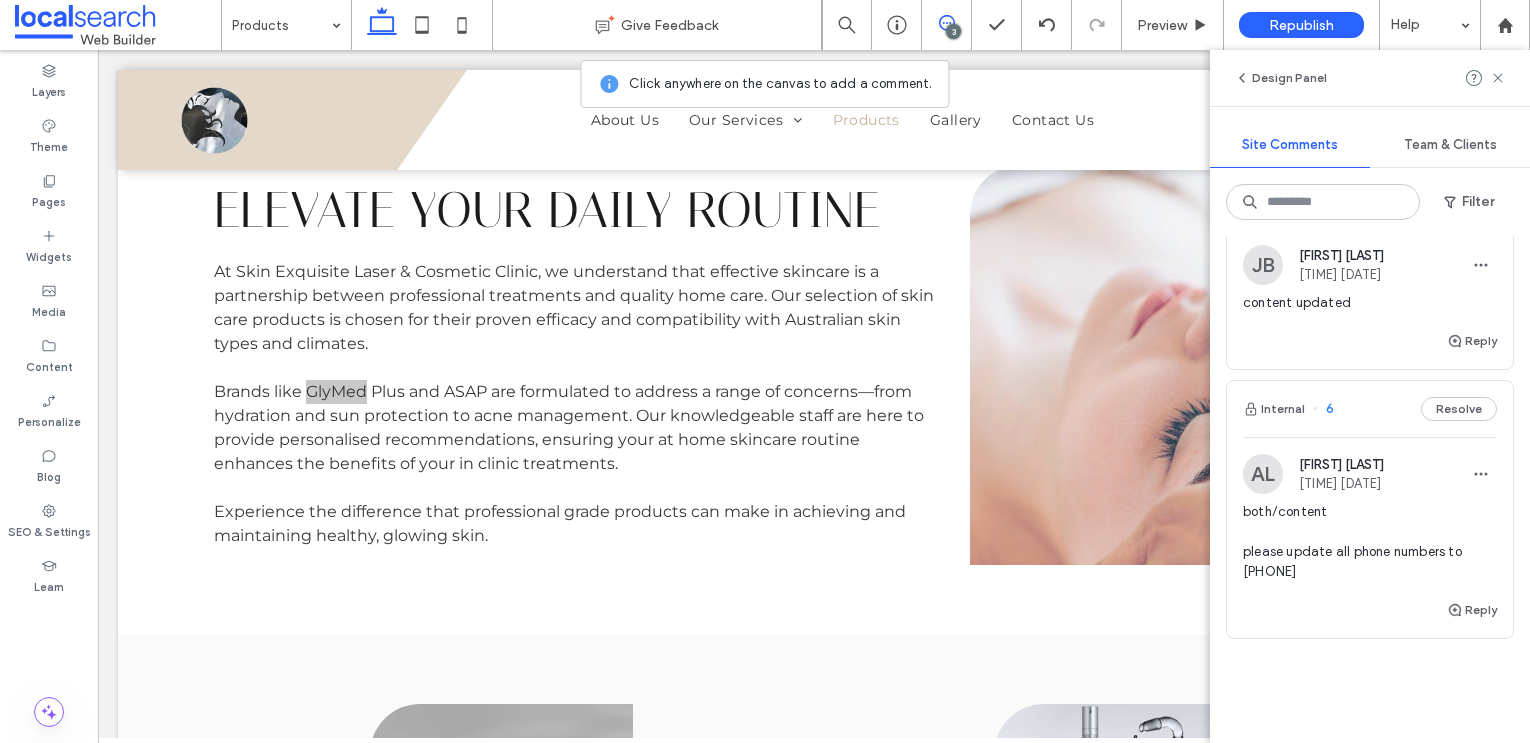 drag, startPoint x: 1326, startPoint y: 569, endPoint x: 1235, endPoint y: 570, distance: 91.00549 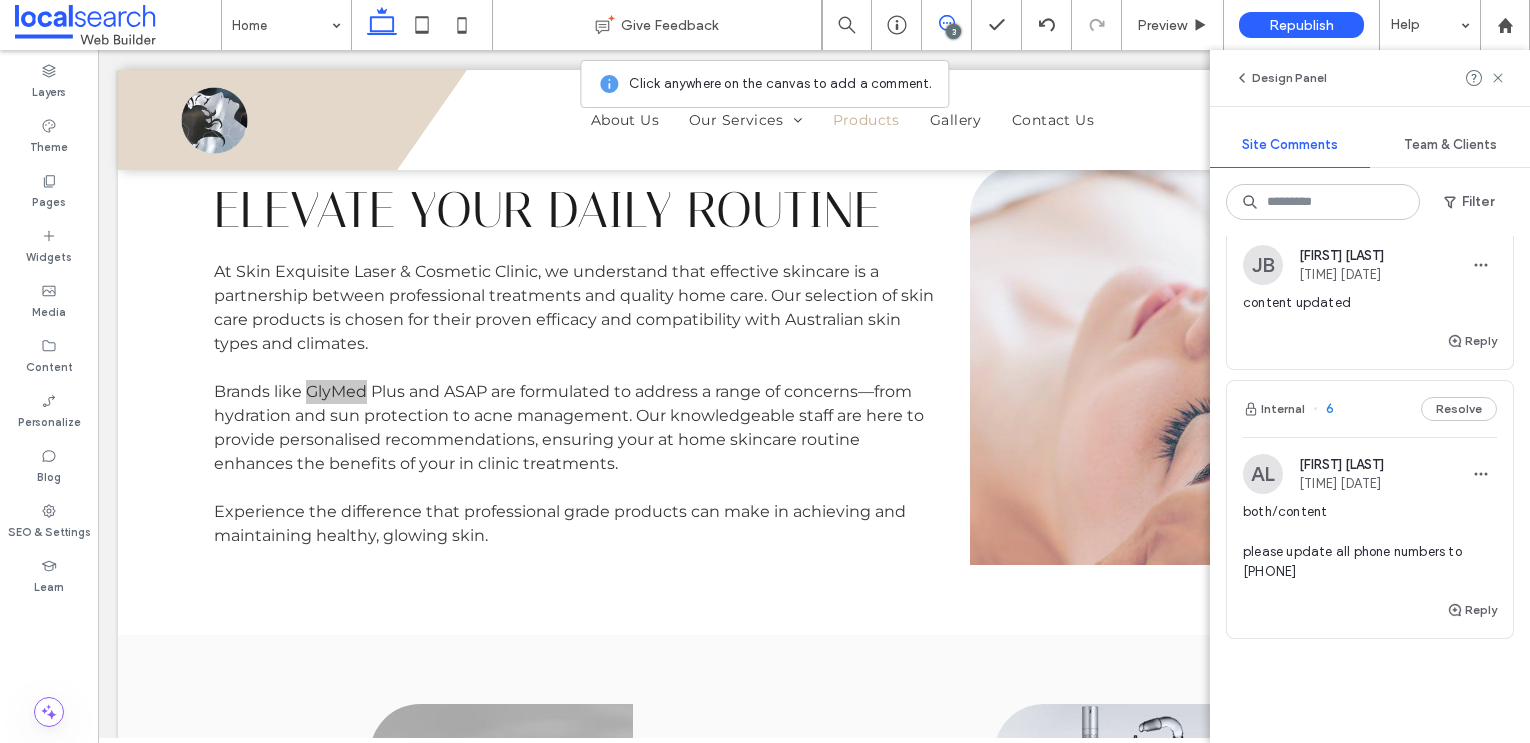 copy on "0265841770" 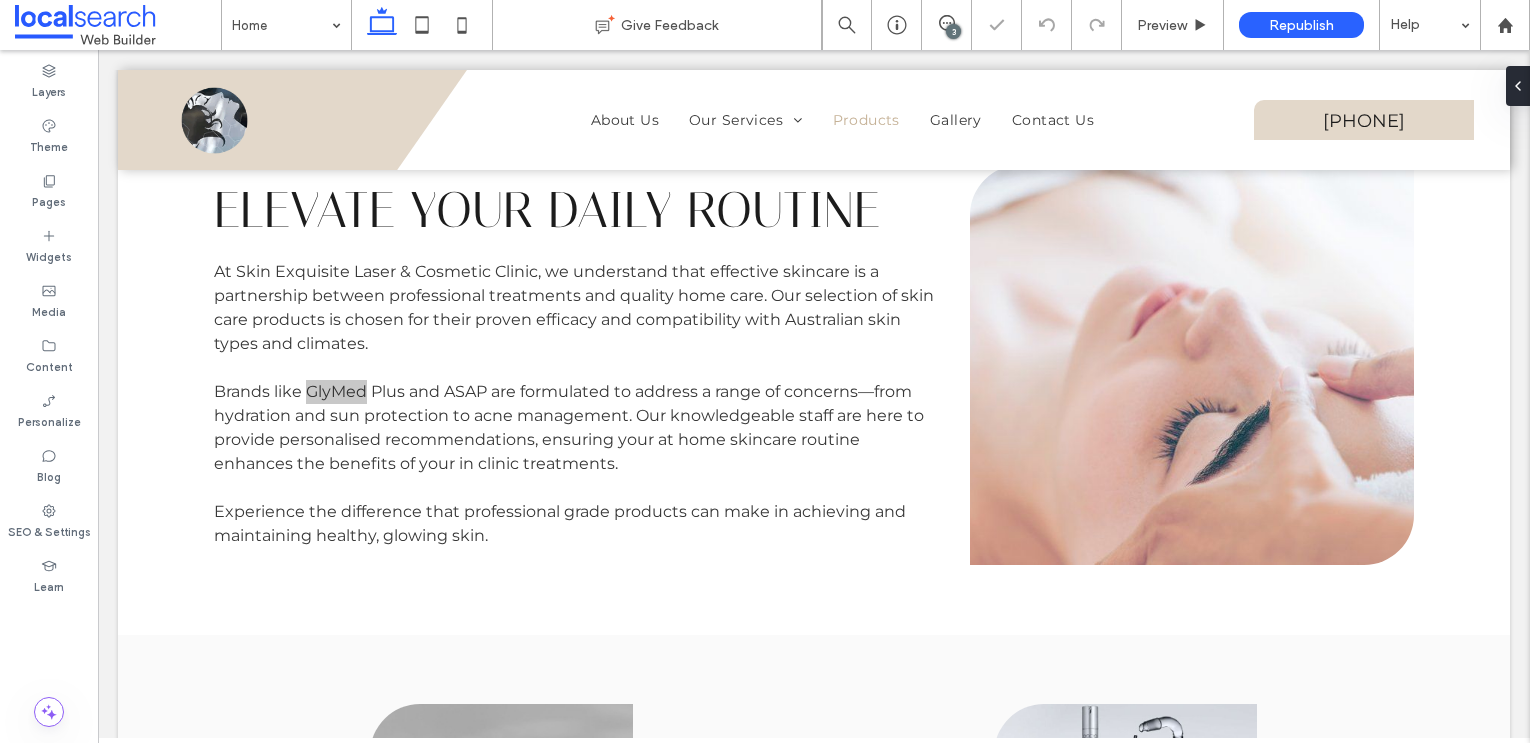 scroll, scrollTop: 0, scrollLeft: 0, axis: both 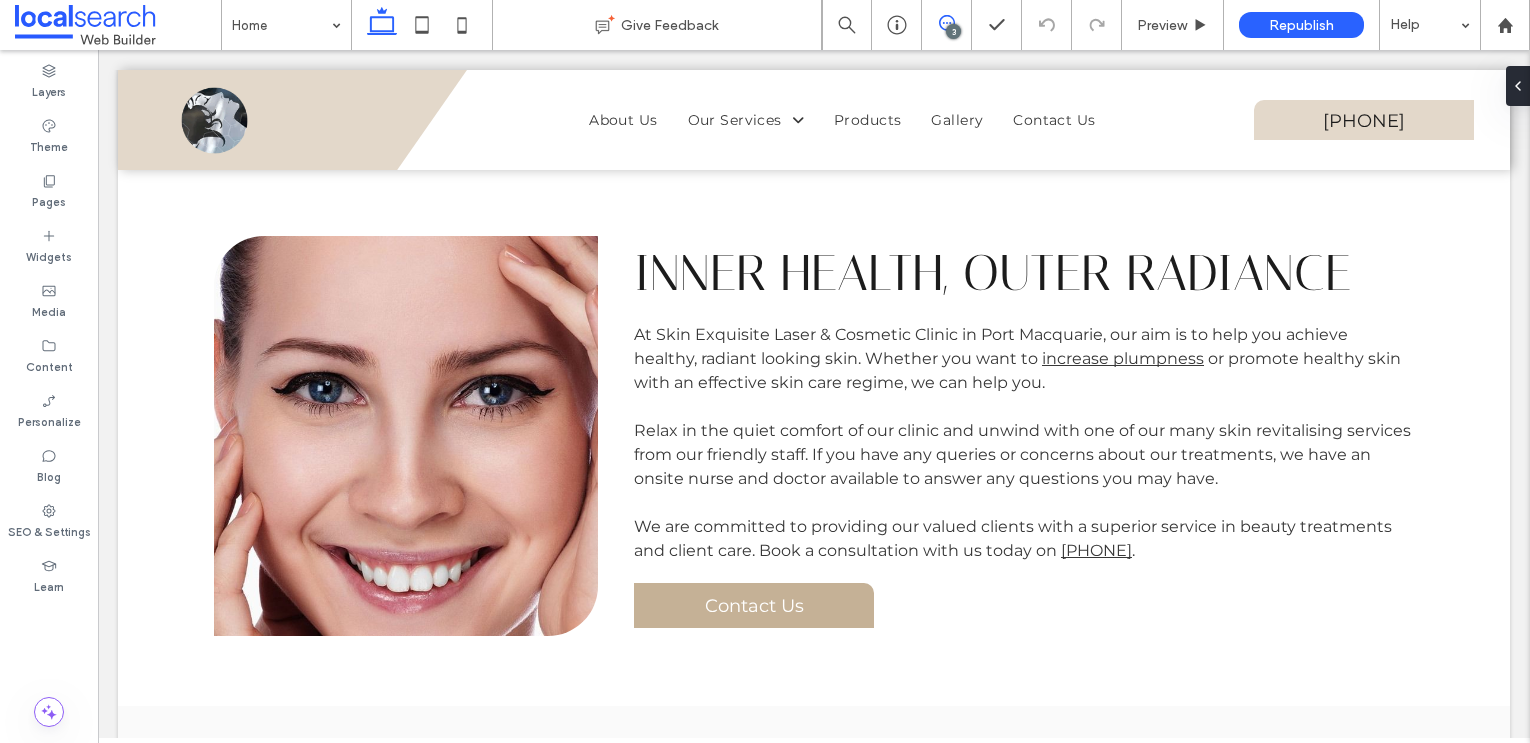 click 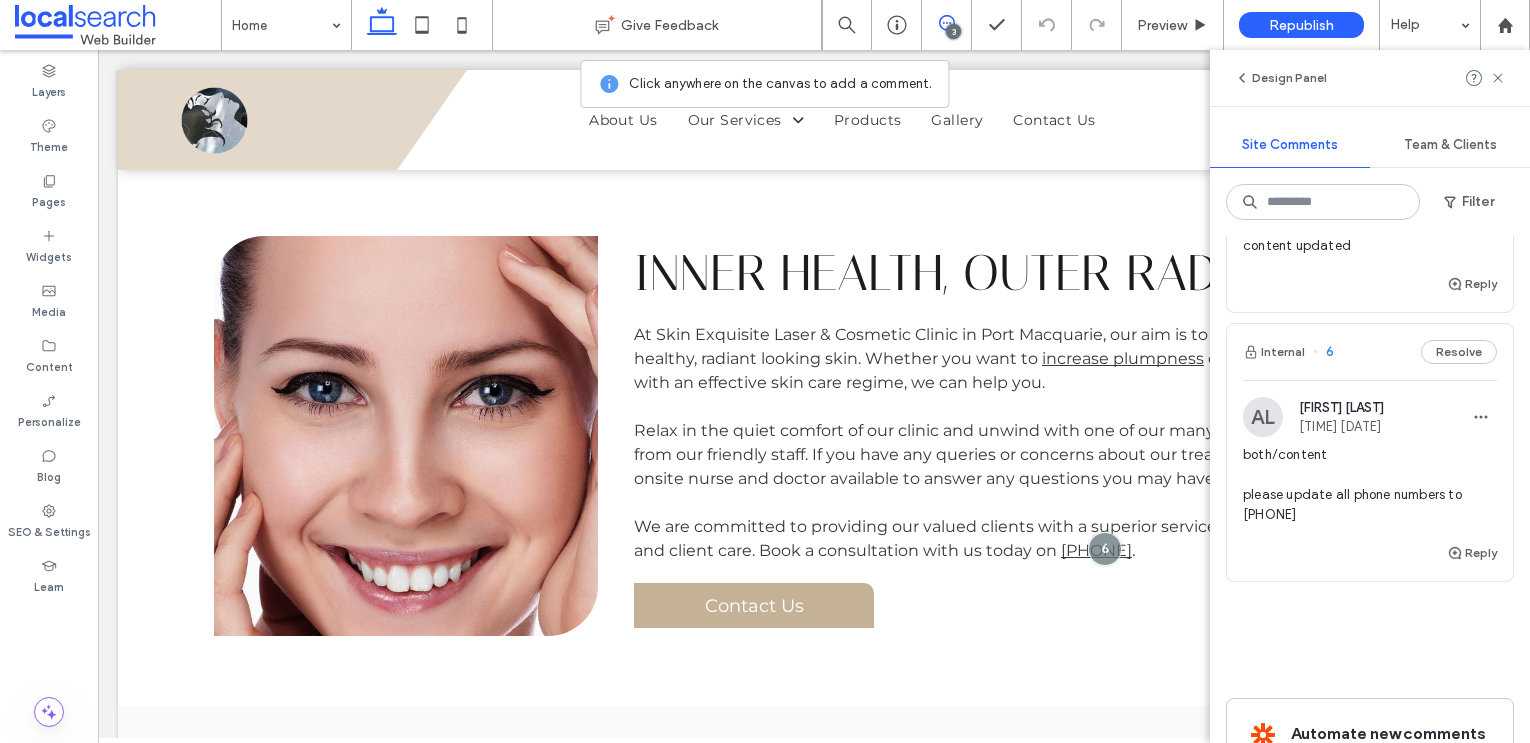 scroll, scrollTop: 610, scrollLeft: 0, axis: vertical 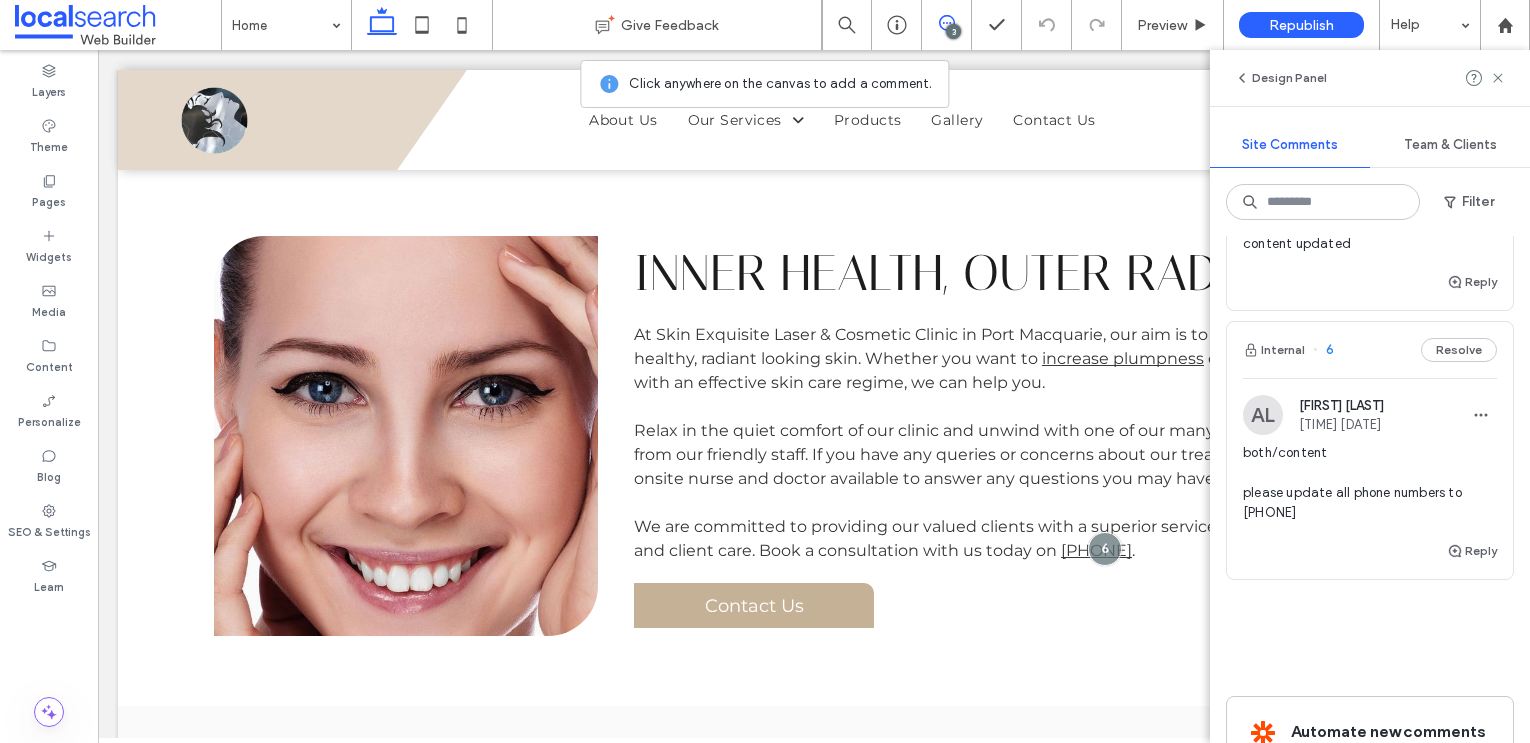 drag, startPoint x: 1316, startPoint y: 506, endPoint x: 1241, endPoint y: 514, distance: 75.42546 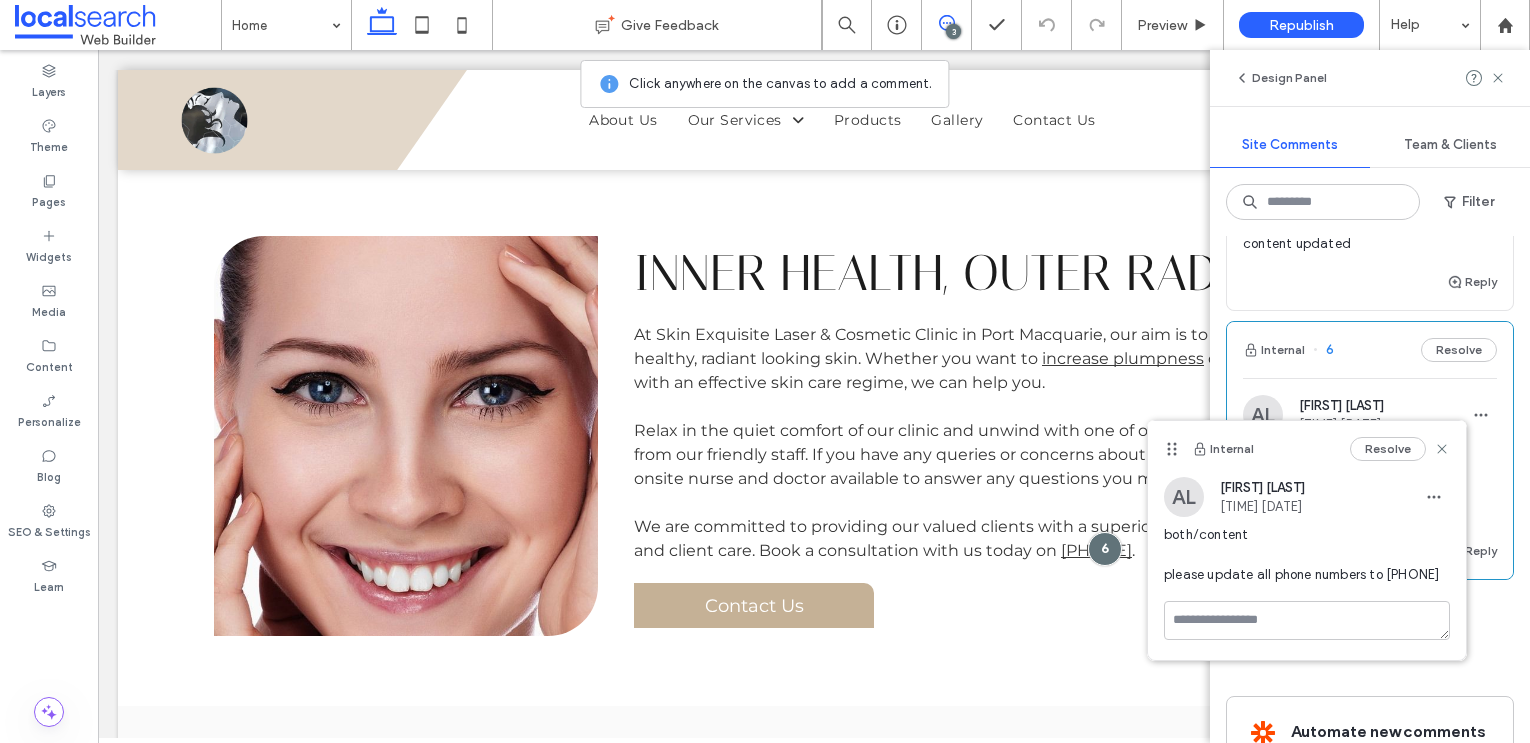 copy on "0265841770" 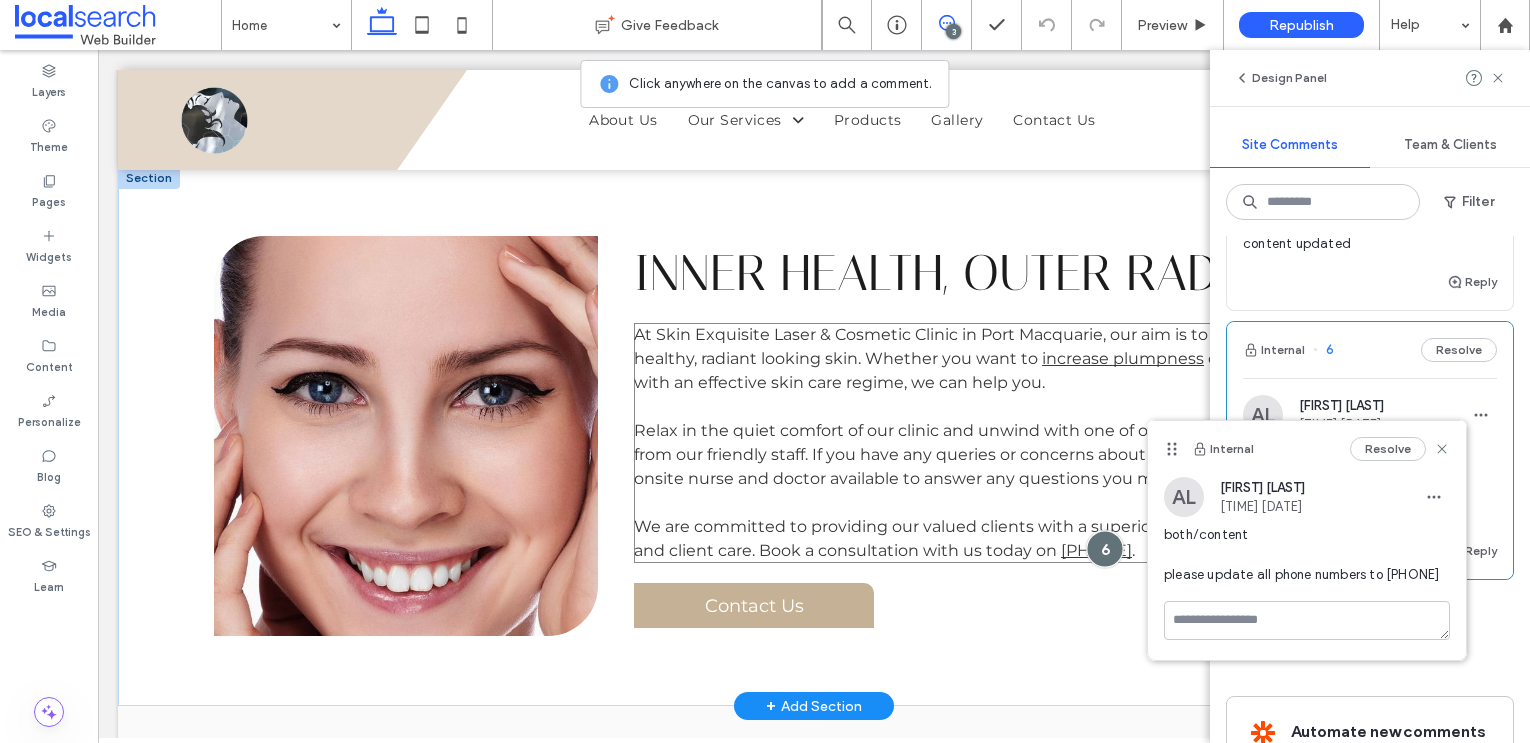 click at bounding box center [1104, 548] 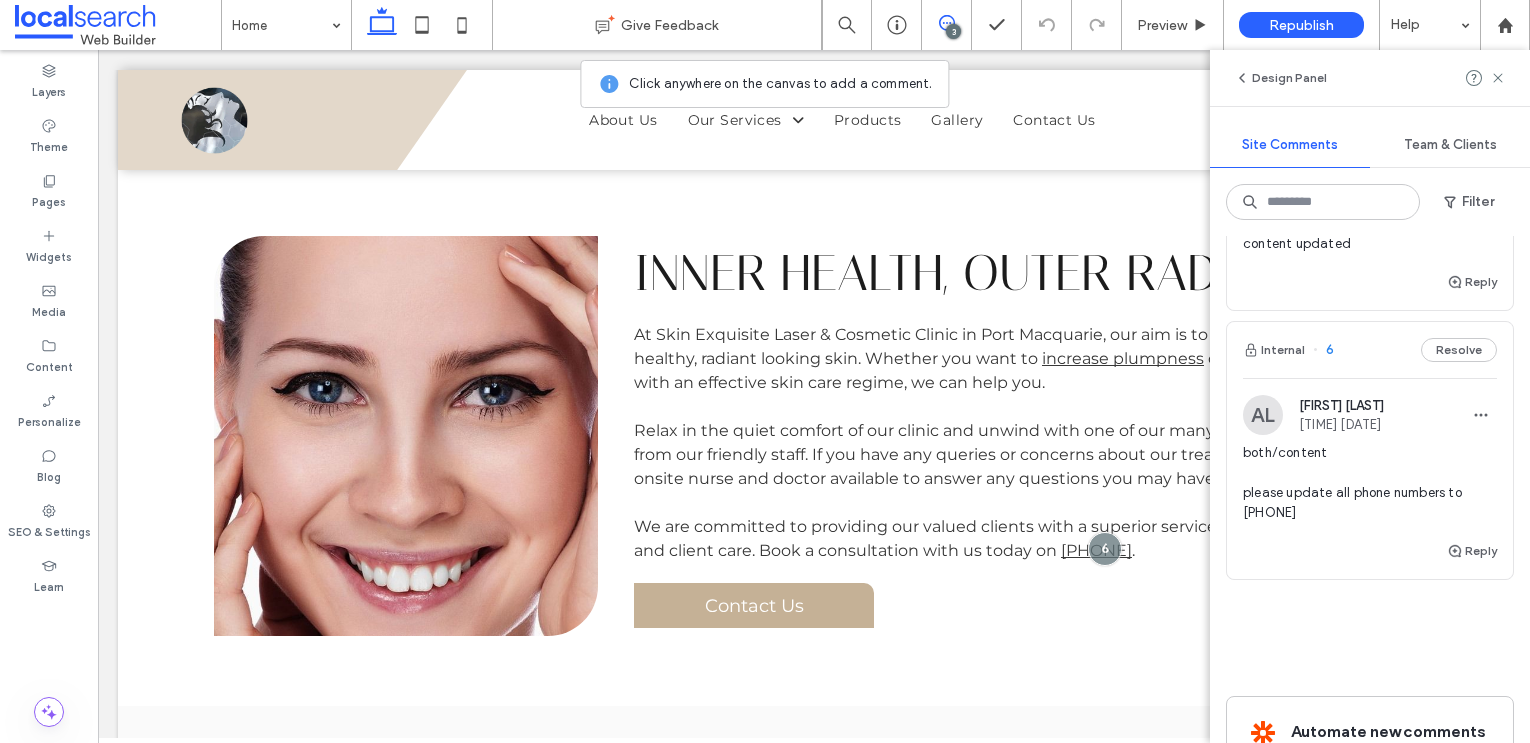 click on "3" at bounding box center (953, 31) 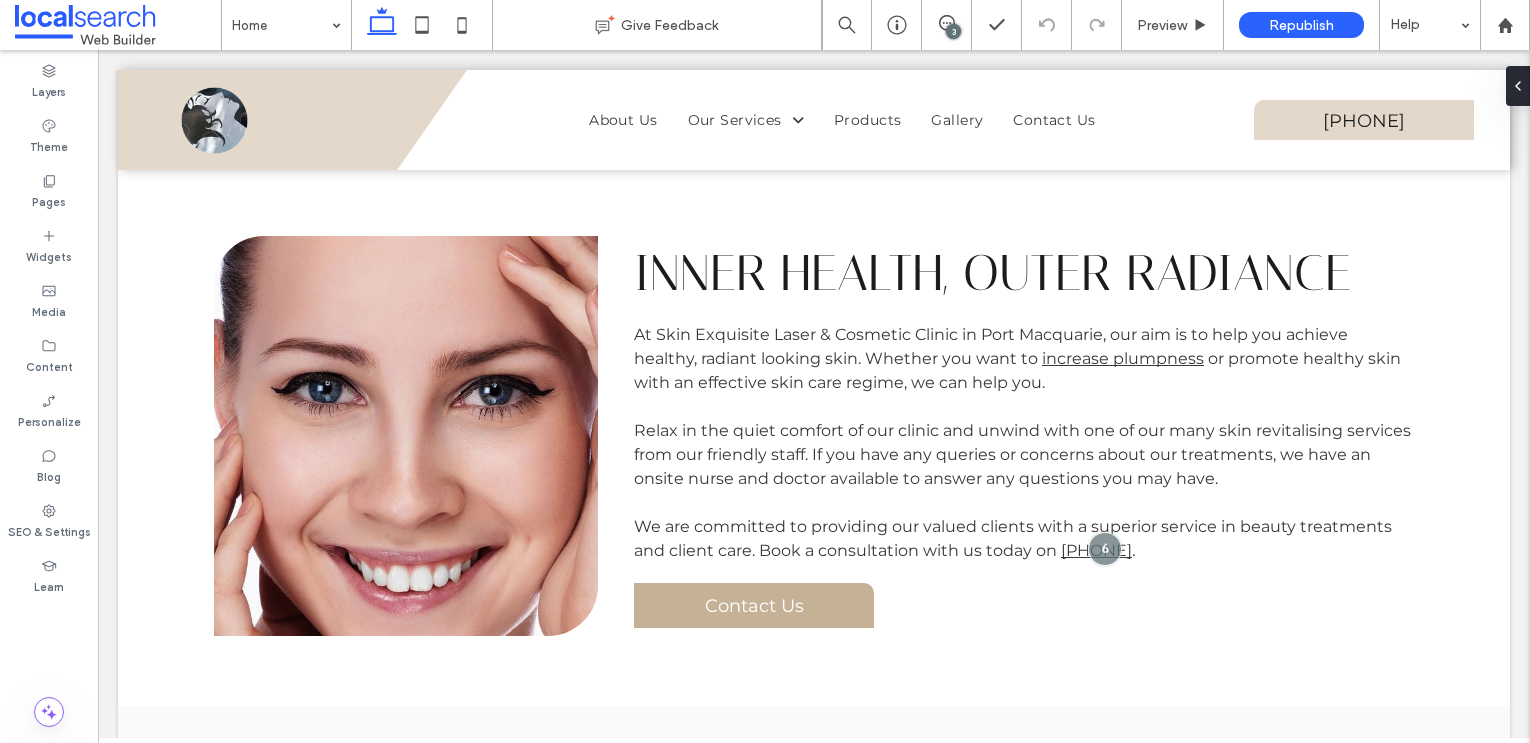 scroll, scrollTop: 0, scrollLeft: 0, axis: both 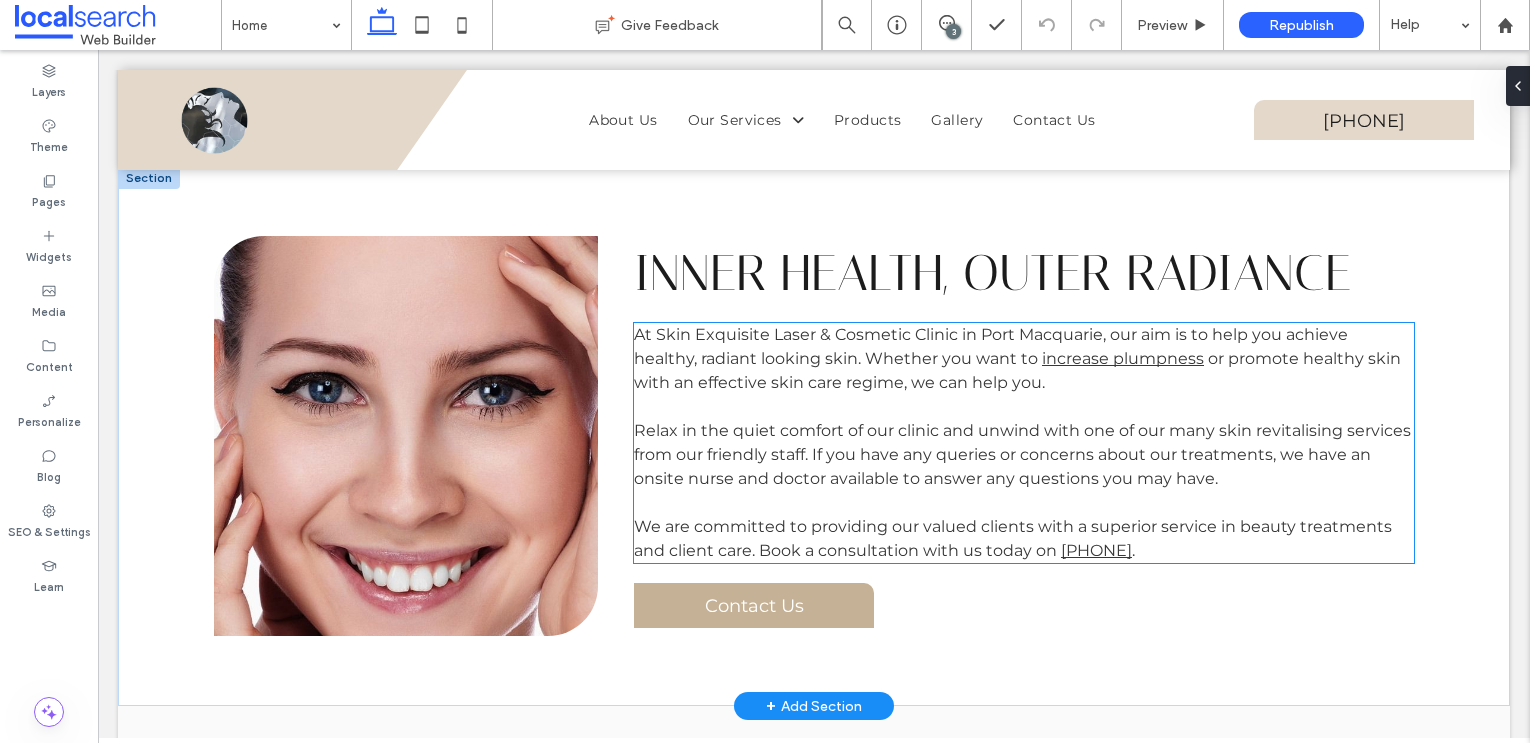 click on "We are committed to providing our valued clients with a superior service in beauty treatments and client care. Book a consultation with us today on
02 6584 7211 ." at bounding box center (1024, 539) 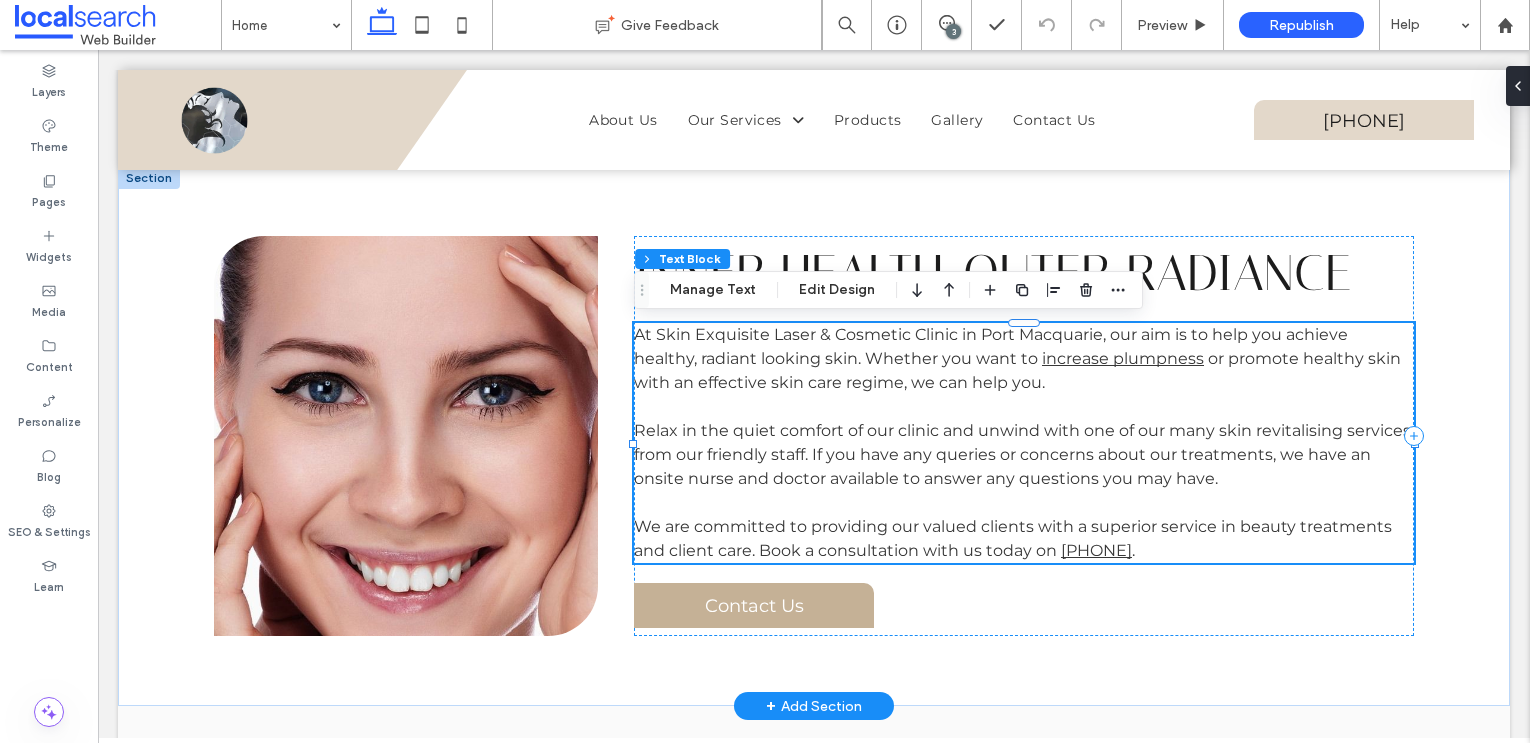 click on "We are committed to providing our valued clients with a superior service in beauty treatments and client care. Book a consultation with us today on
02 6584 7211 ." at bounding box center [1024, 539] 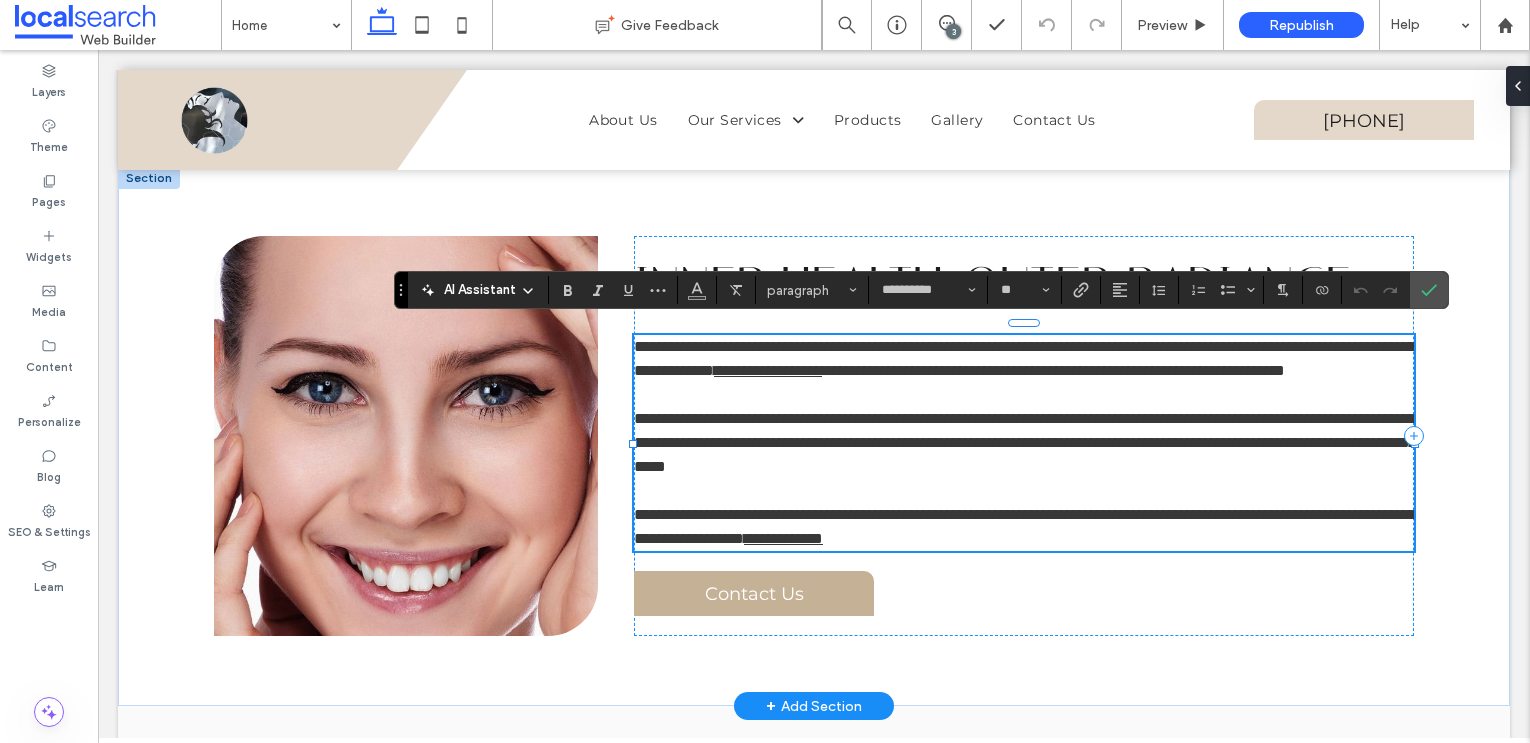 click on "**********" at bounding box center (1024, 527) 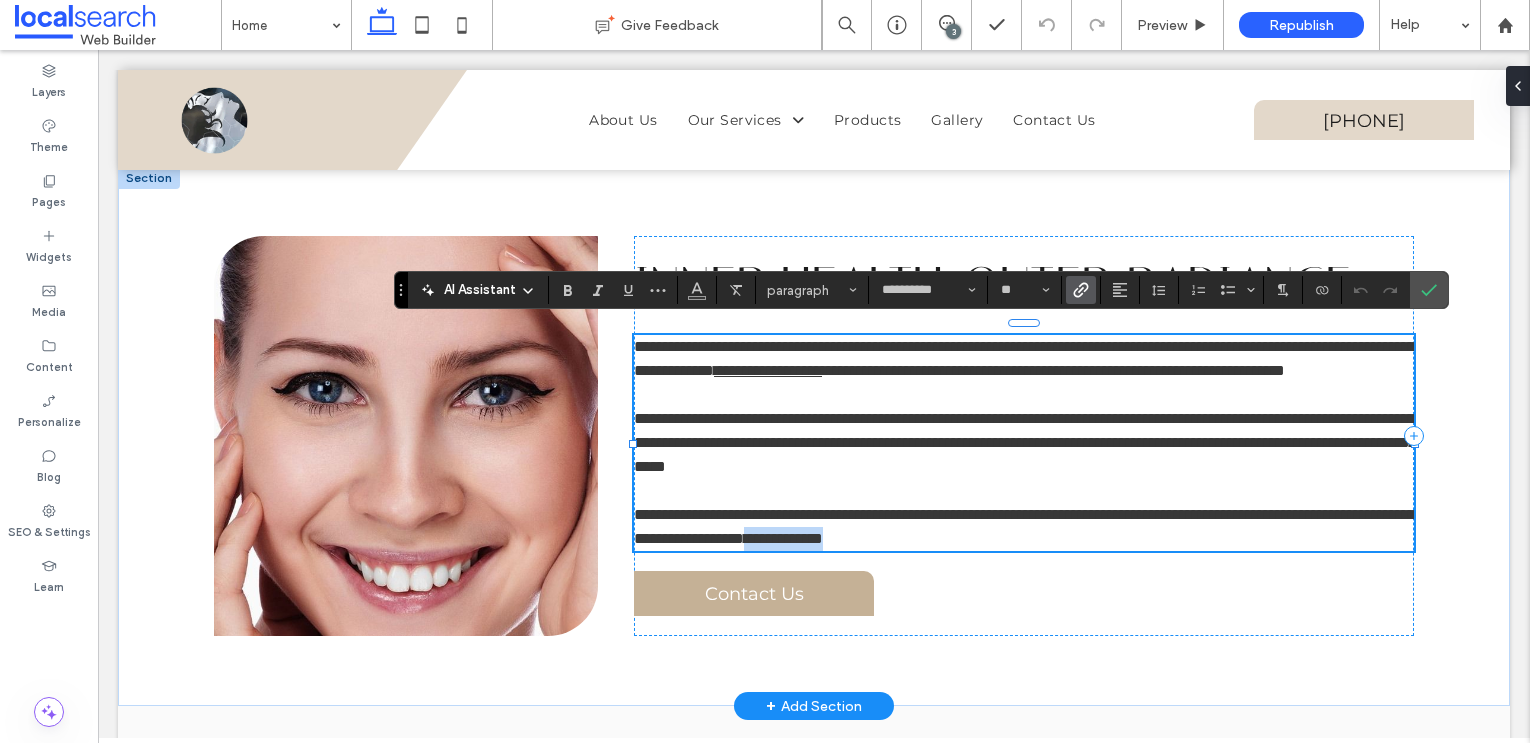drag, startPoint x: 1157, startPoint y: 550, endPoint x: 1063, endPoint y: 549, distance: 94.00532 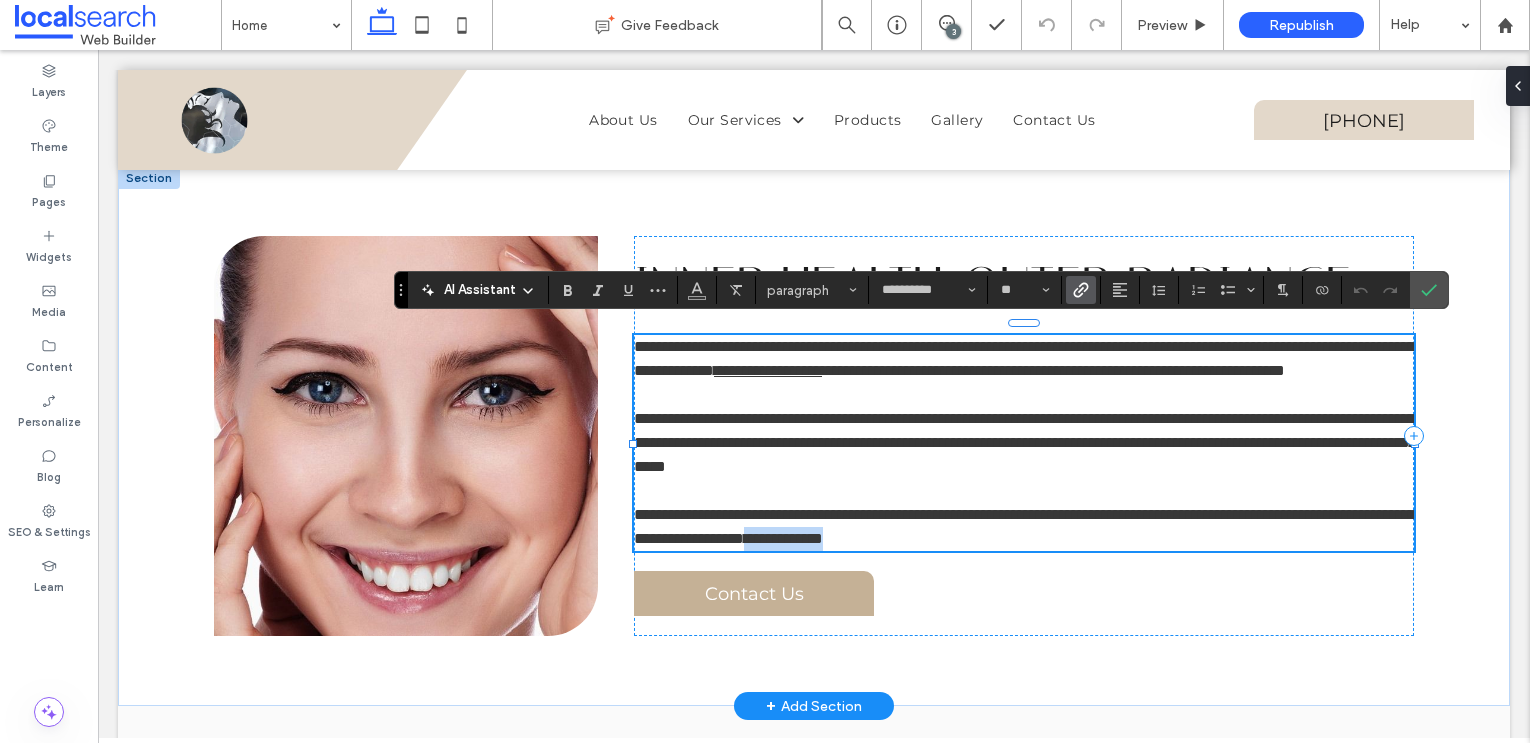 copy on "**********" 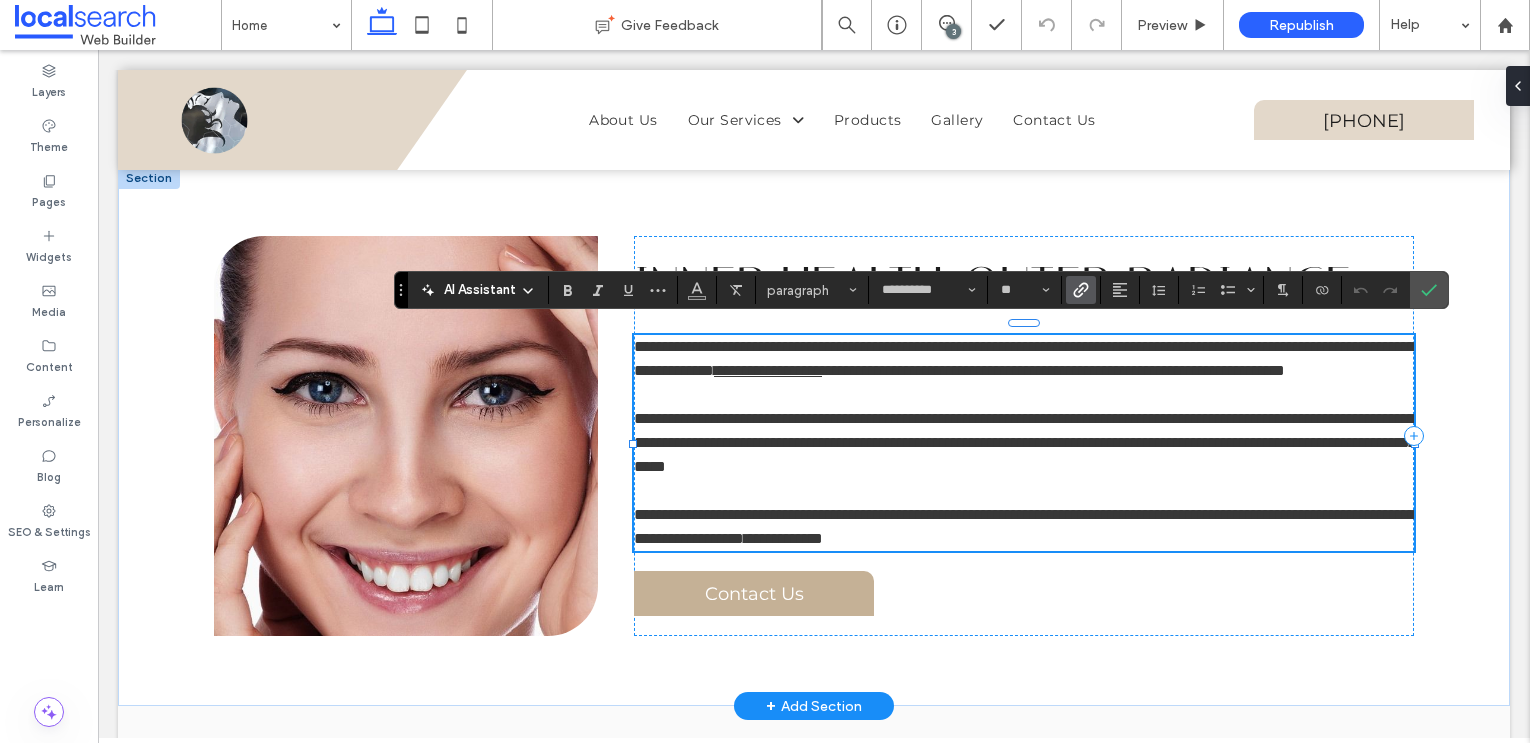 click on "**********" at bounding box center [783, 538] 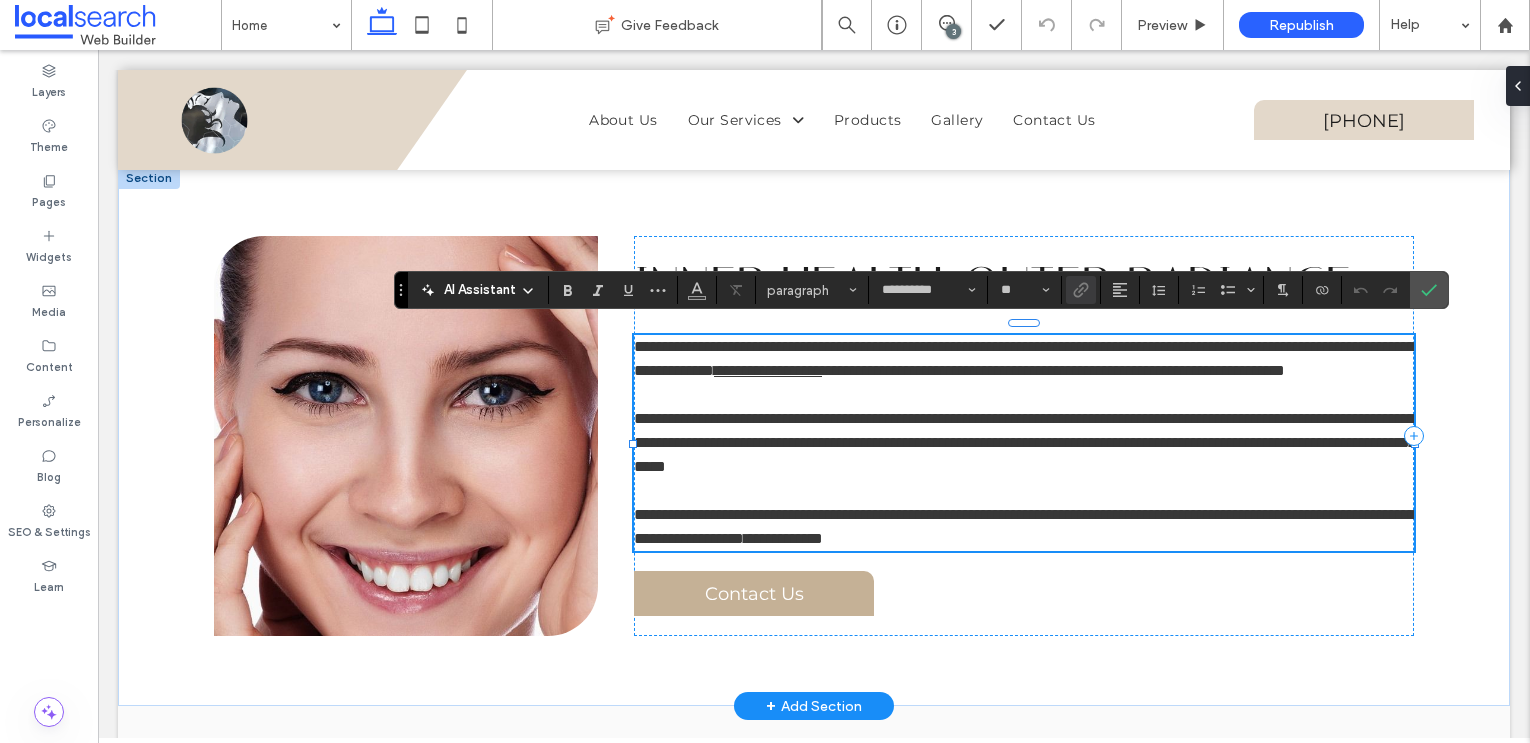 click on "**********" at bounding box center [783, 538] 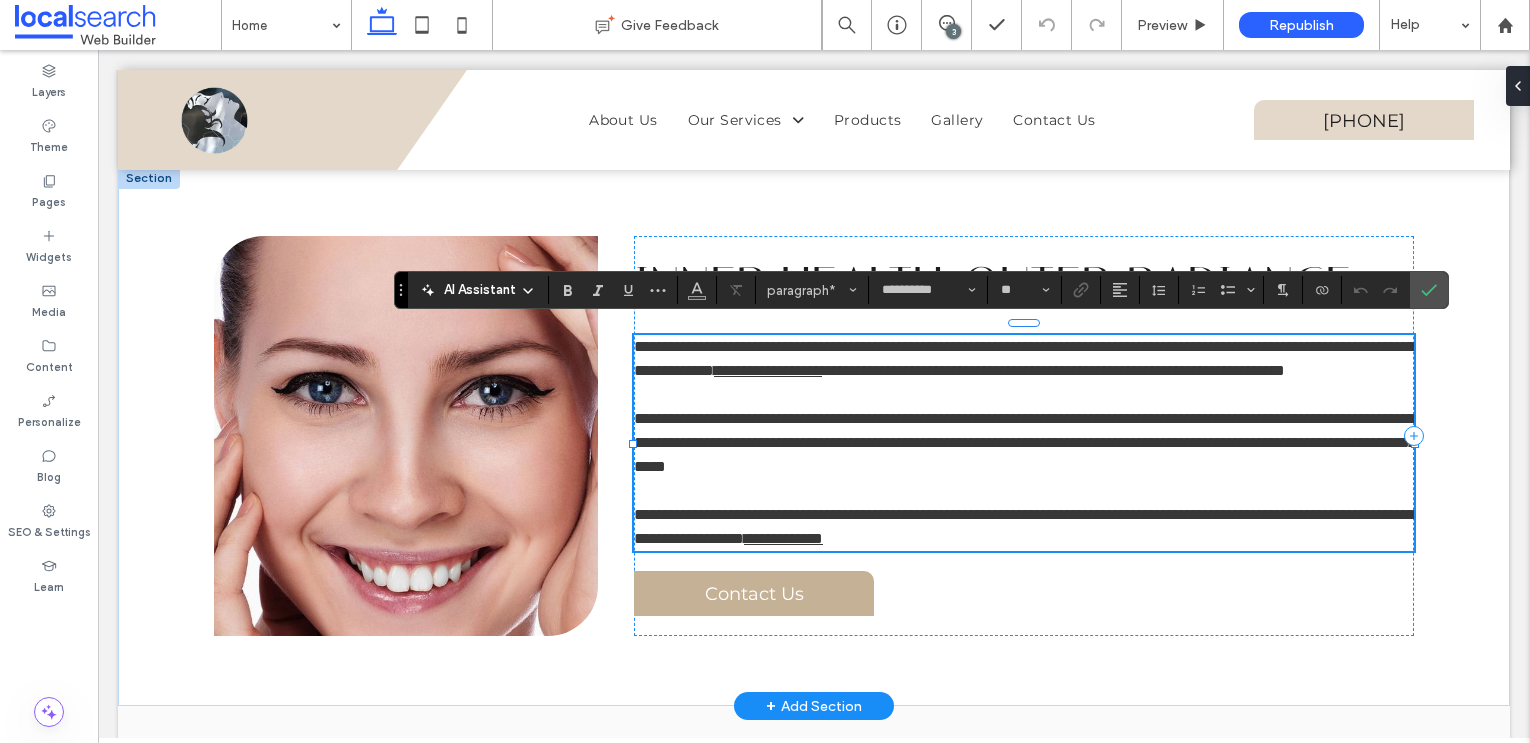 click on "**********" at bounding box center [1024, 527] 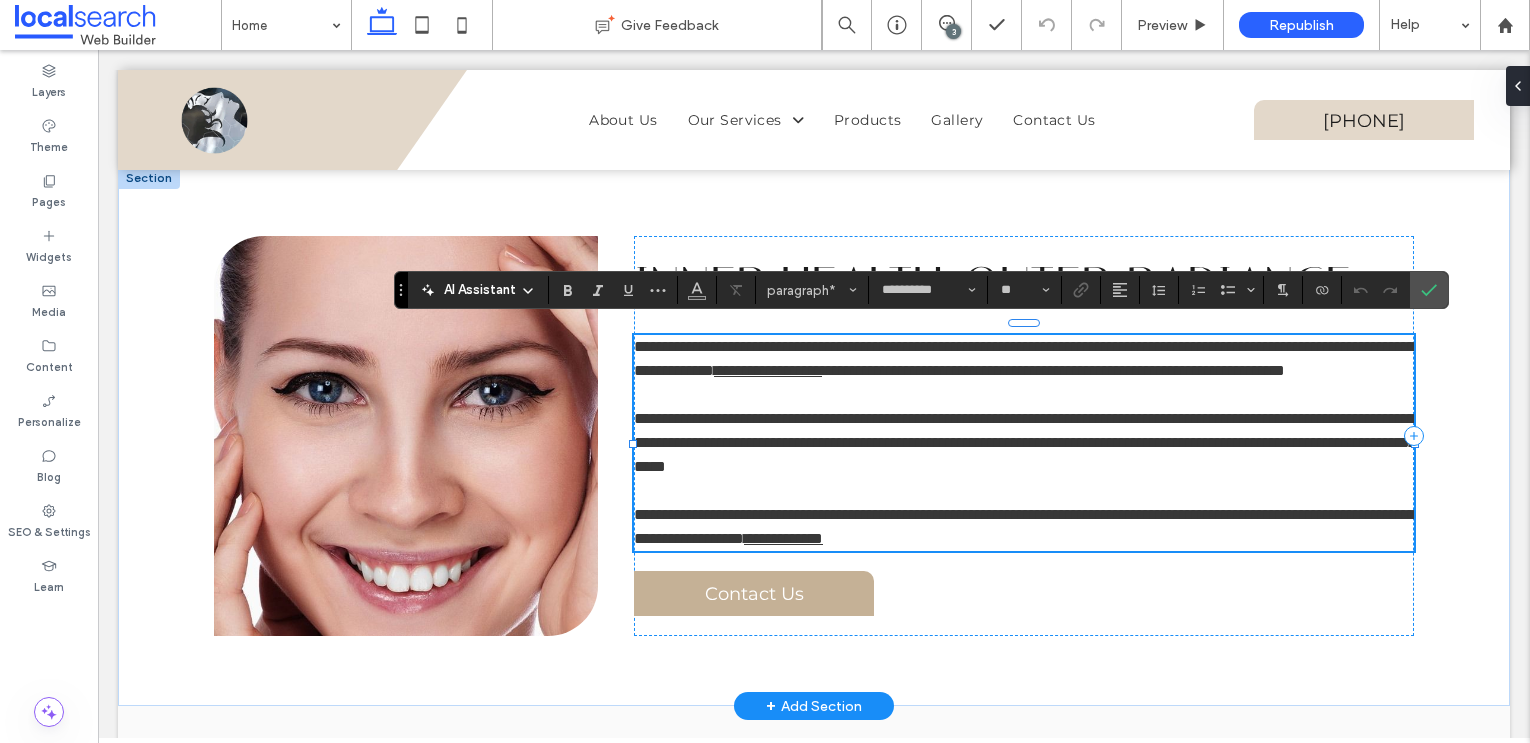 type 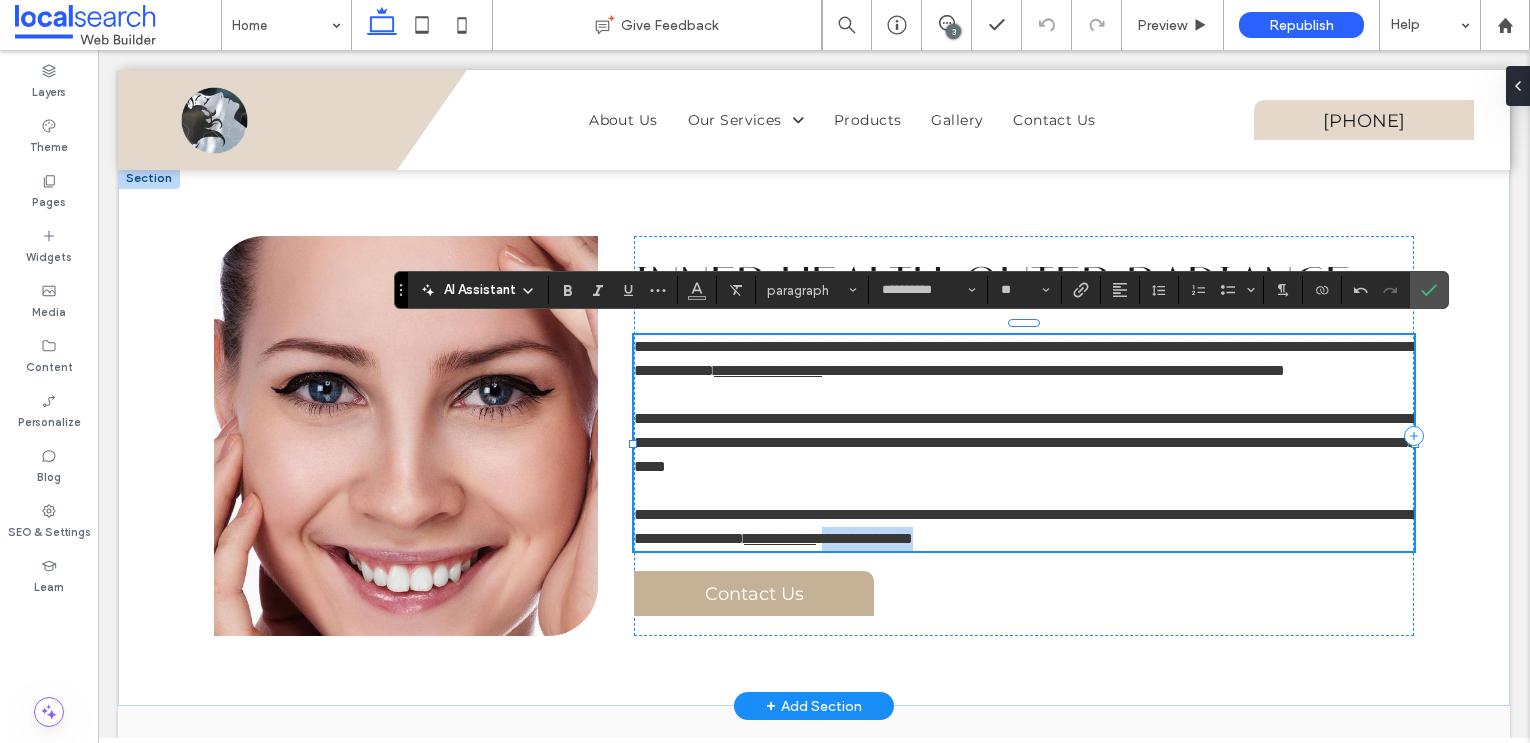 drag, startPoint x: 1295, startPoint y: 551, endPoint x: 1163, endPoint y: 554, distance: 132.03409 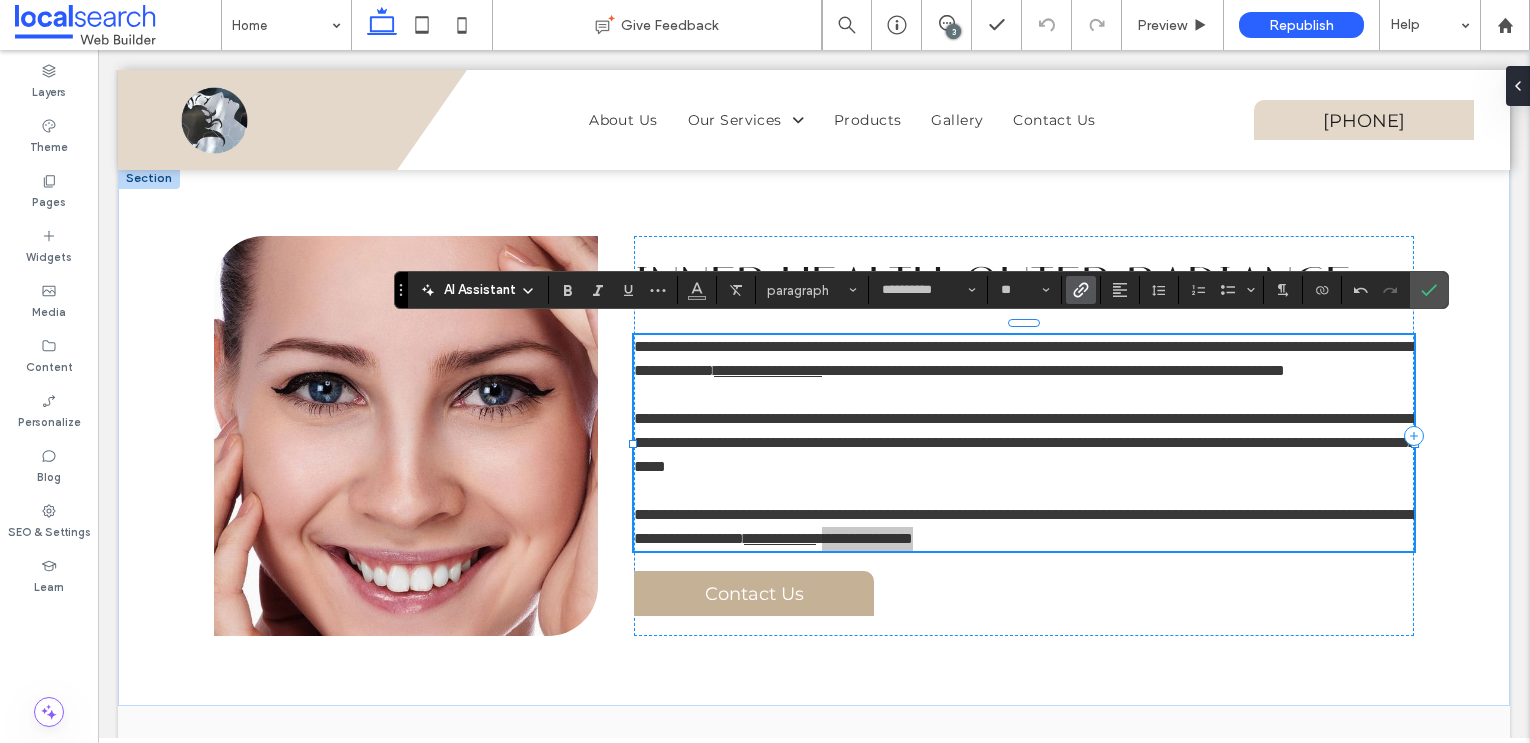 click 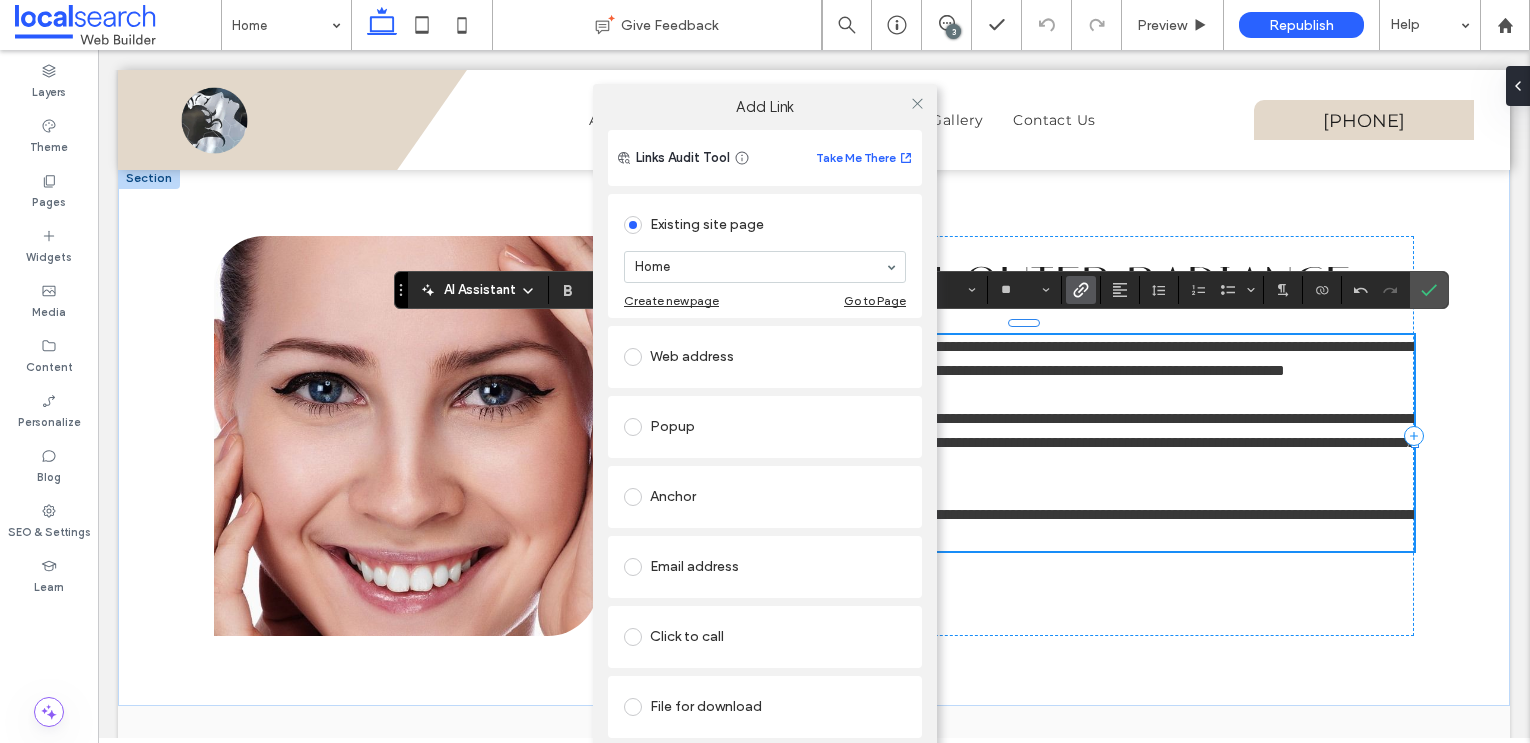 click on "Click to call" at bounding box center (765, 637) 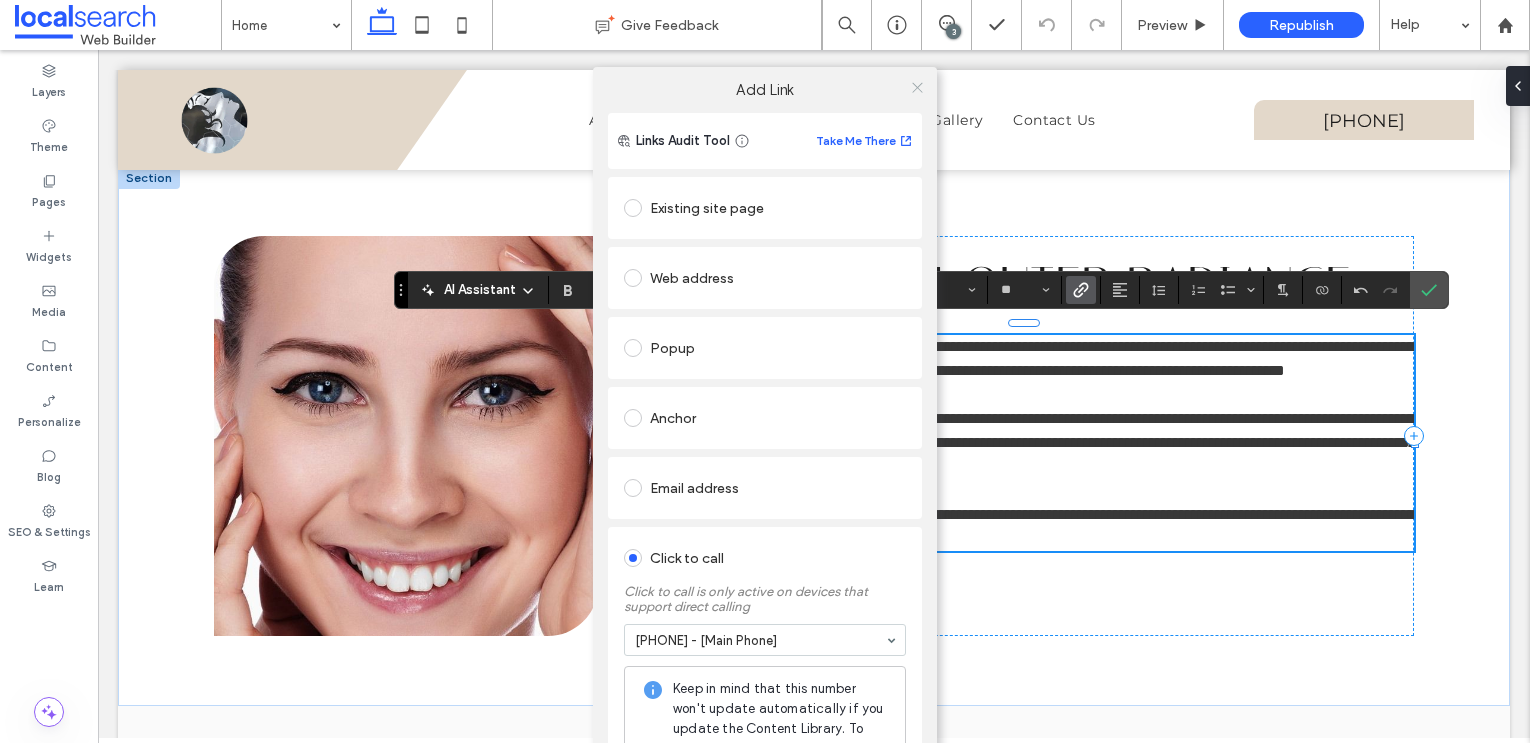 click 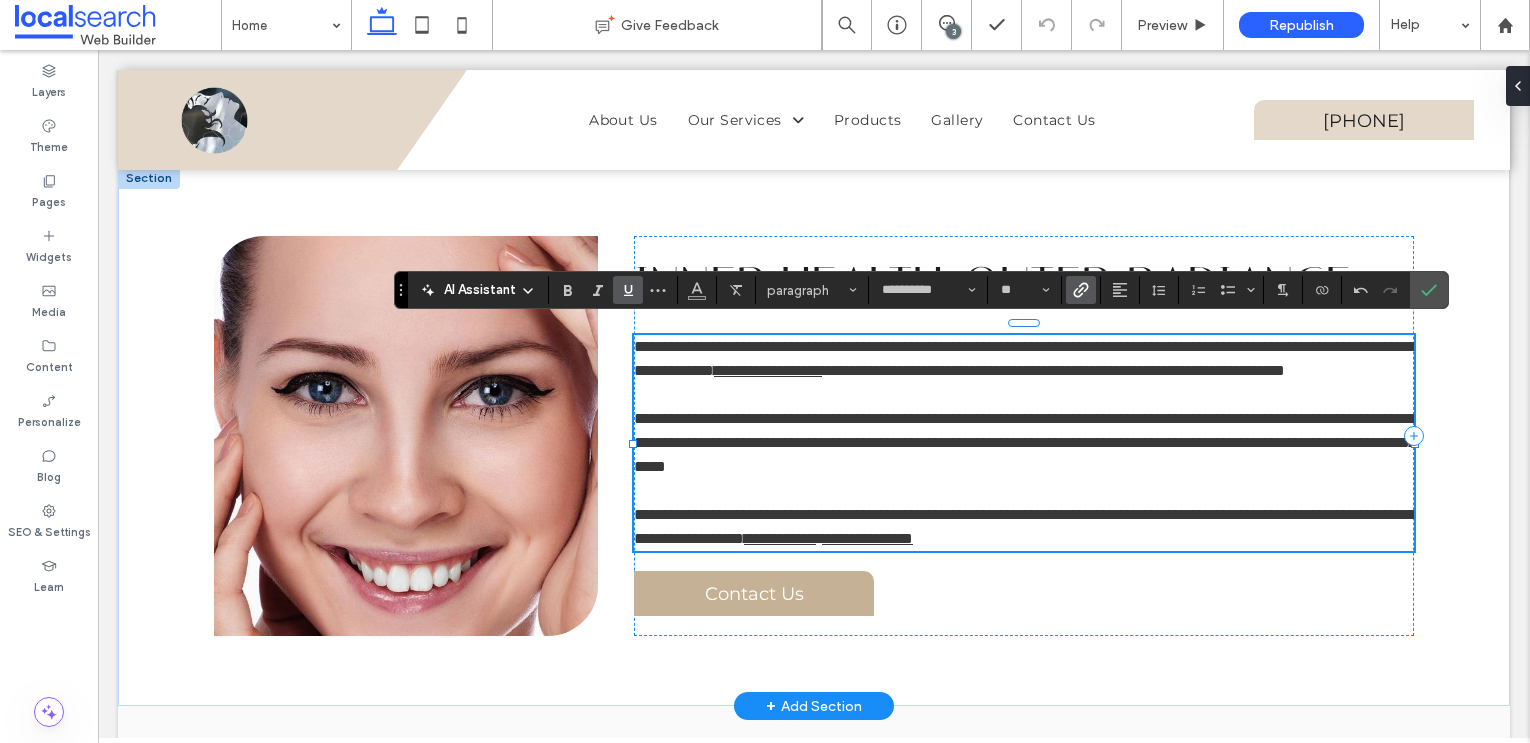 click at bounding box center [1024, 491] 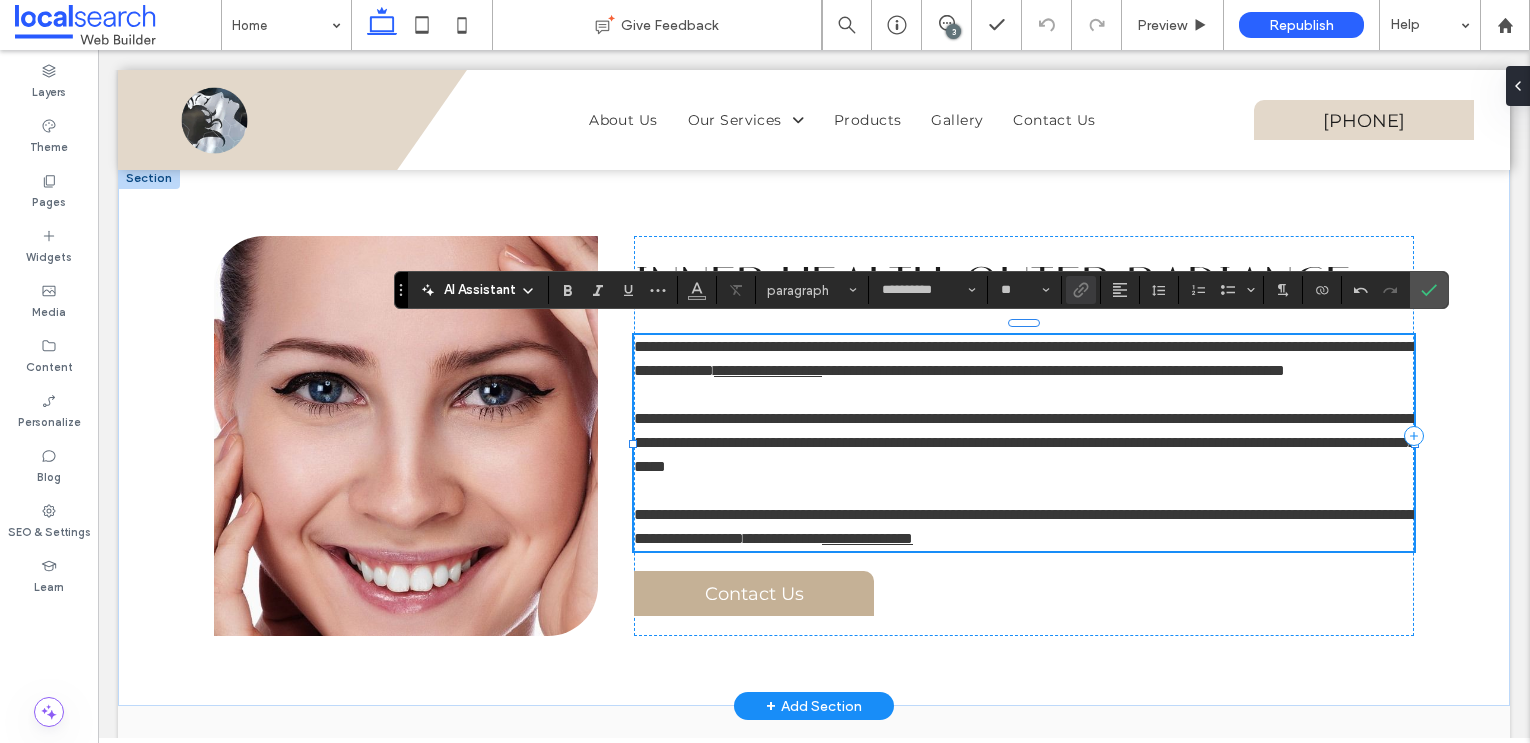 click on "**********" at bounding box center [780, 538] 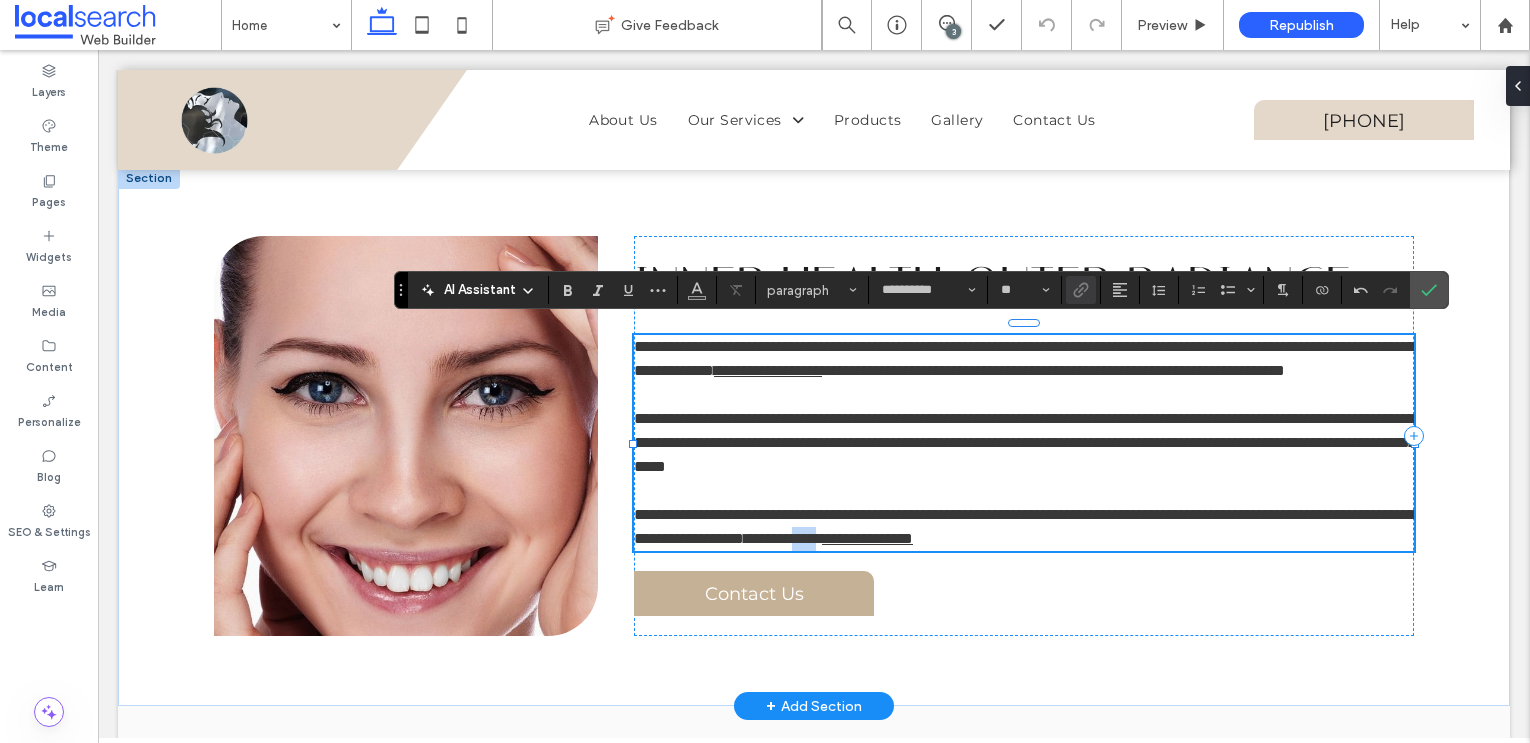 click on "**********" at bounding box center [780, 538] 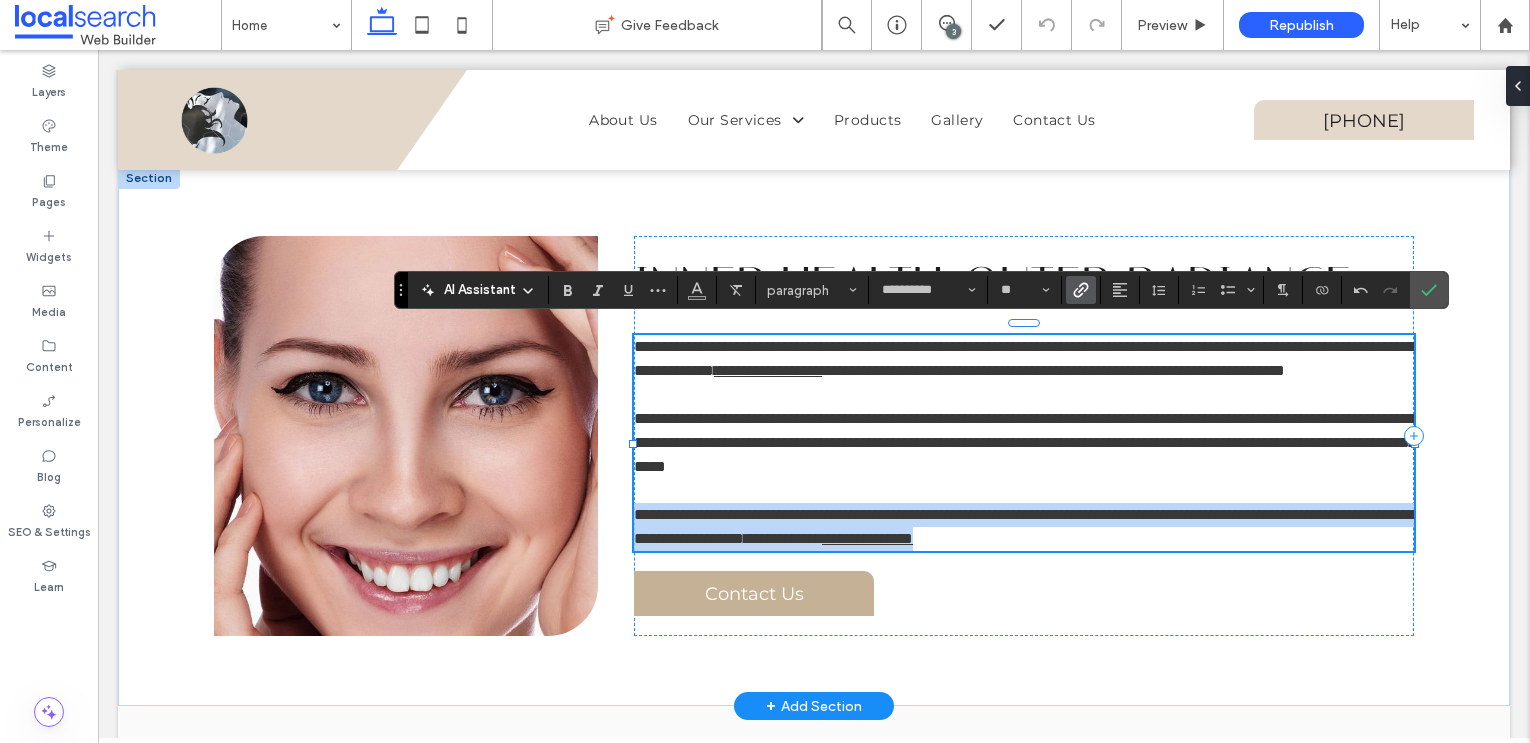 click on "**********" at bounding box center [780, 538] 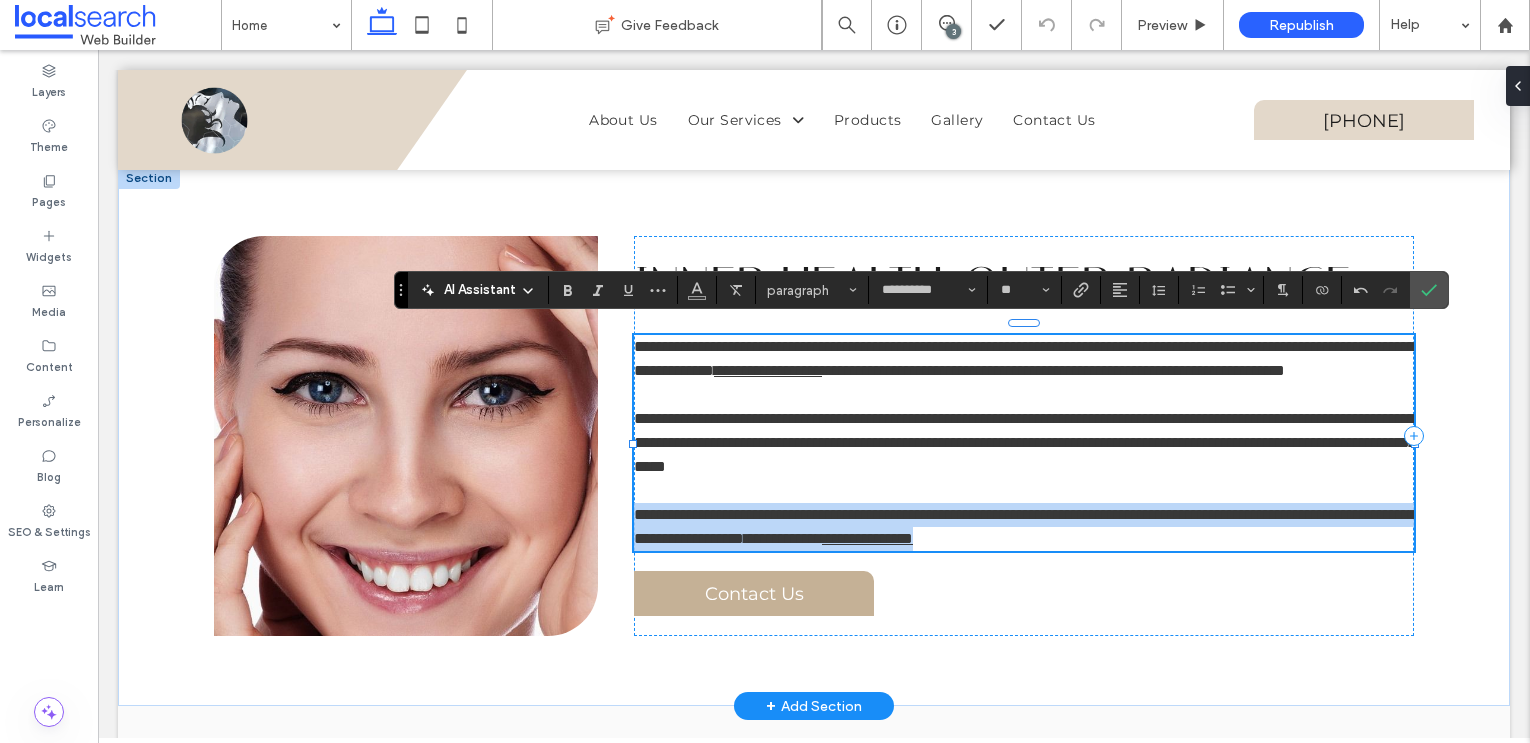 click on "**********" at bounding box center (780, 538) 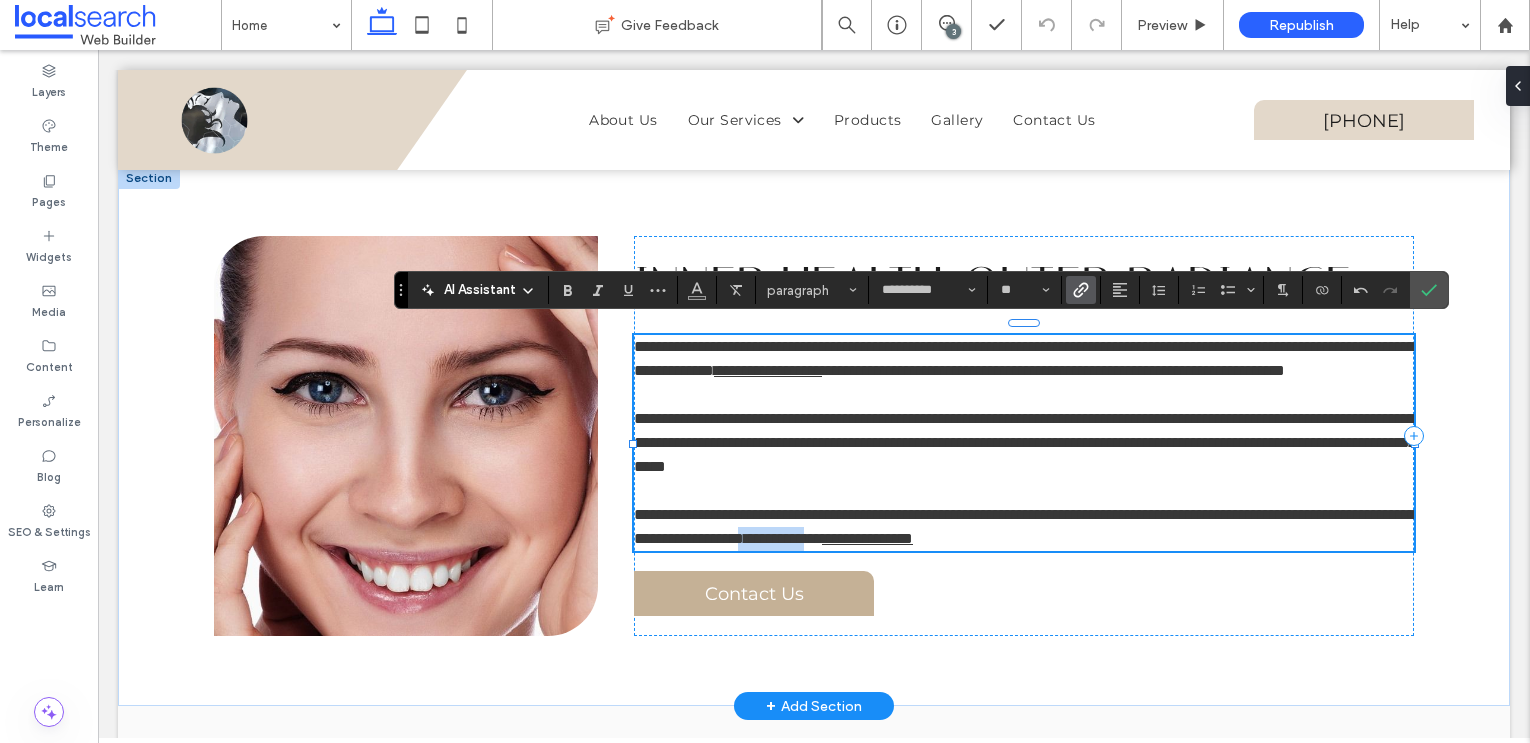 drag, startPoint x: 1053, startPoint y: 552, endPoint x: 1145, endPoint y: 556, distance: 92.086914 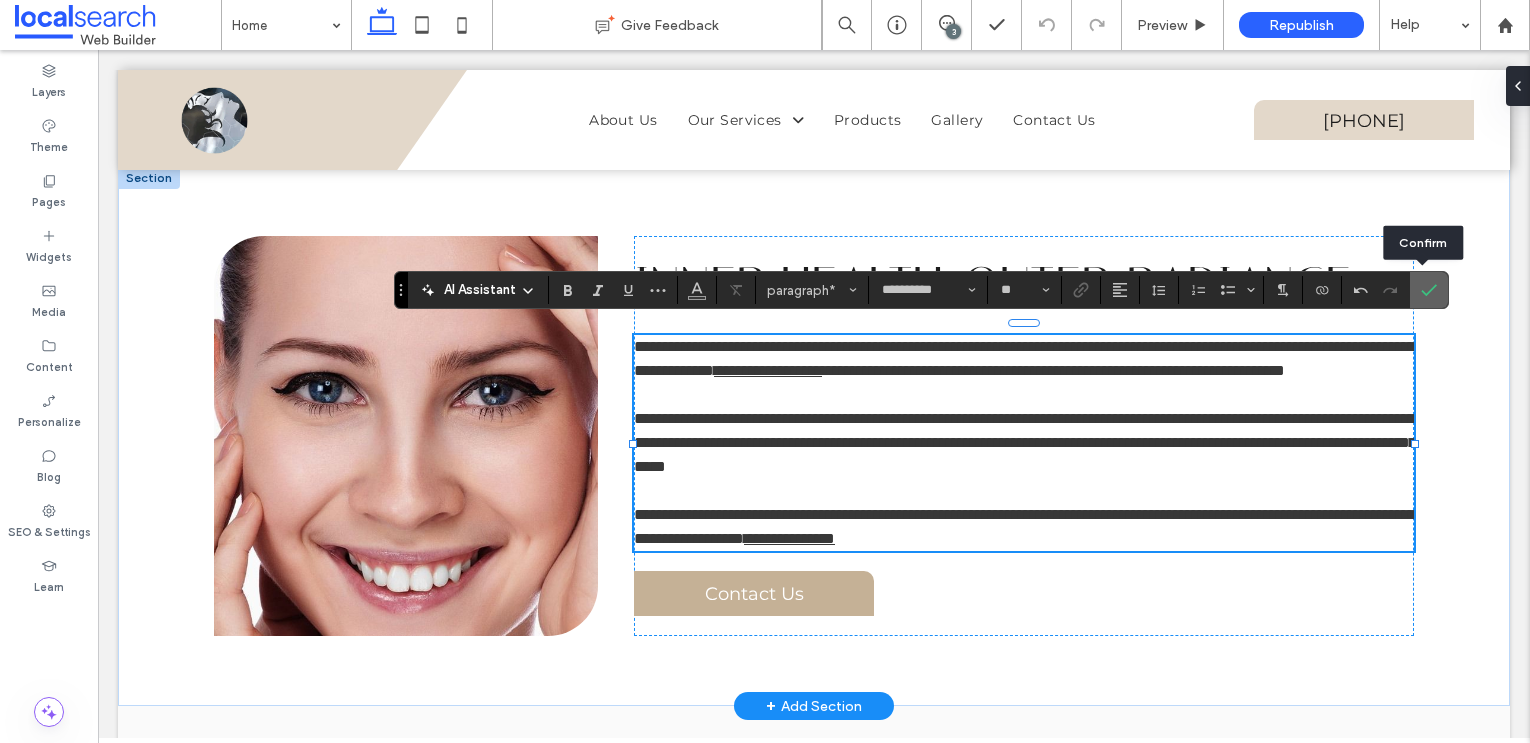 click 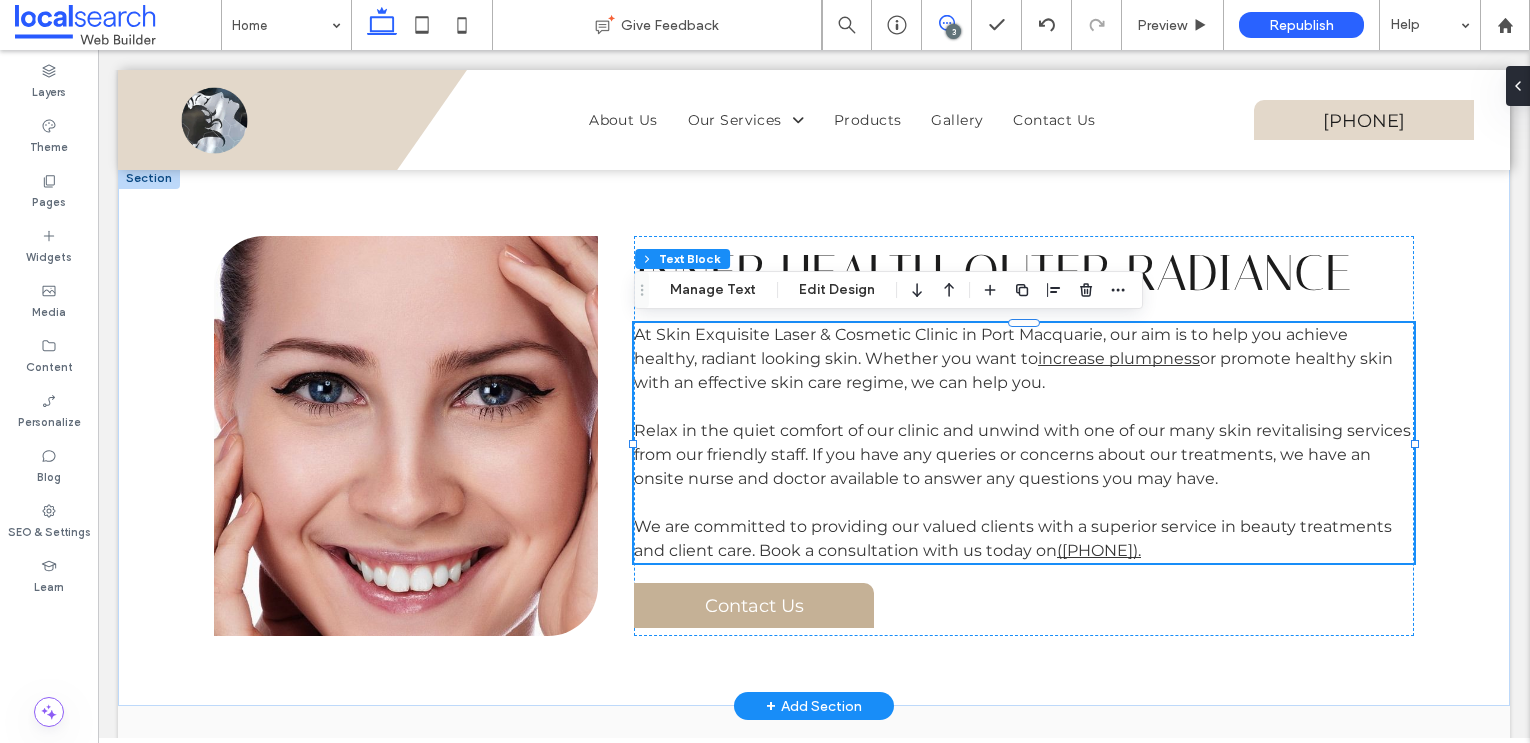 click 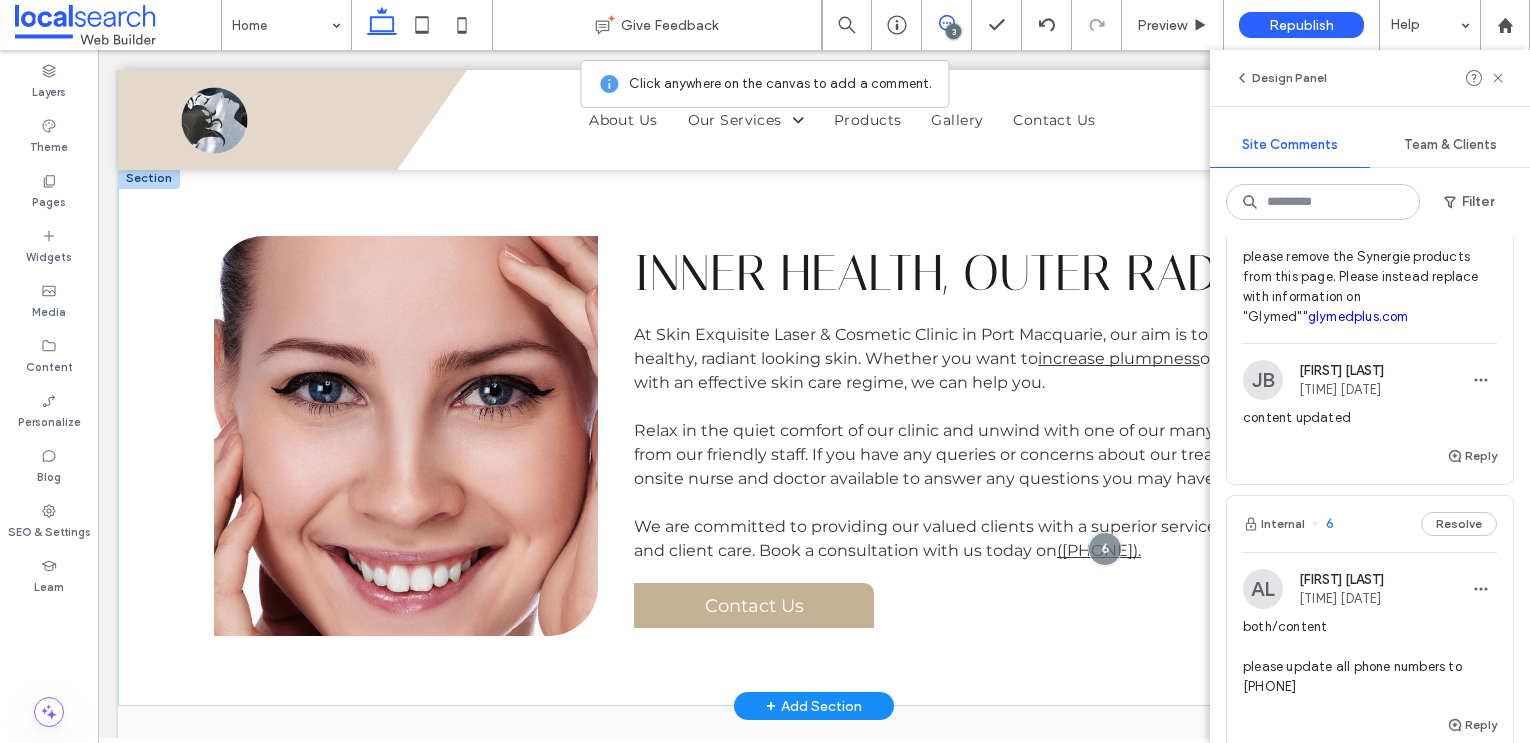 scroll, scrollTop: 444, scrollLeft: 0, axis: vertical 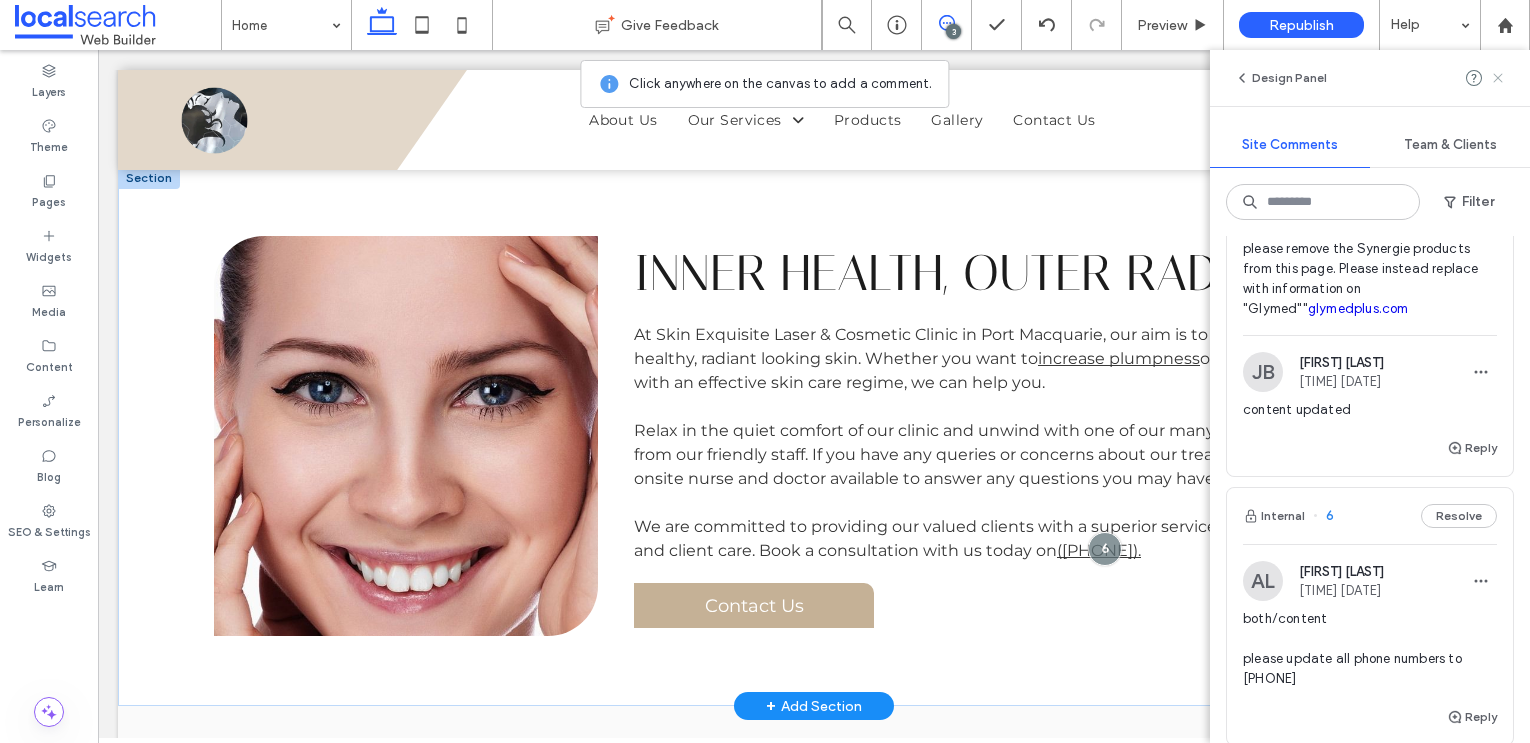 click 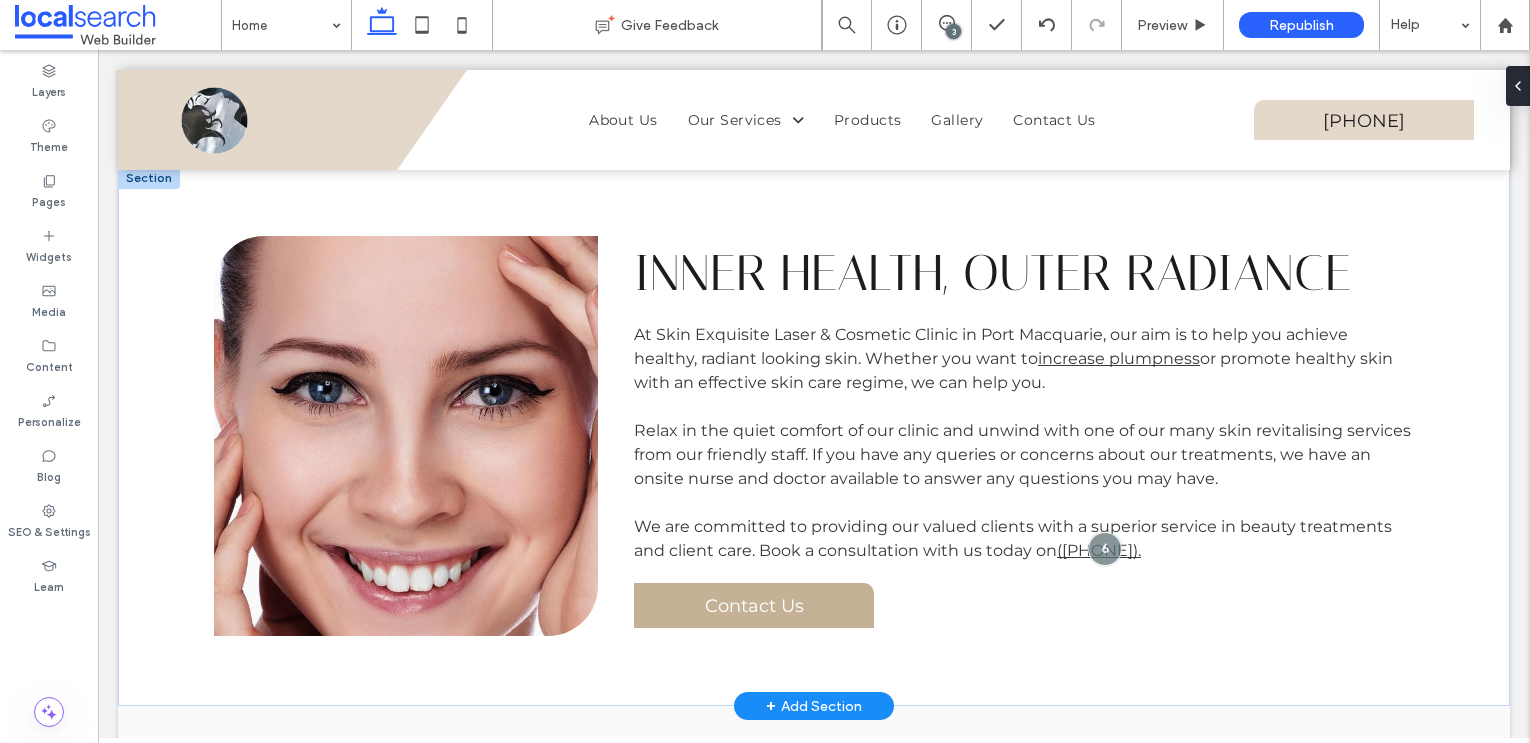 scroll, scrollTop: 0, scrollLeft: 0, axis: both 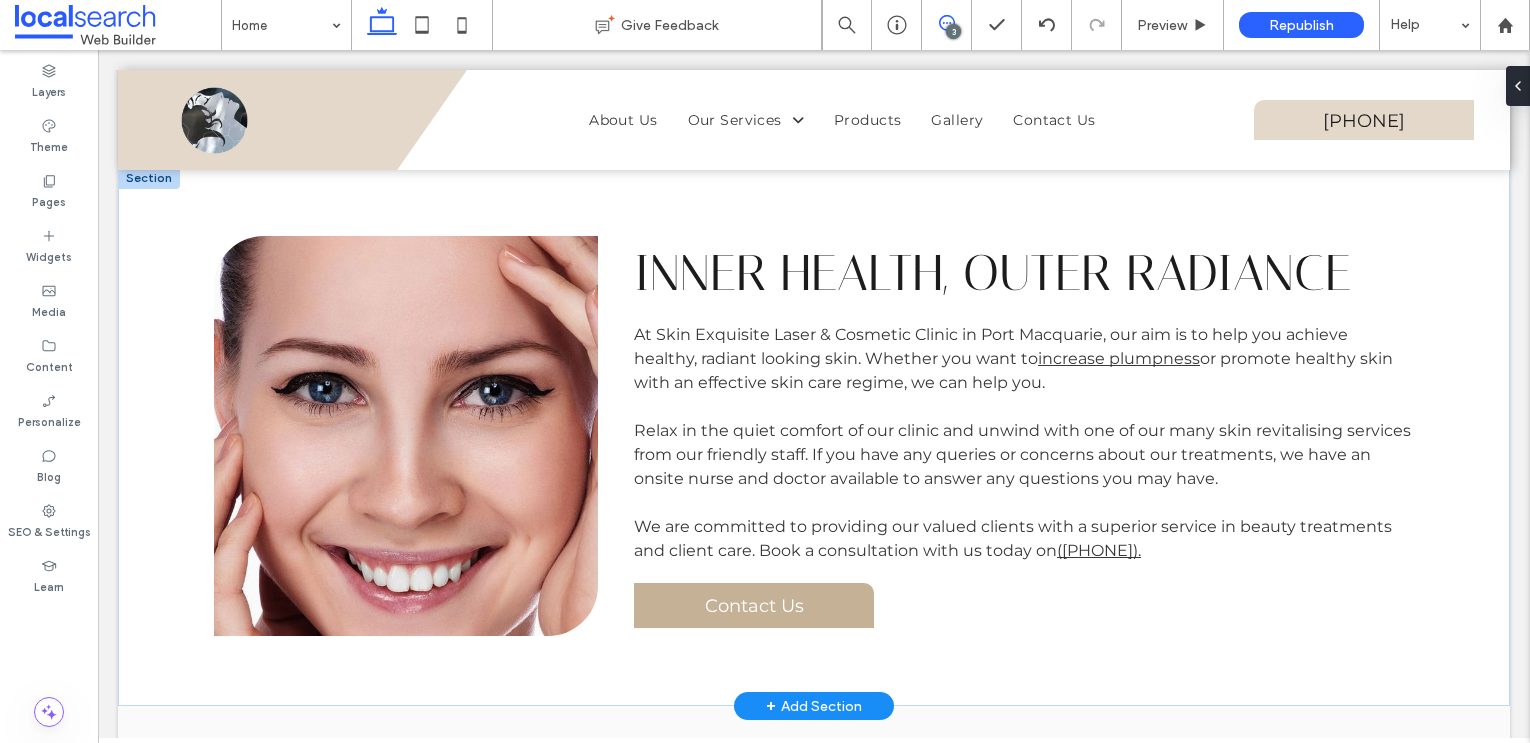click 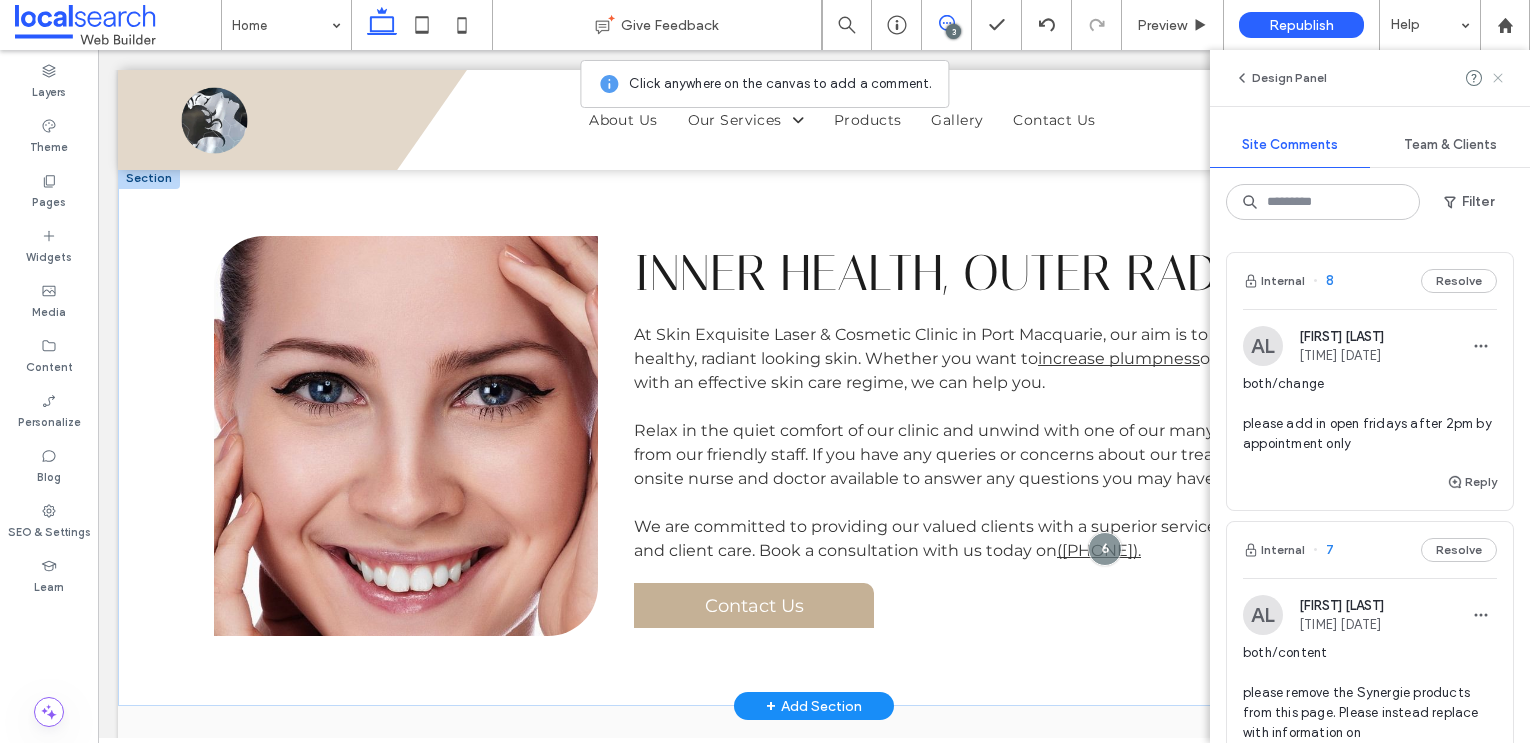 click 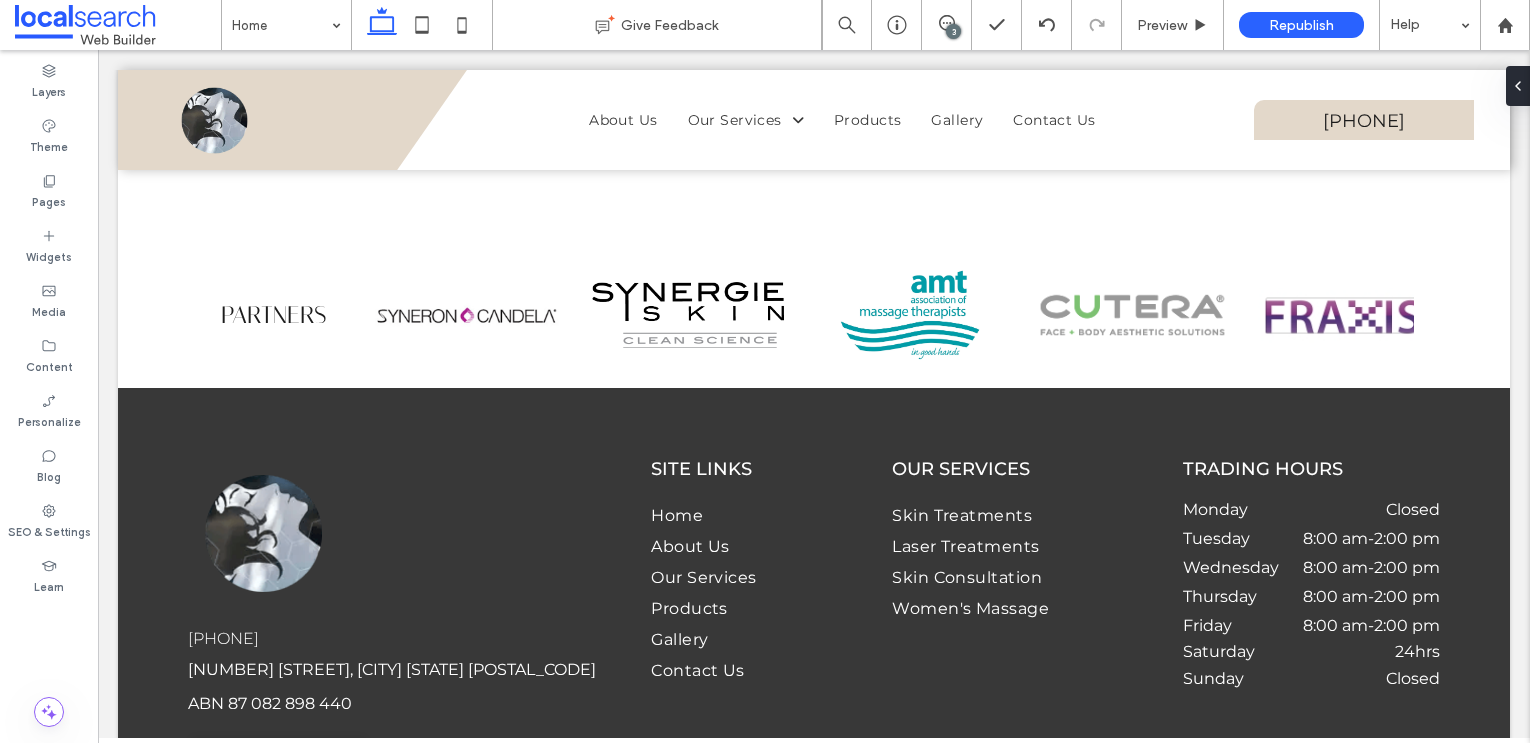 scroll, scrollTop: 2526, scrollLeft: 0, axis: vertical 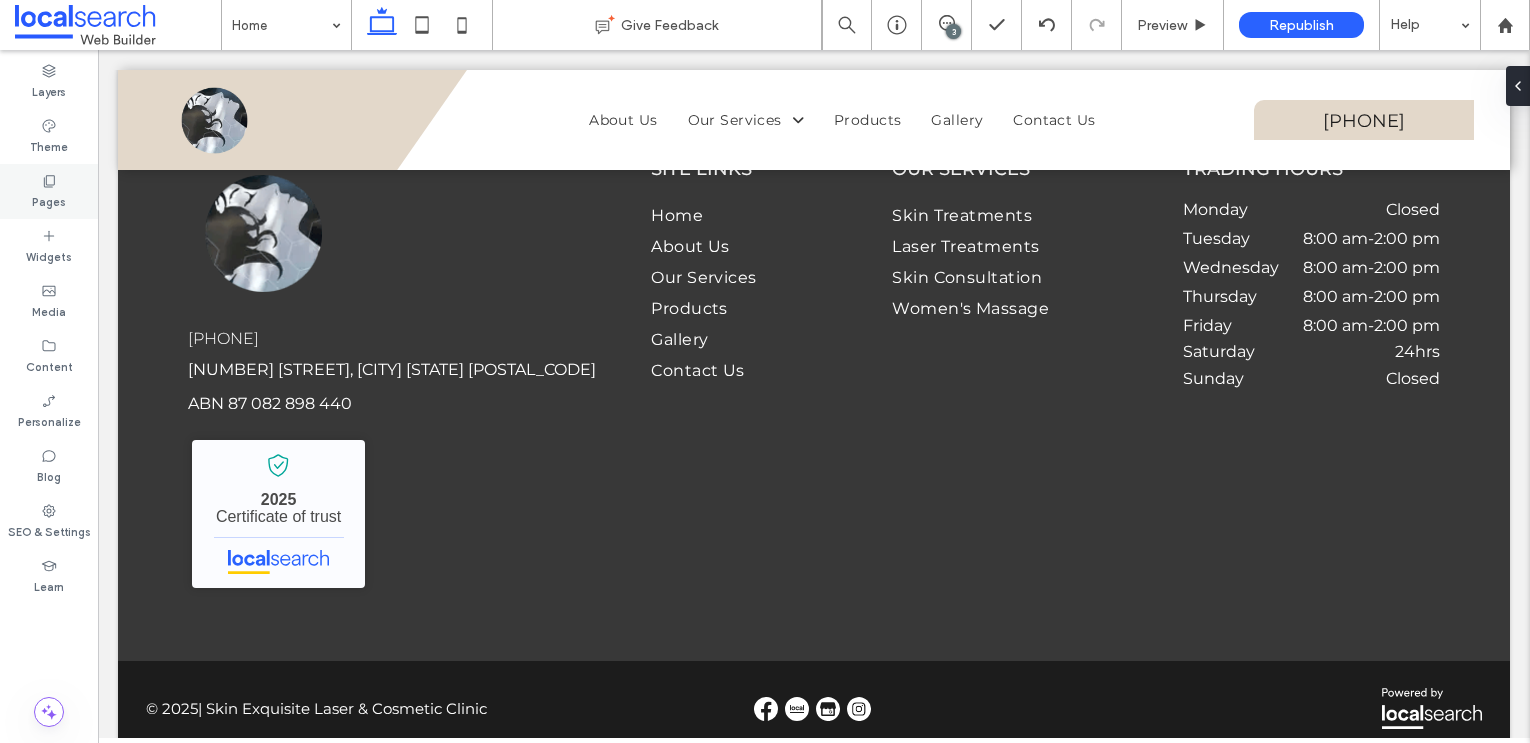click 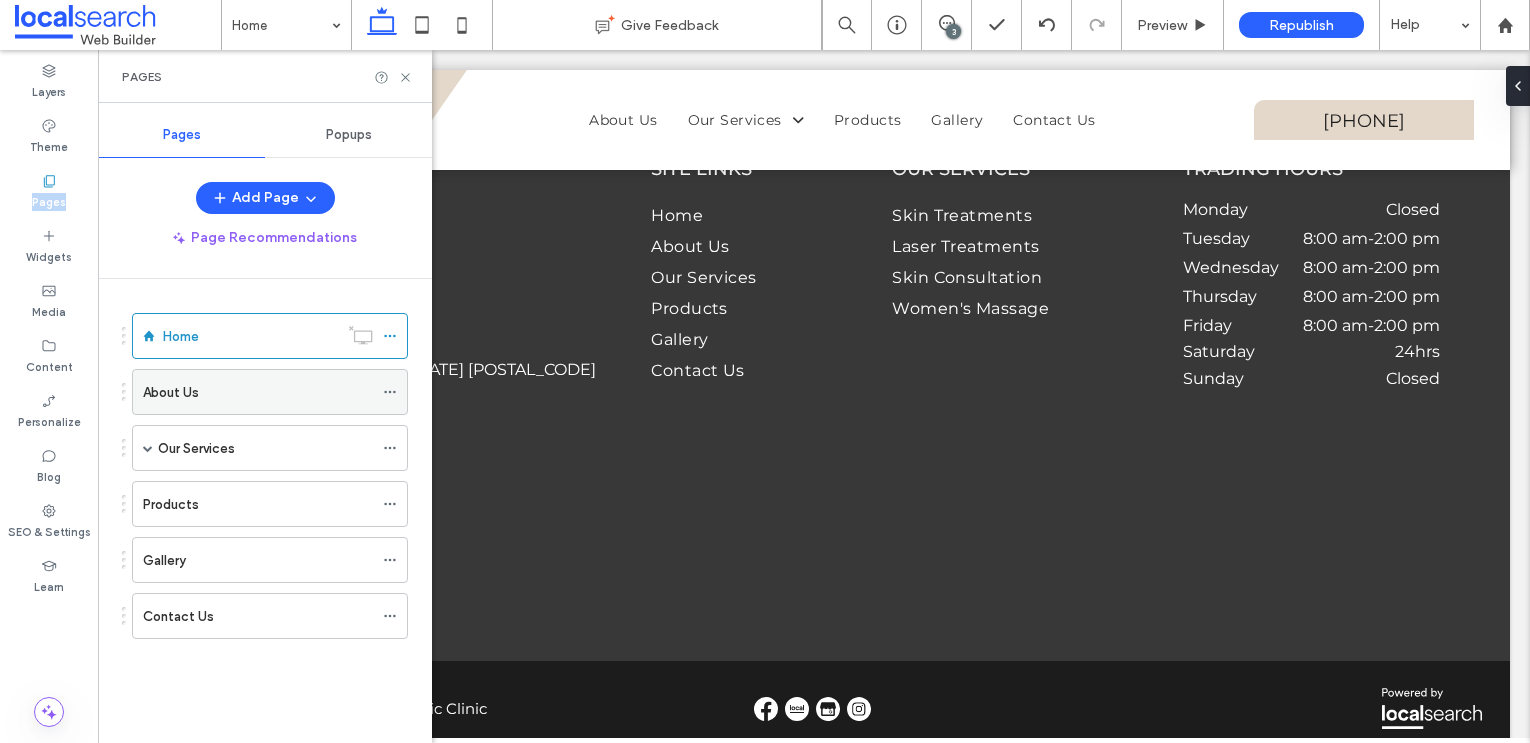 click on "About Us" at bounding box center [258, 392] 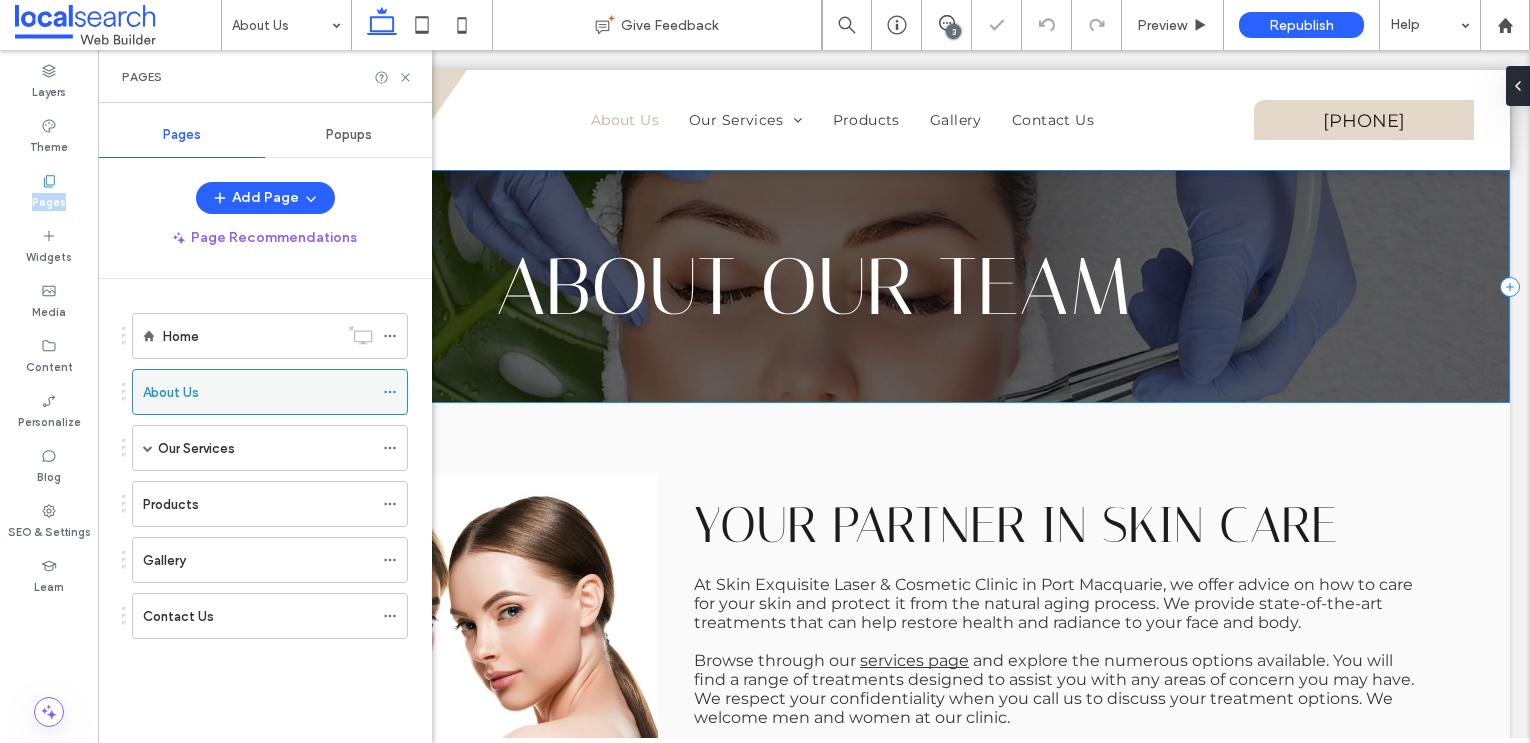 scroll, scrollTop: 0, scrollLeft: 0, axis: both 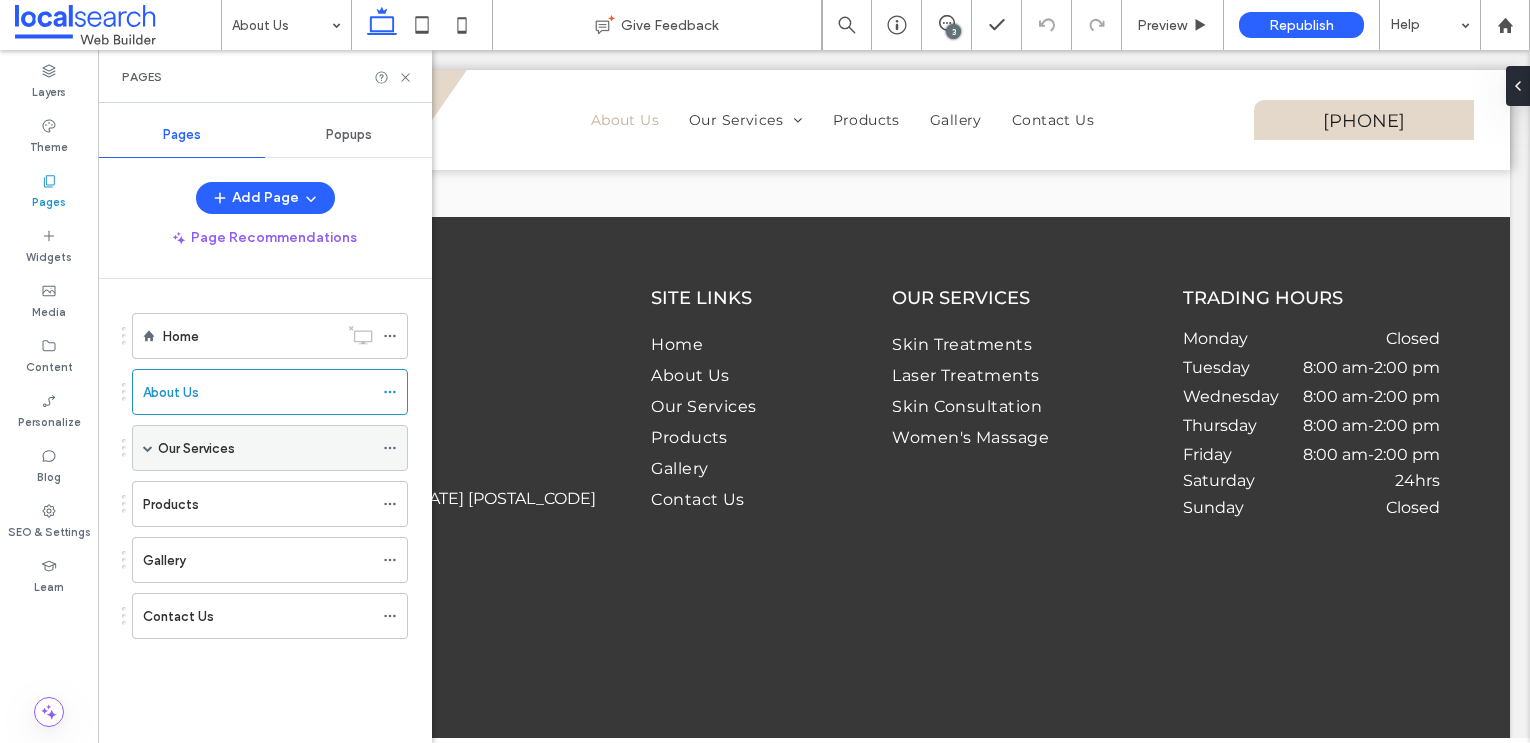 click on "Our Services" at bounding box center (196, 448) 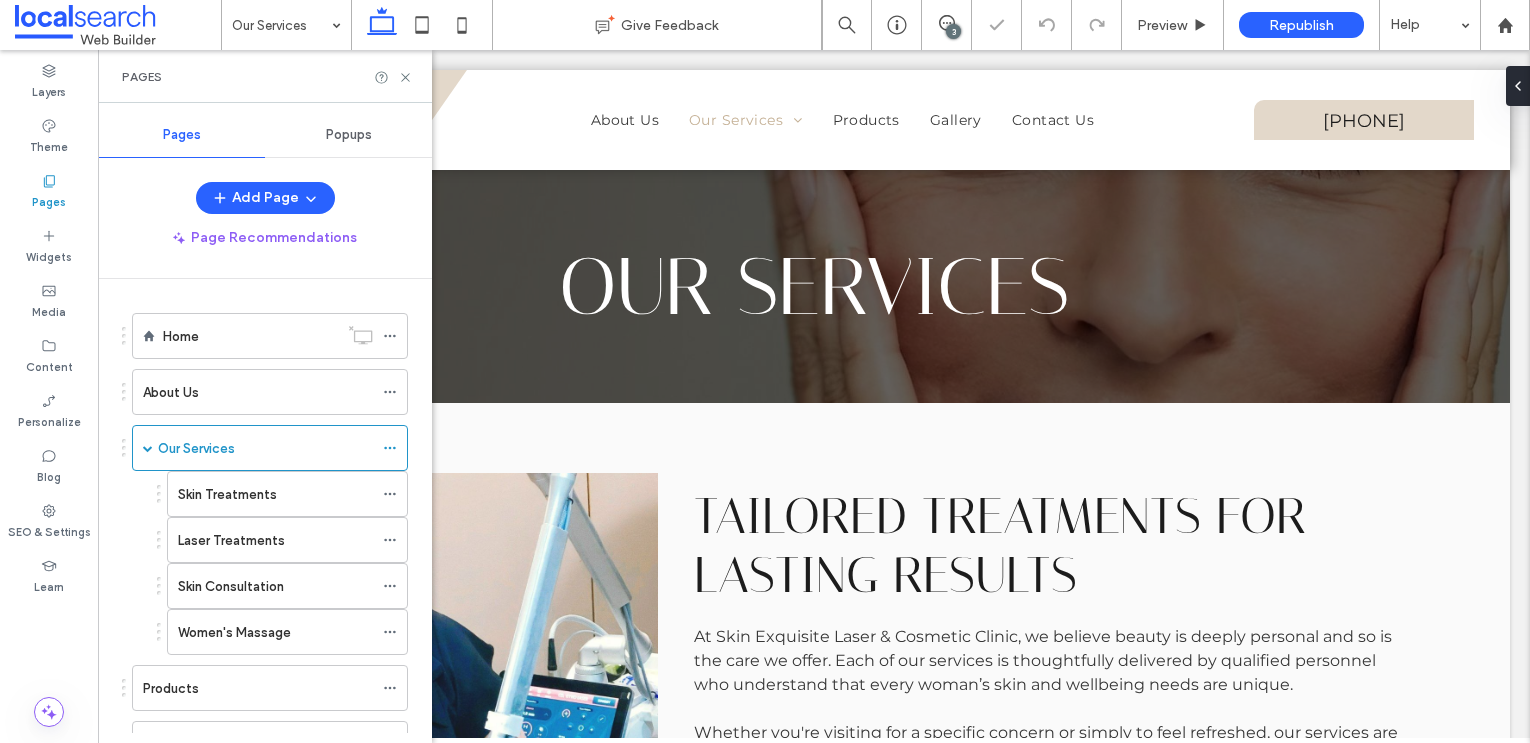 scroll, scrollTop: 0, scrollLeft: 0, axis: both 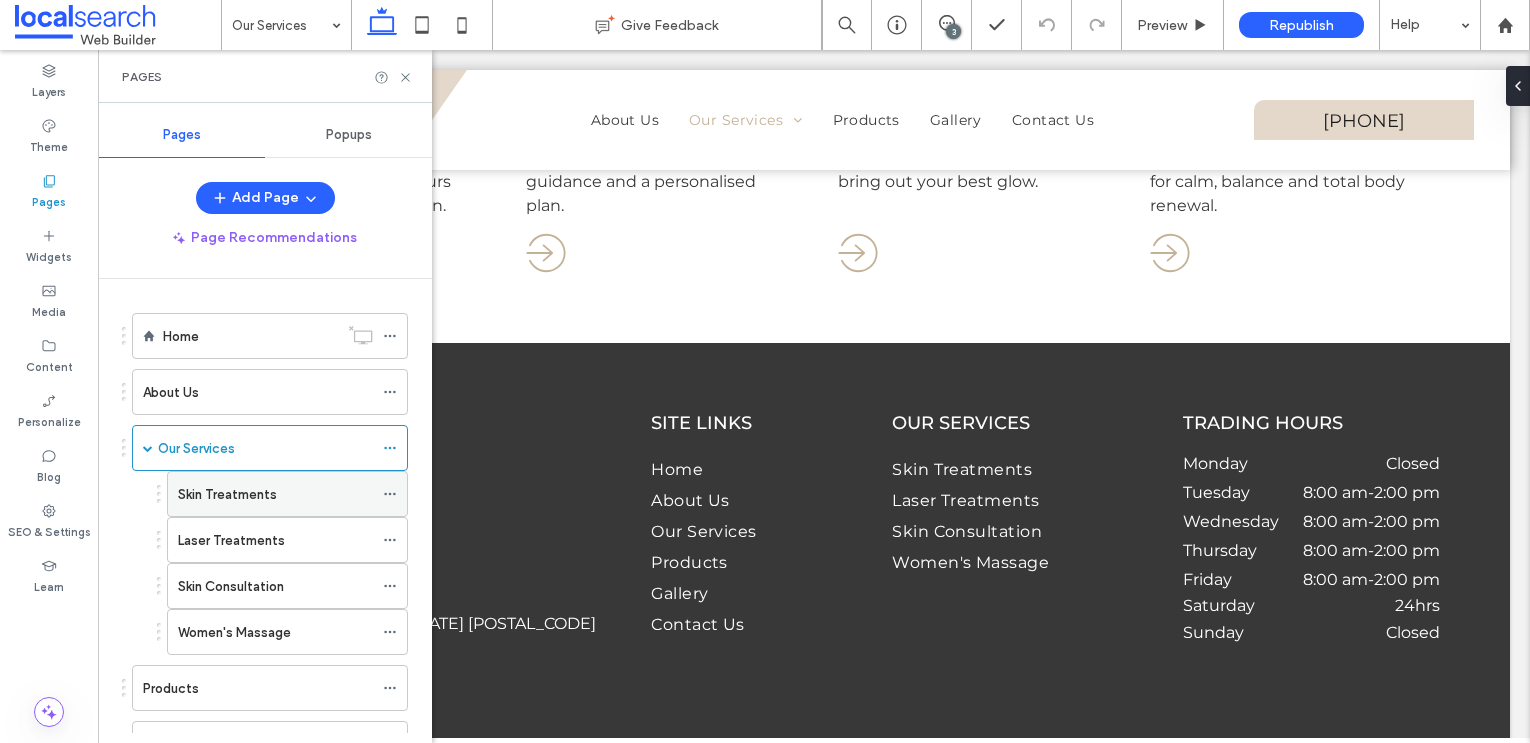 click on "Skin Treatments" at bounding box center (275, 494) 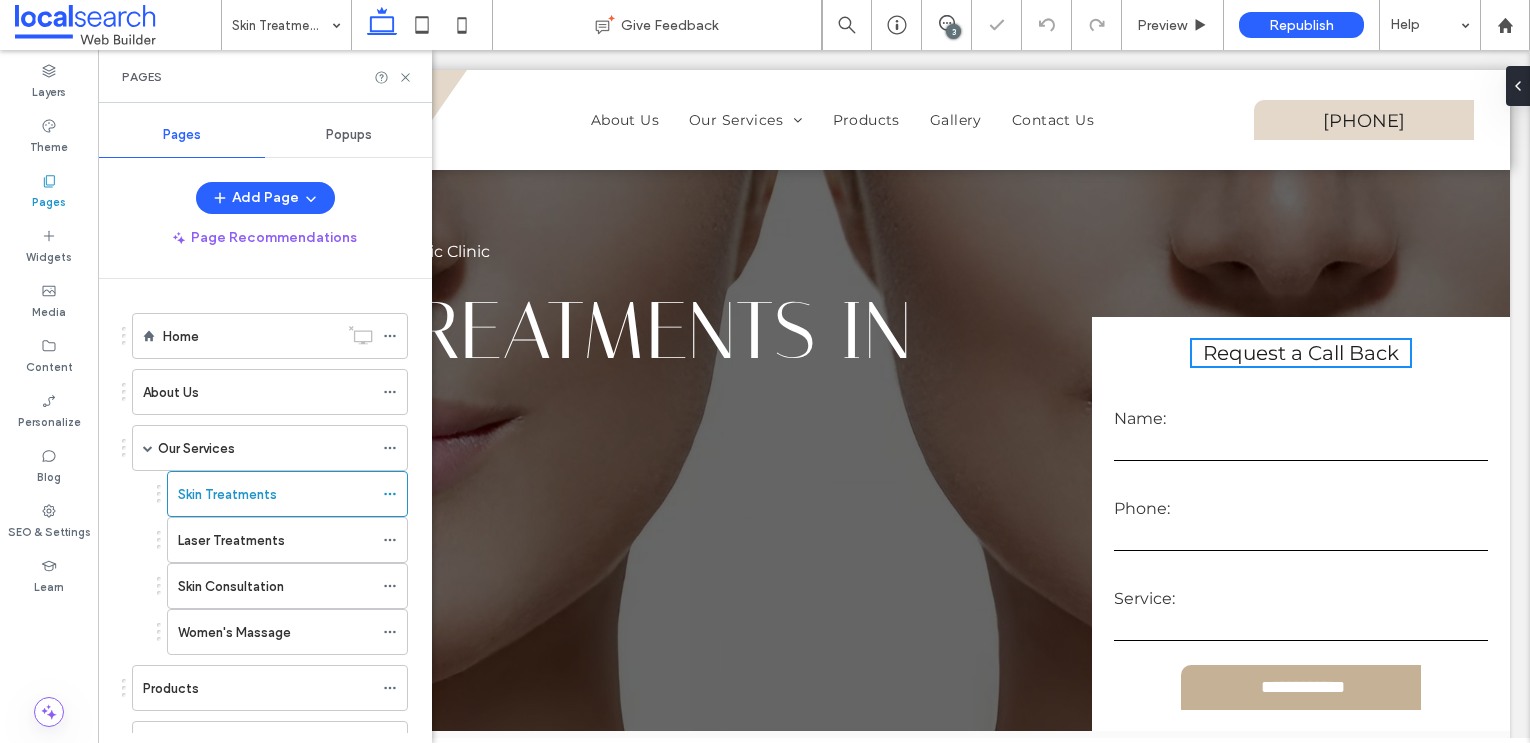 scroll, scrollTop: 822, scrollLeft: 0, axis: vertical 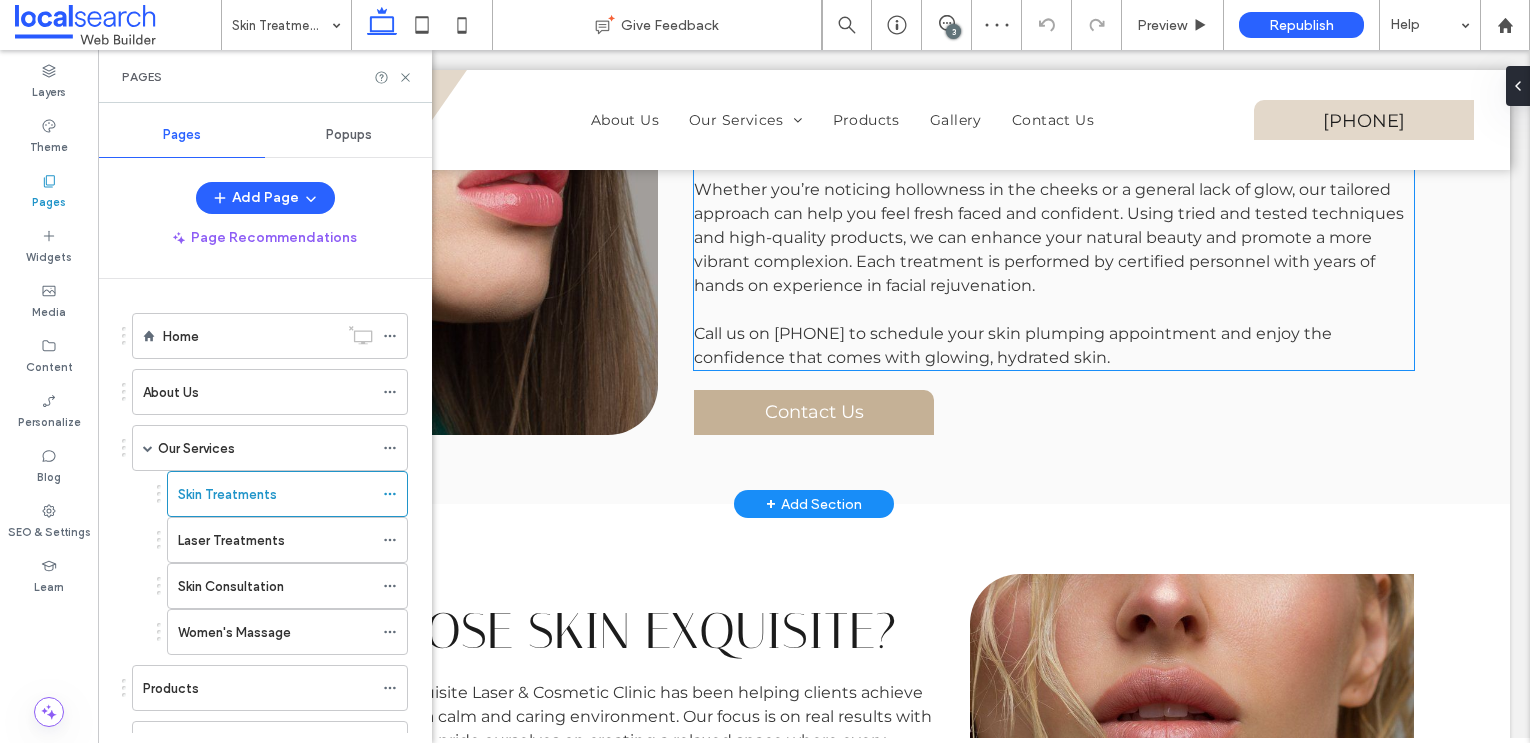 click on "02 6584 7211" at bounding box center [809, 333] 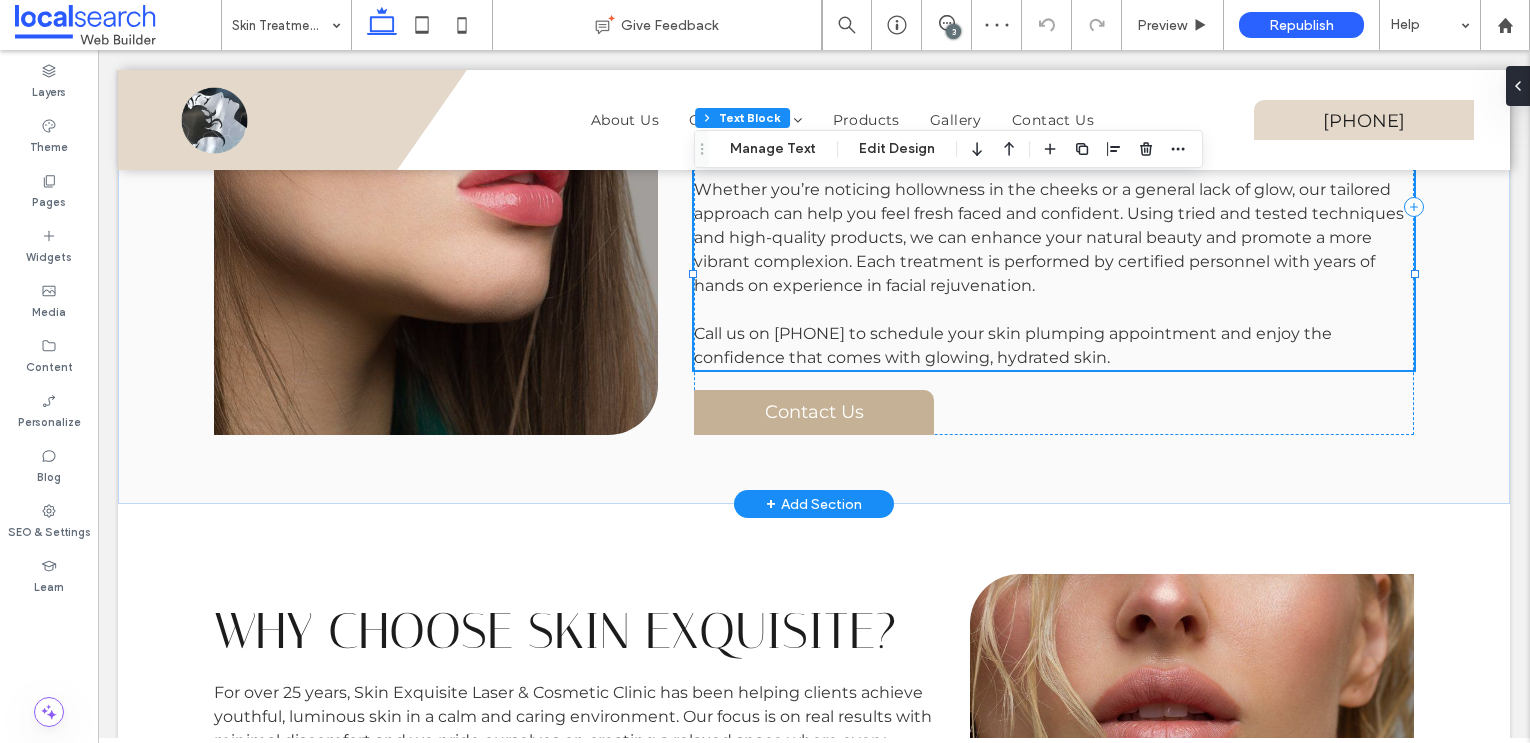 click on "02 6584 7211" at bounding box center [809, 333] 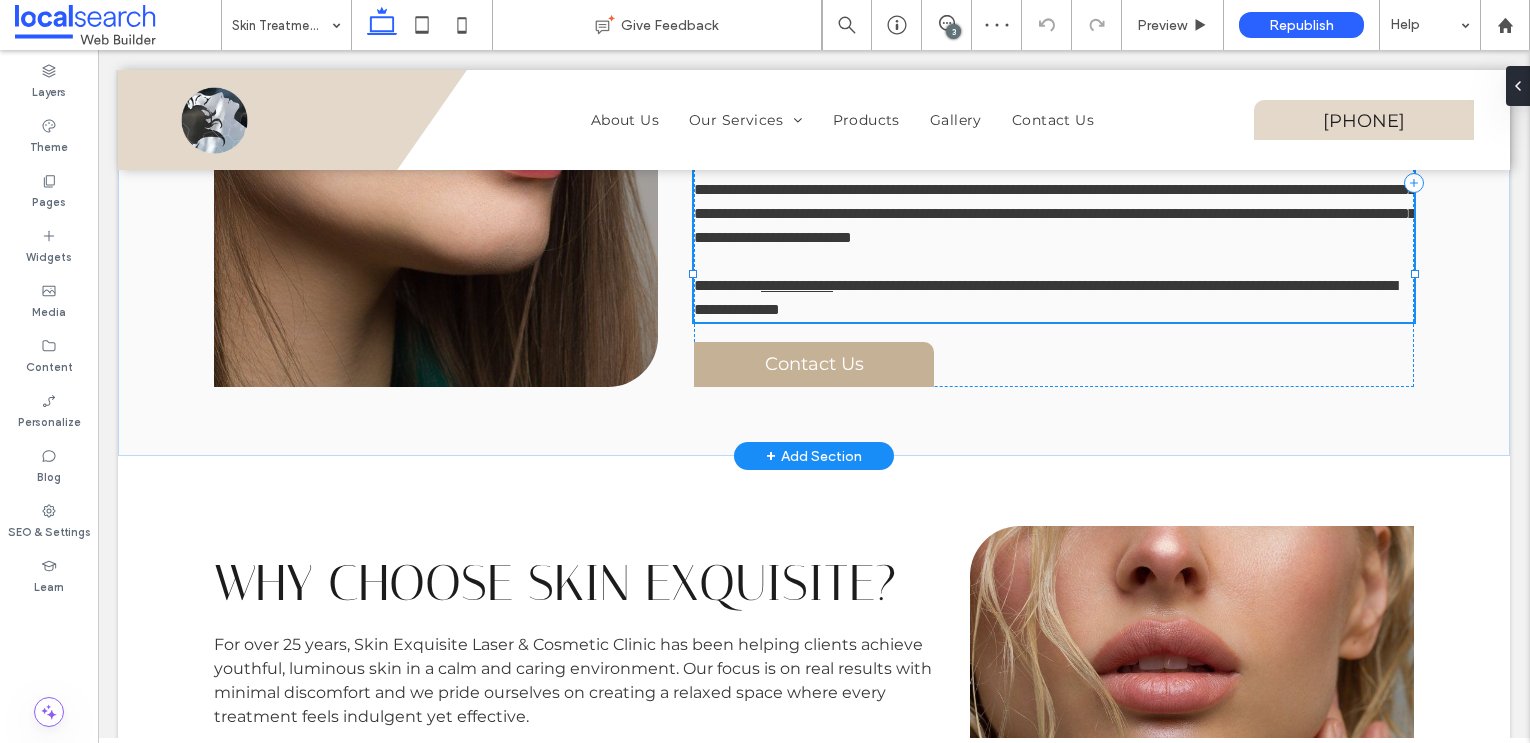 type on "**********" 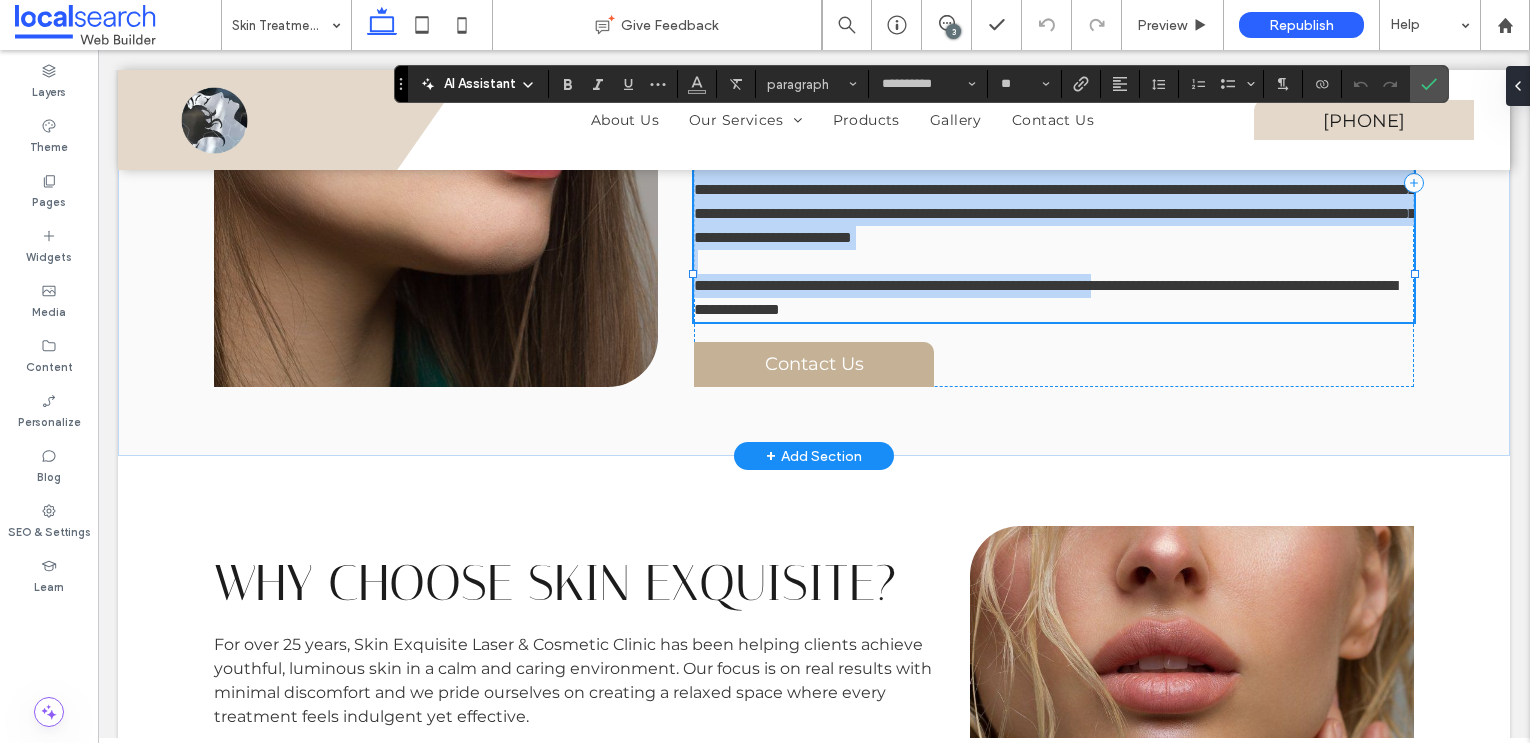 click on "**********" at bounding box center (797, 285) 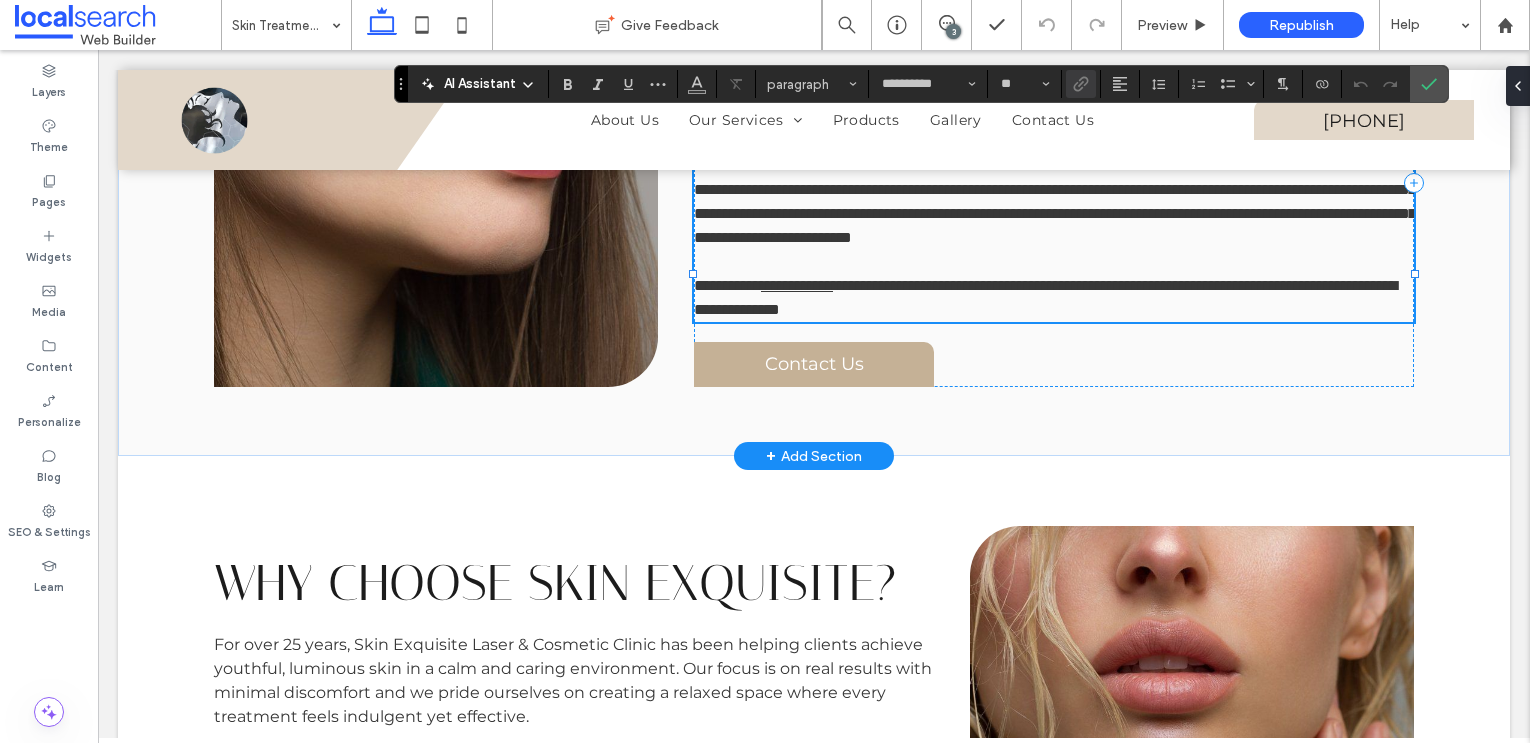 click on "**********" at bounding box center (962, 285) 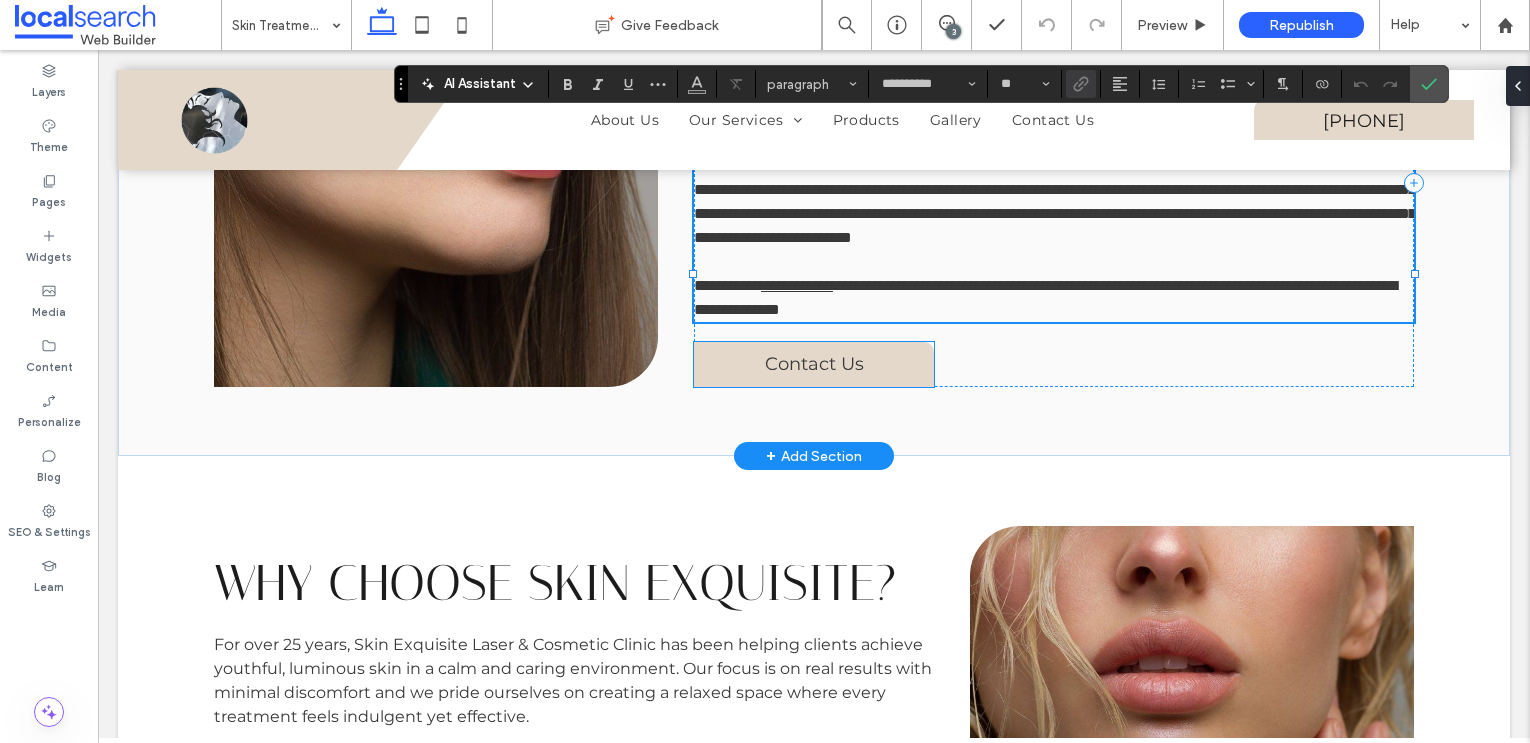 type 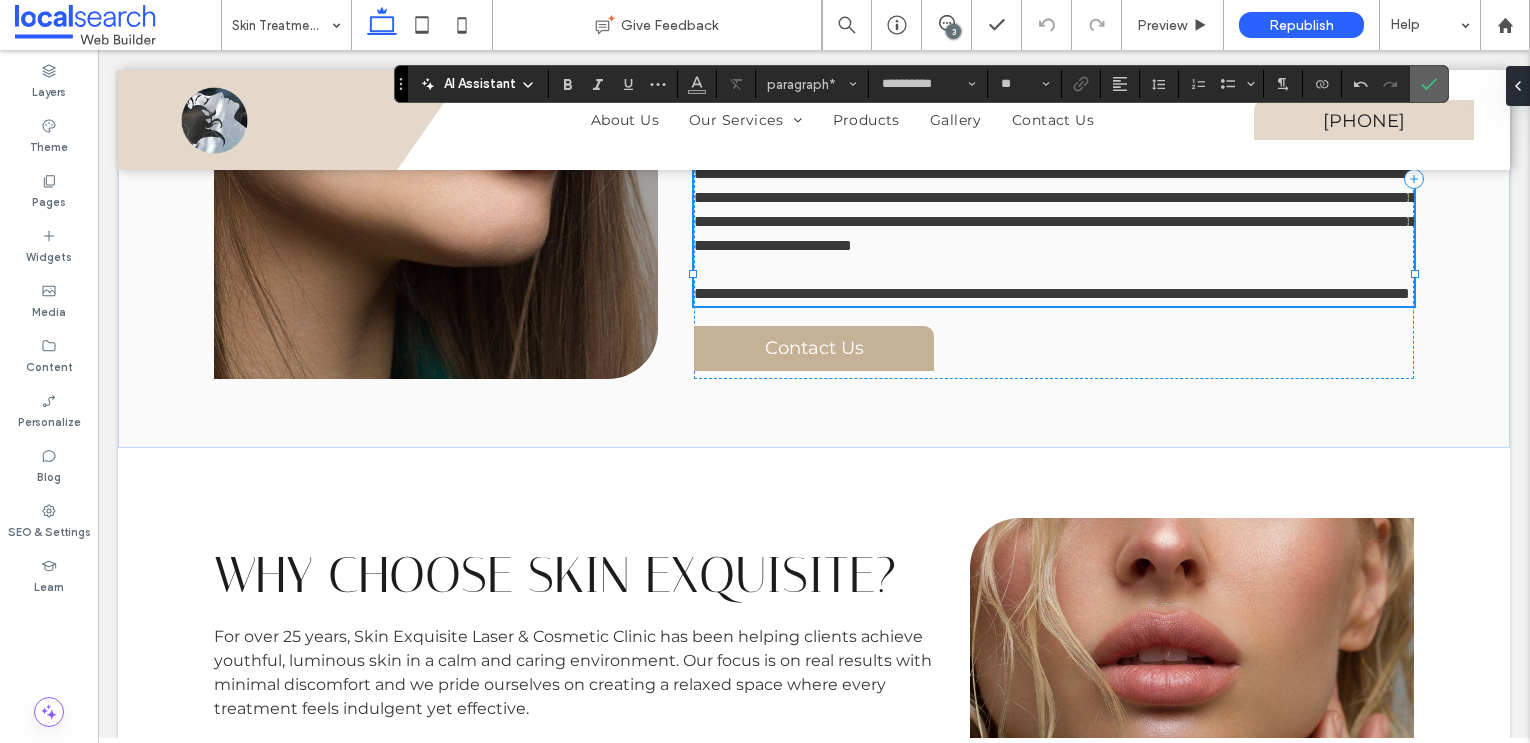 click 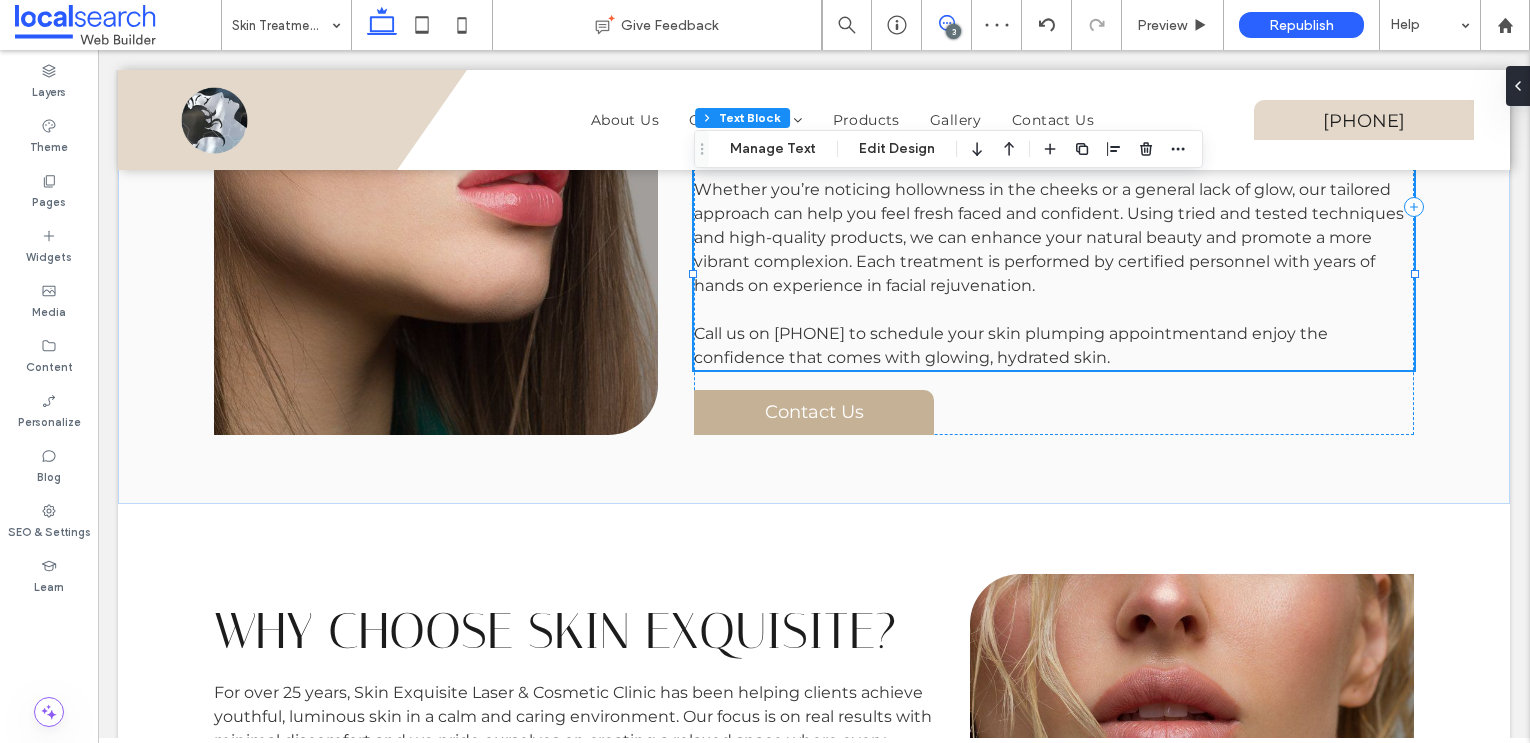 click at bounding box center (946, 23) 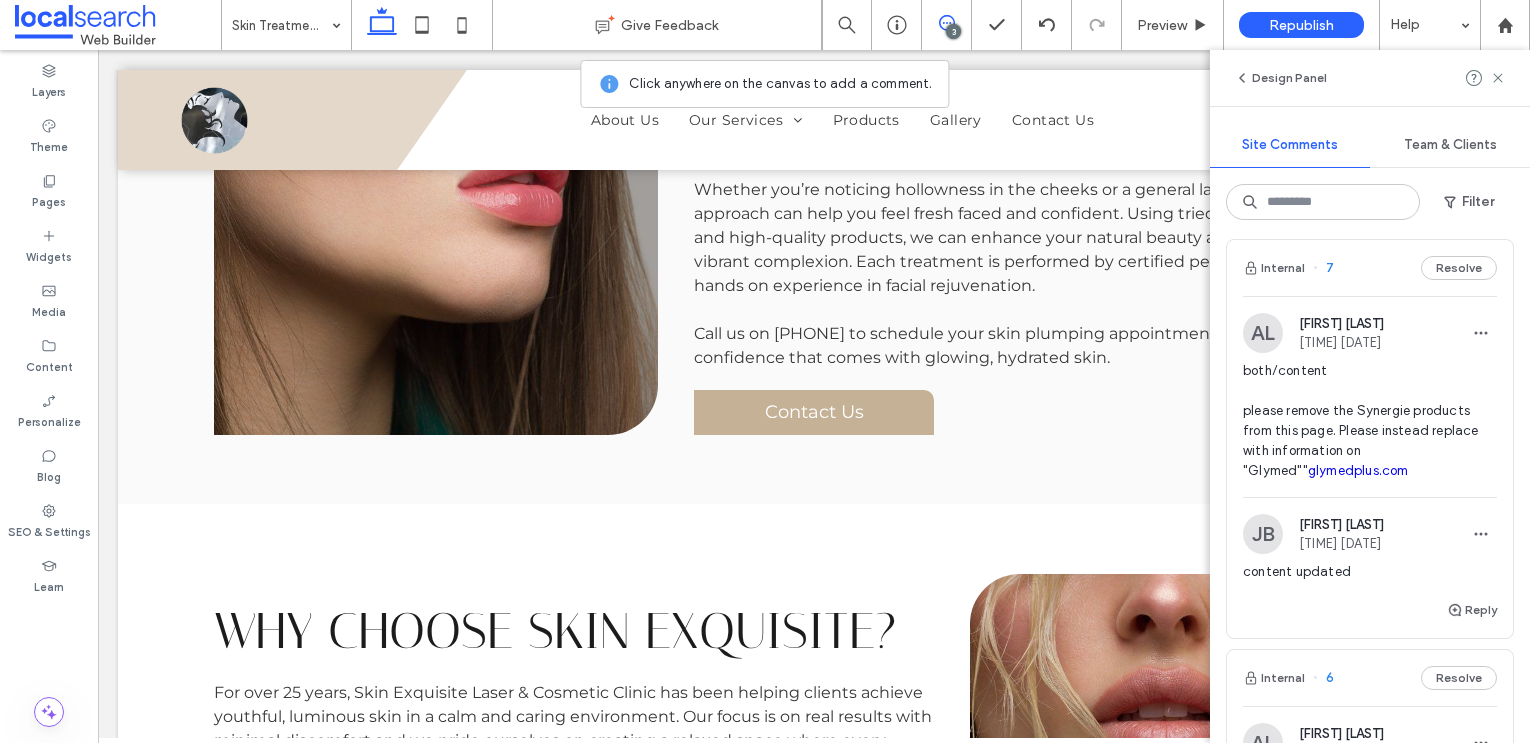 scroll, scrollTop: 755, scrollLeft: 0, axis: vertical 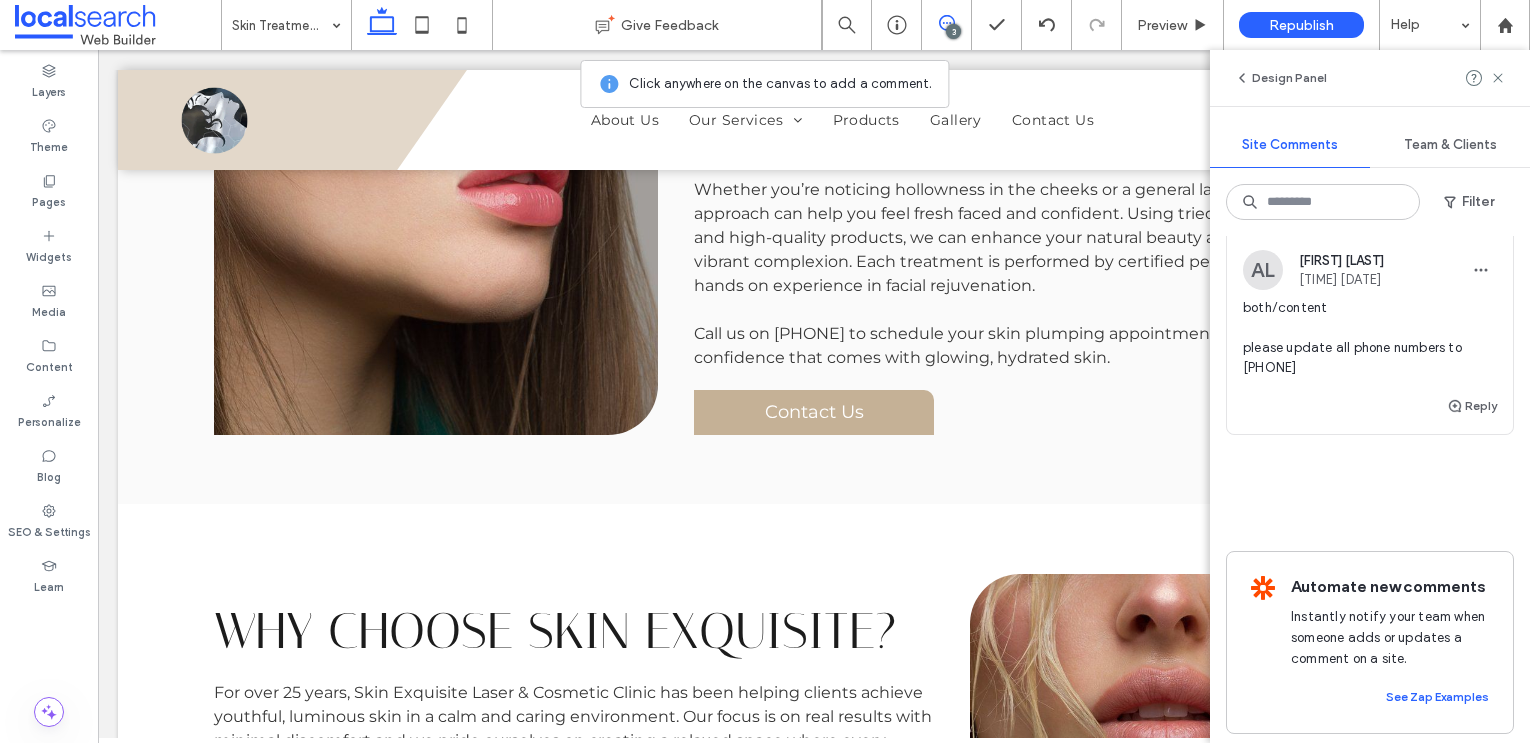 drag, startPoint x: 1320, startPoint y: 359, endPoint x: 1242, endPoint y: 359, distance: 78 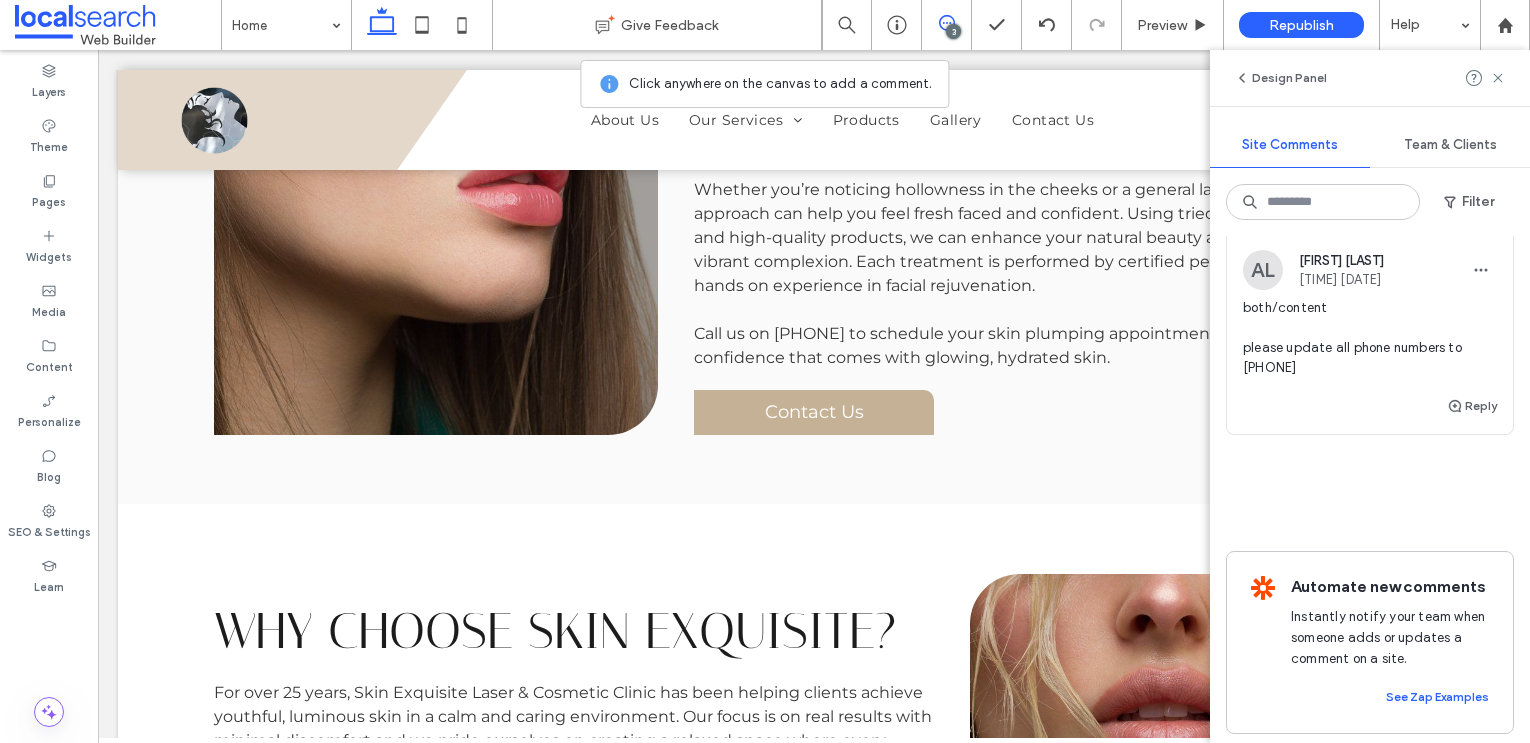 copy on "0265841770" 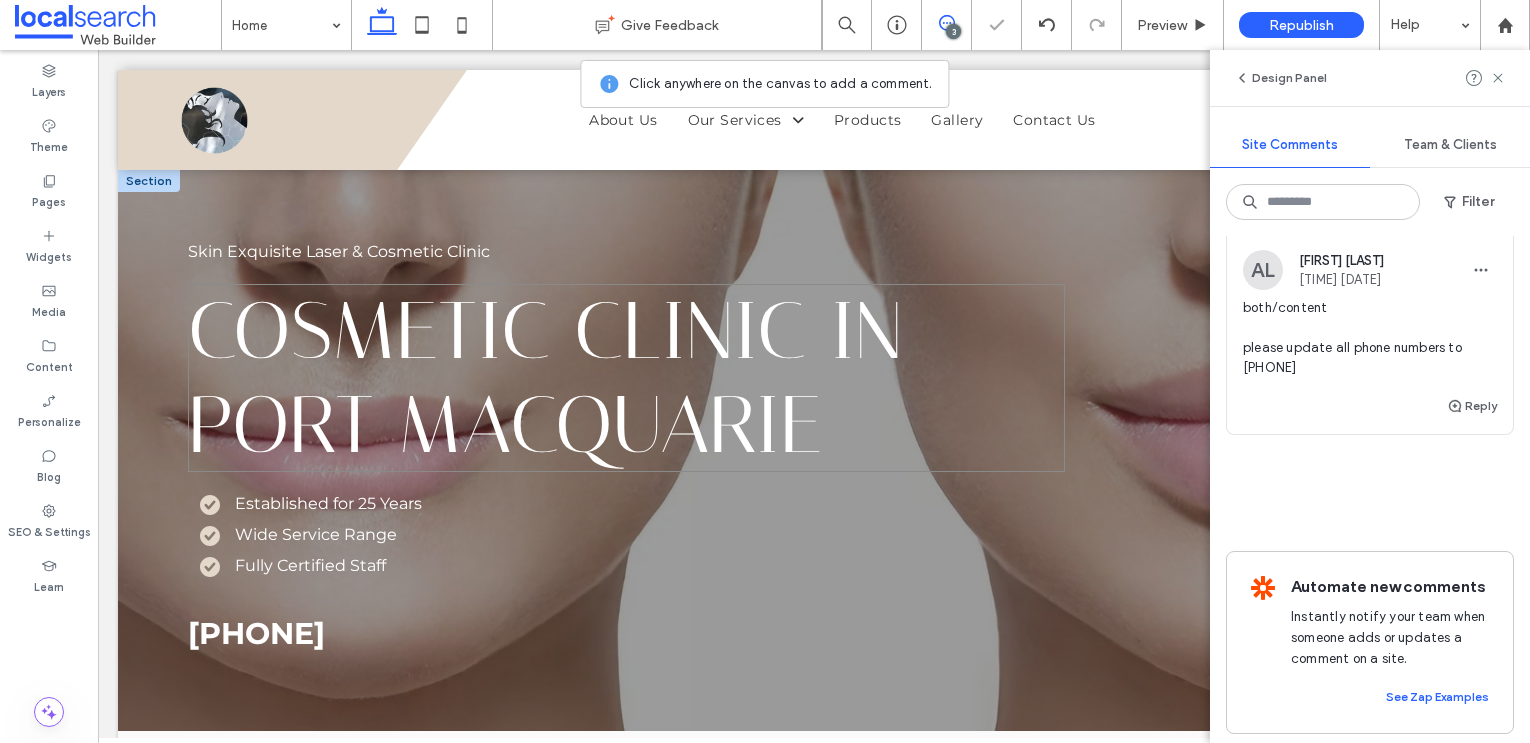 scroll, scrollTop: 468, scrollLeft: 0, axis: vertical 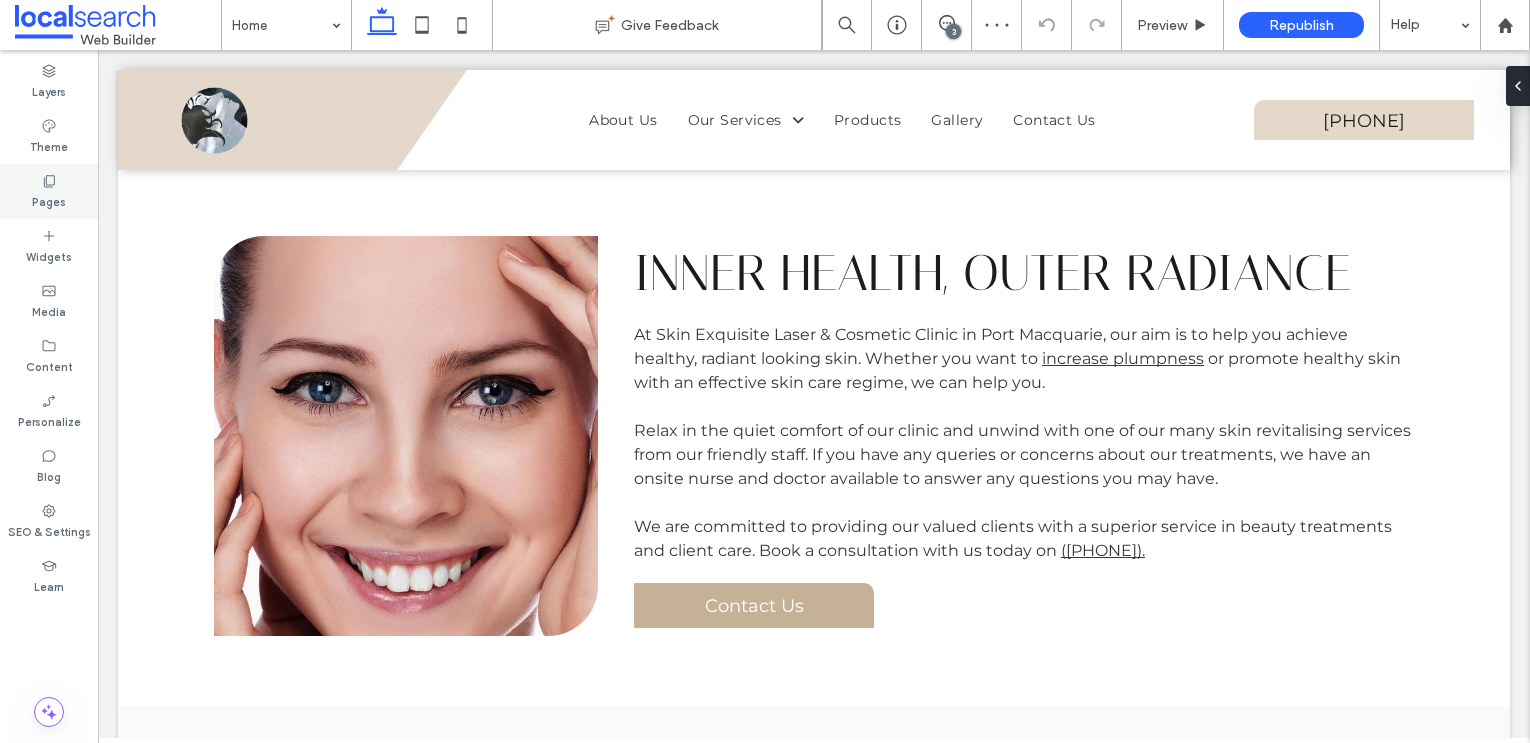 click on "Pages" at bounding box center (49, 200) 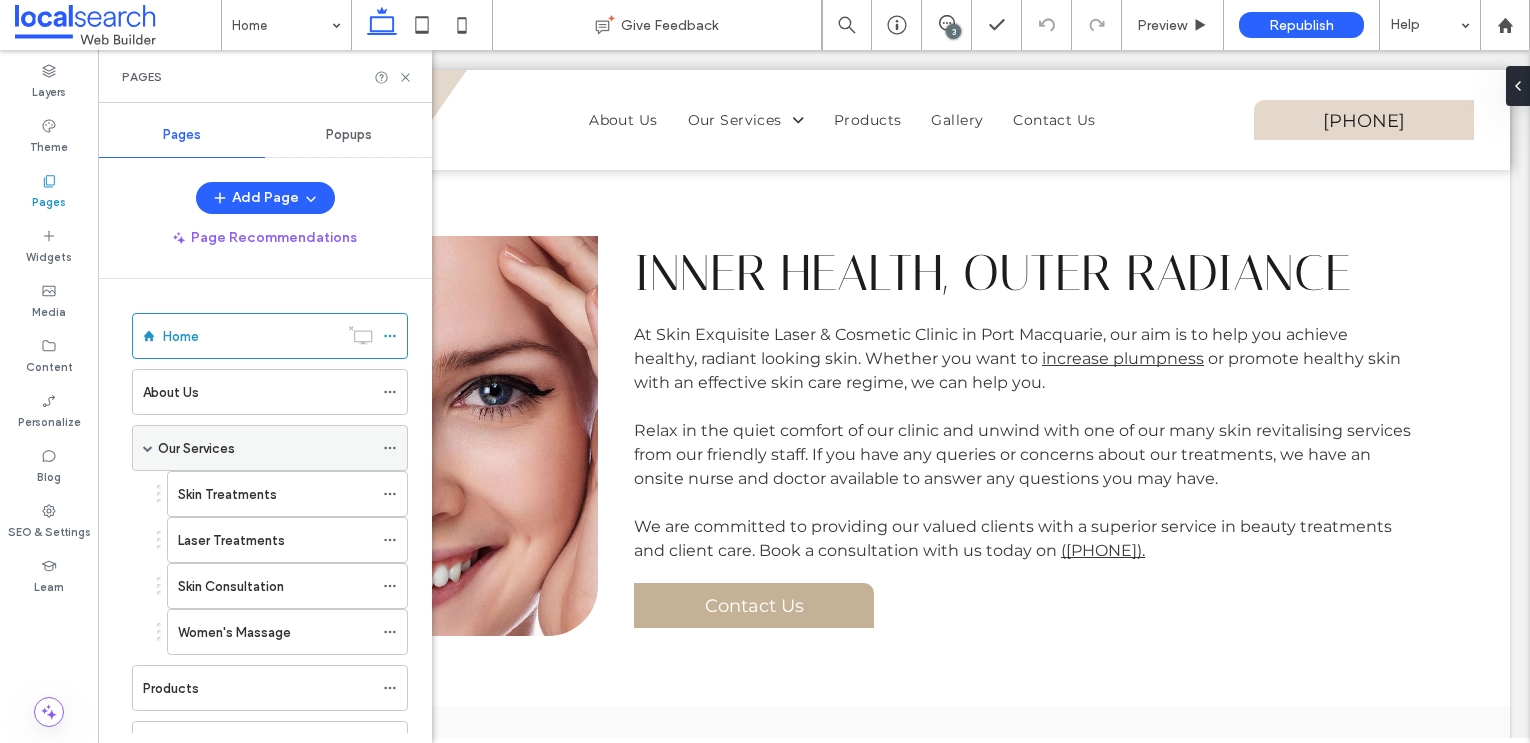 click on "Our Services" at bounding box center [265, 448] 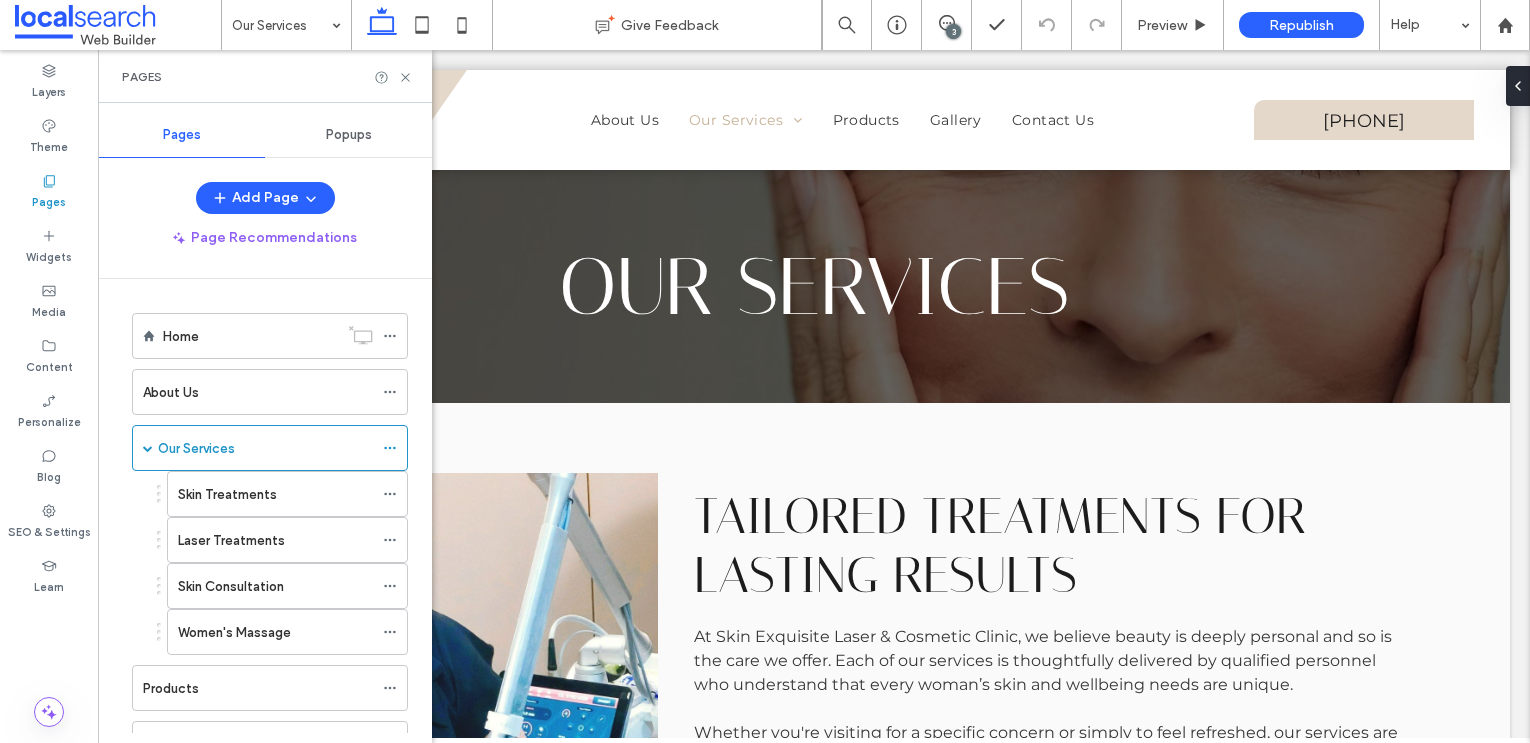 scroll, scrollTop: 0, scrollLeft: 0, axis: both 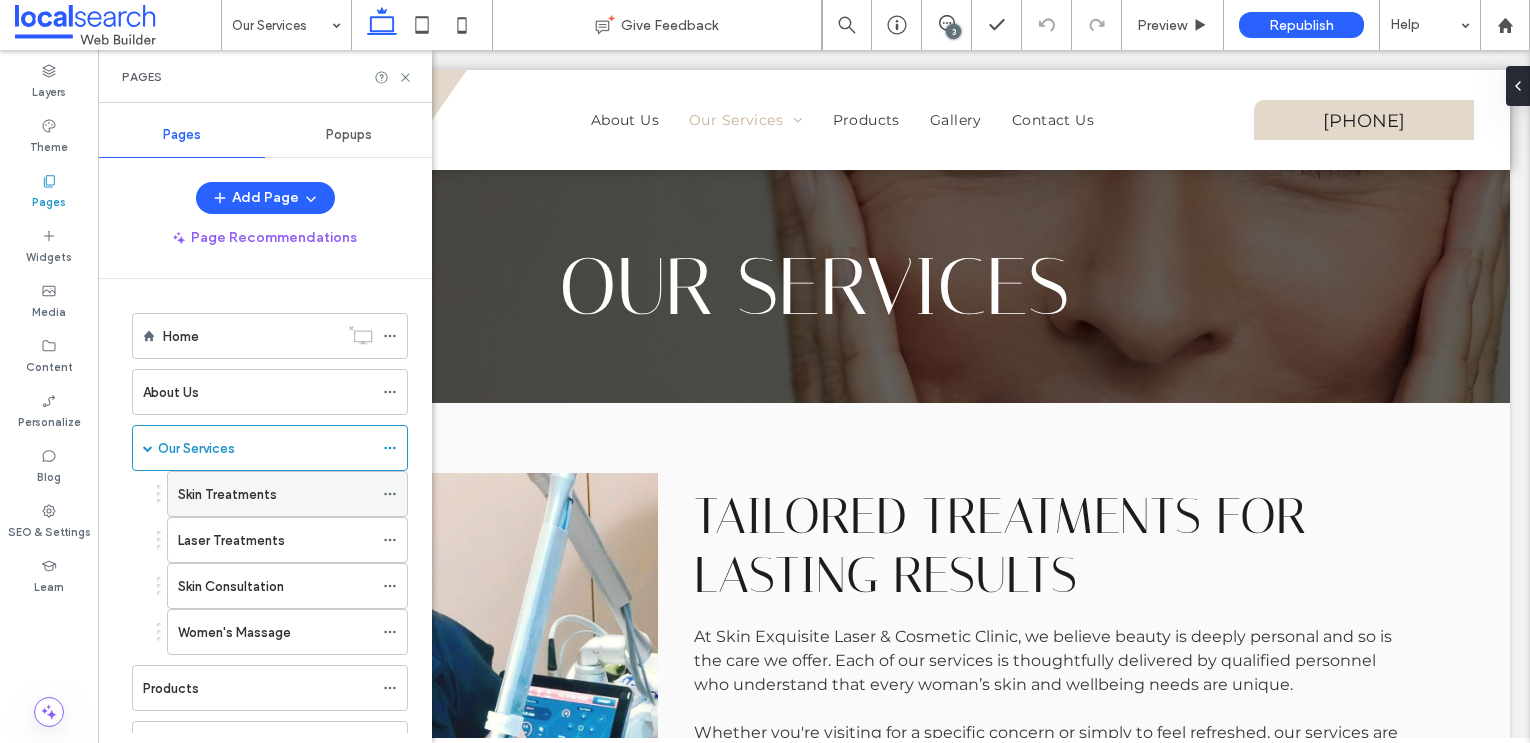 click on "Skin Treatments" at bounding box center [227, 494] 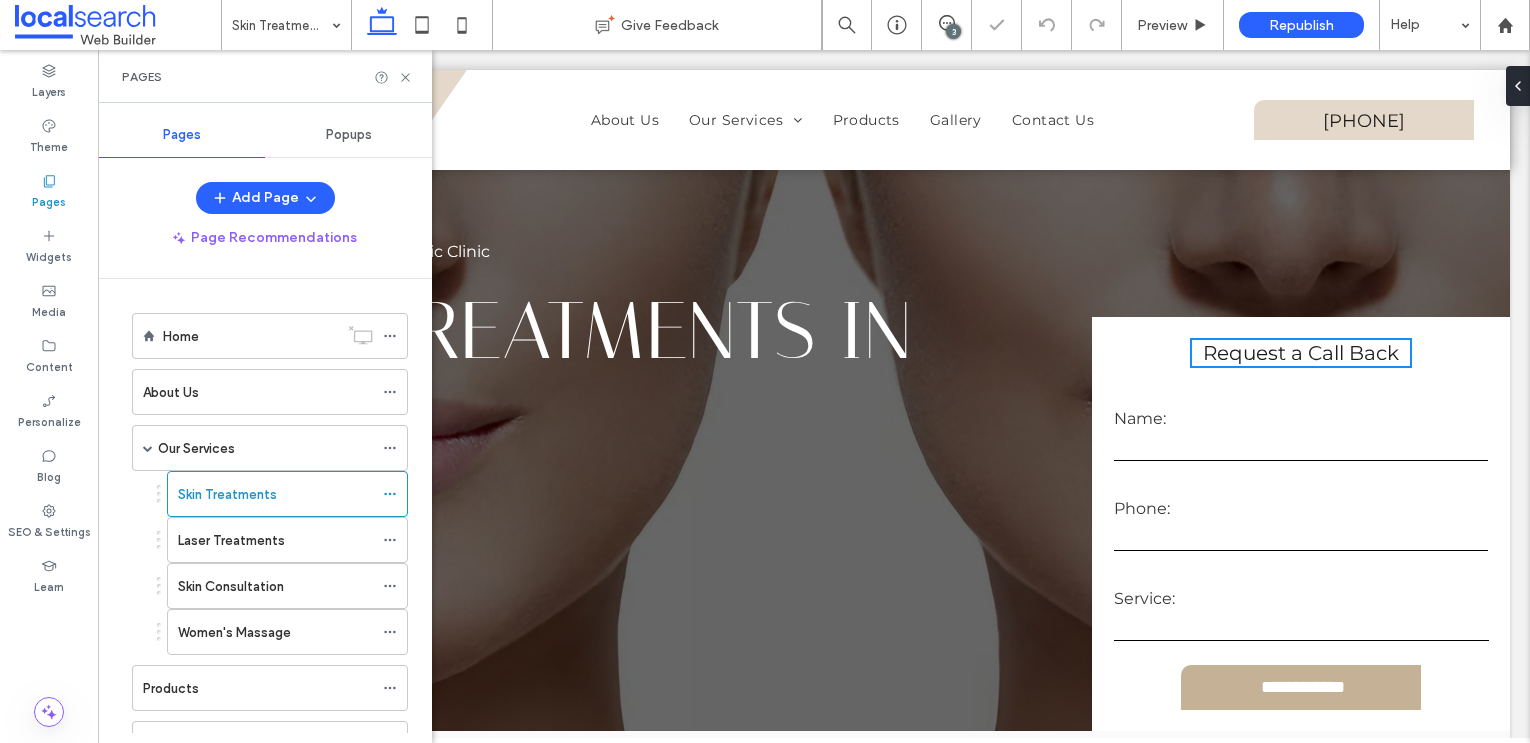 scroll, scrollTop: 0, scrollLeft: 0, axis: both 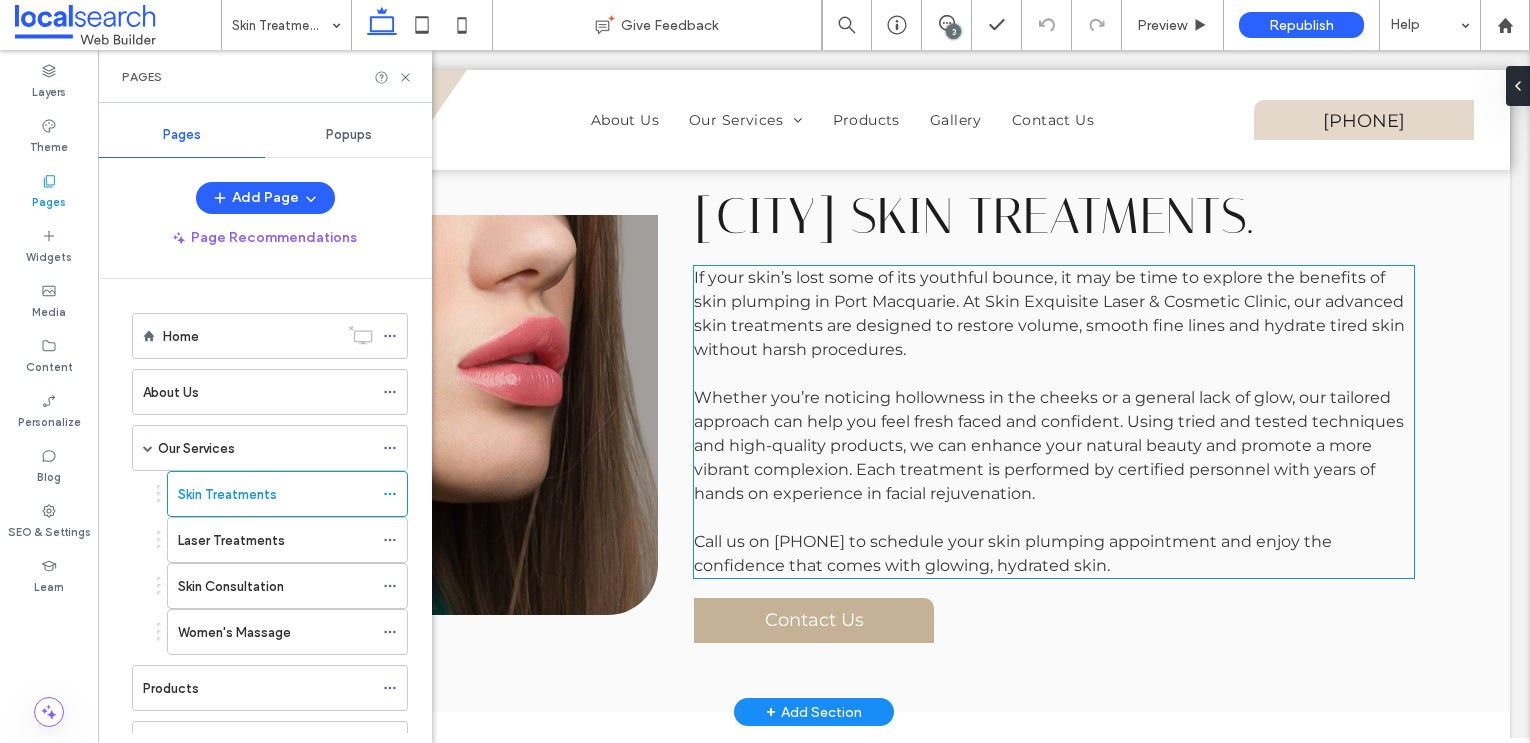 click on "Call us on  to schedule your skin plumping appointment" at bounding box center (955, 541) 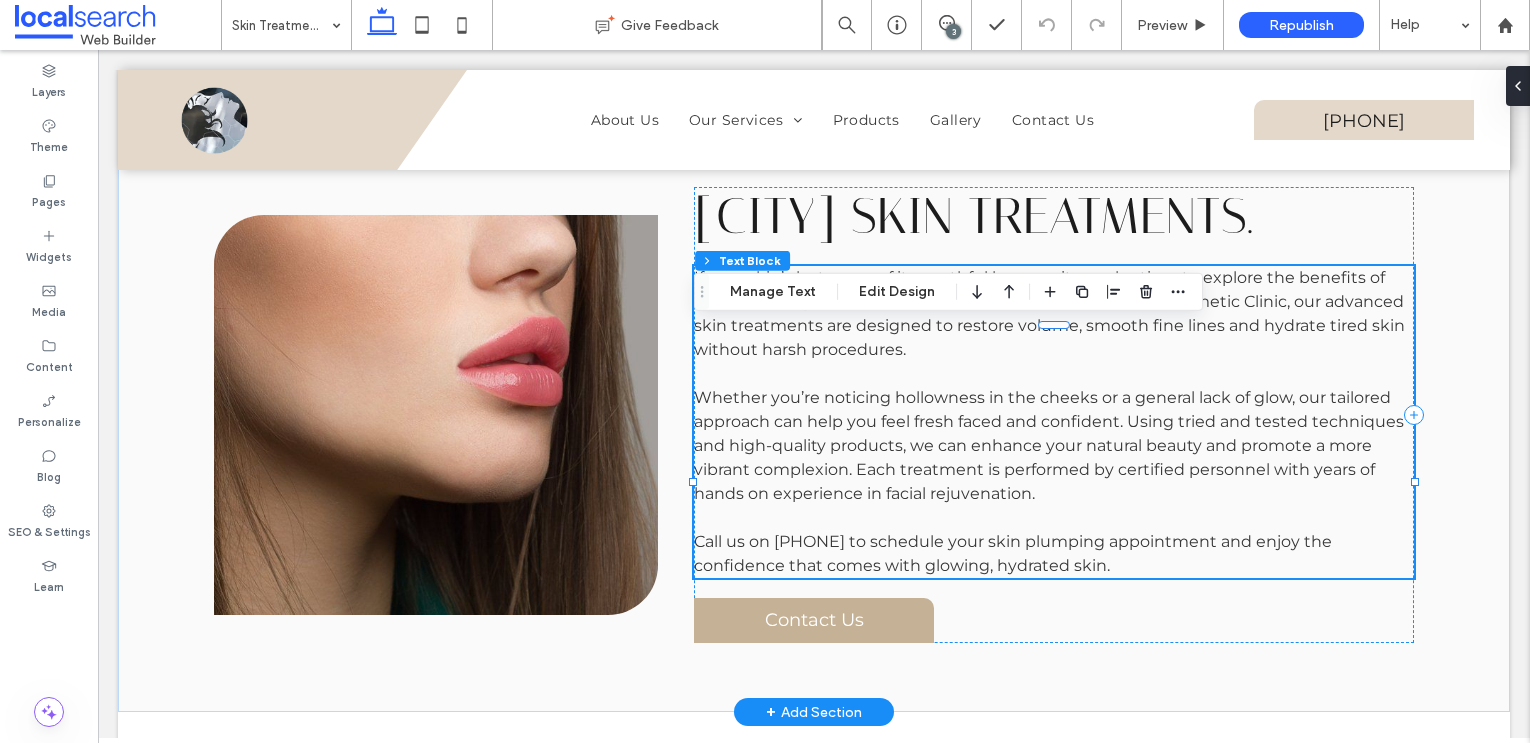 click on "Call us on  to schedule your skin plumping appointment" at bounding box center [955, 541] 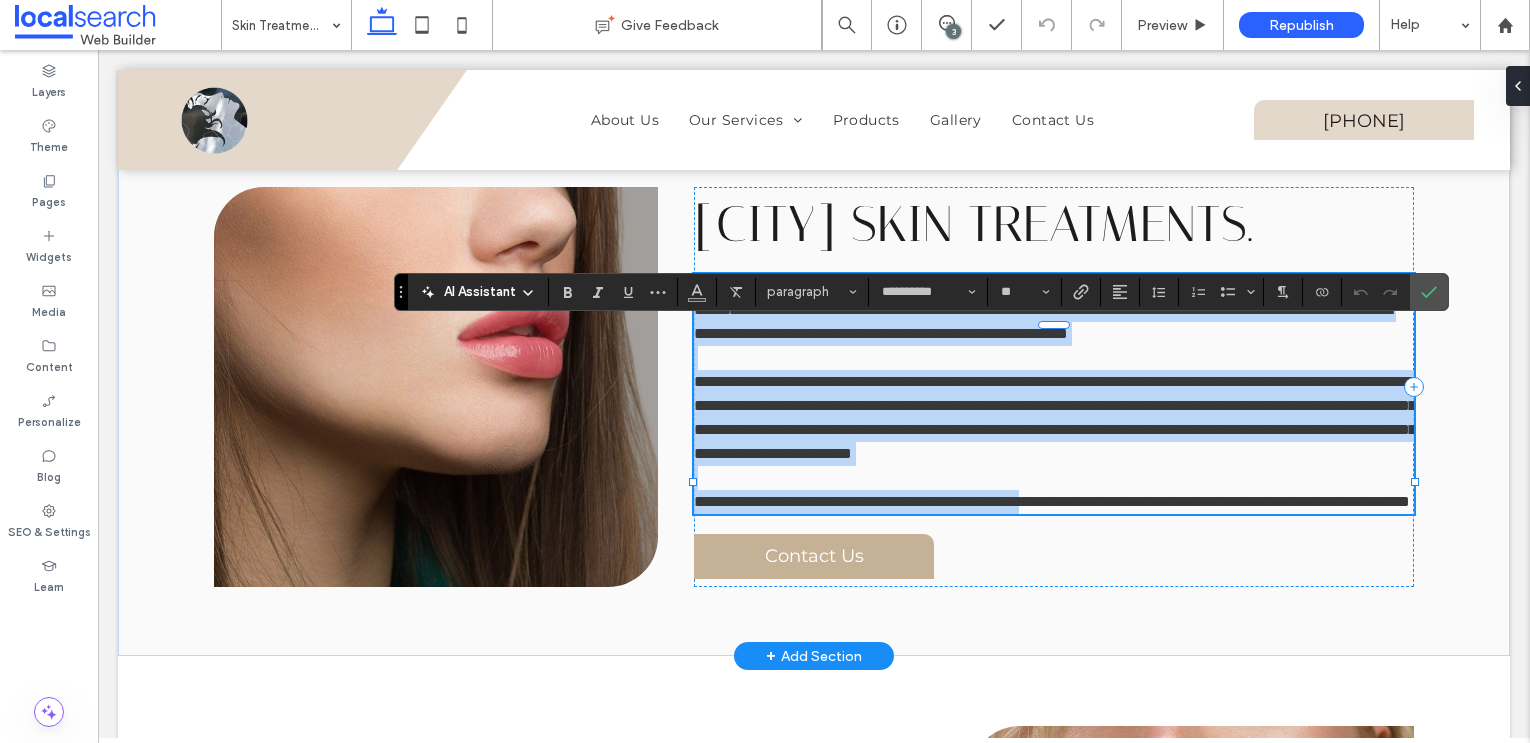 click on "**********" at bounding box center [856, 501] 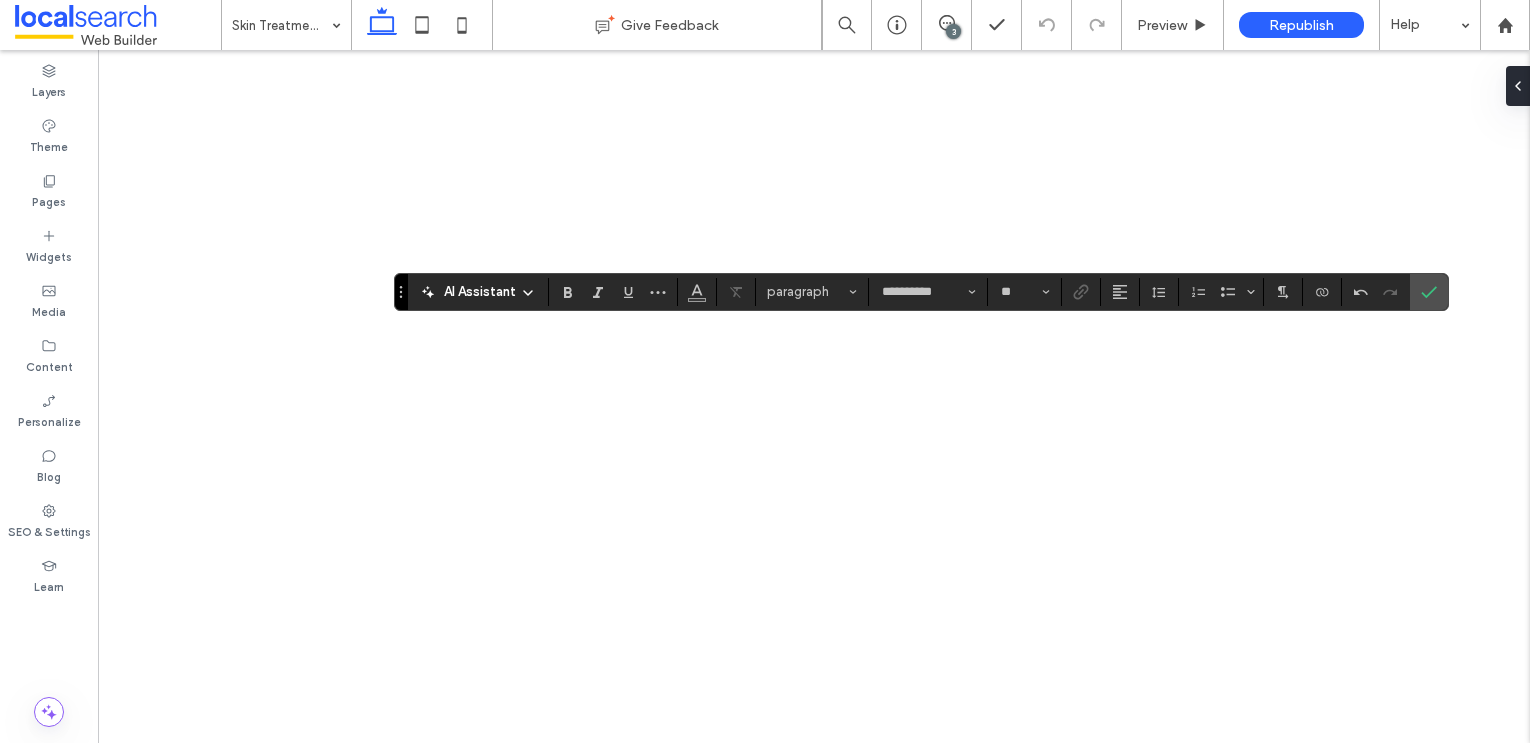 scroll, scrollTop: 0, scrollLeft: 0, axis: both 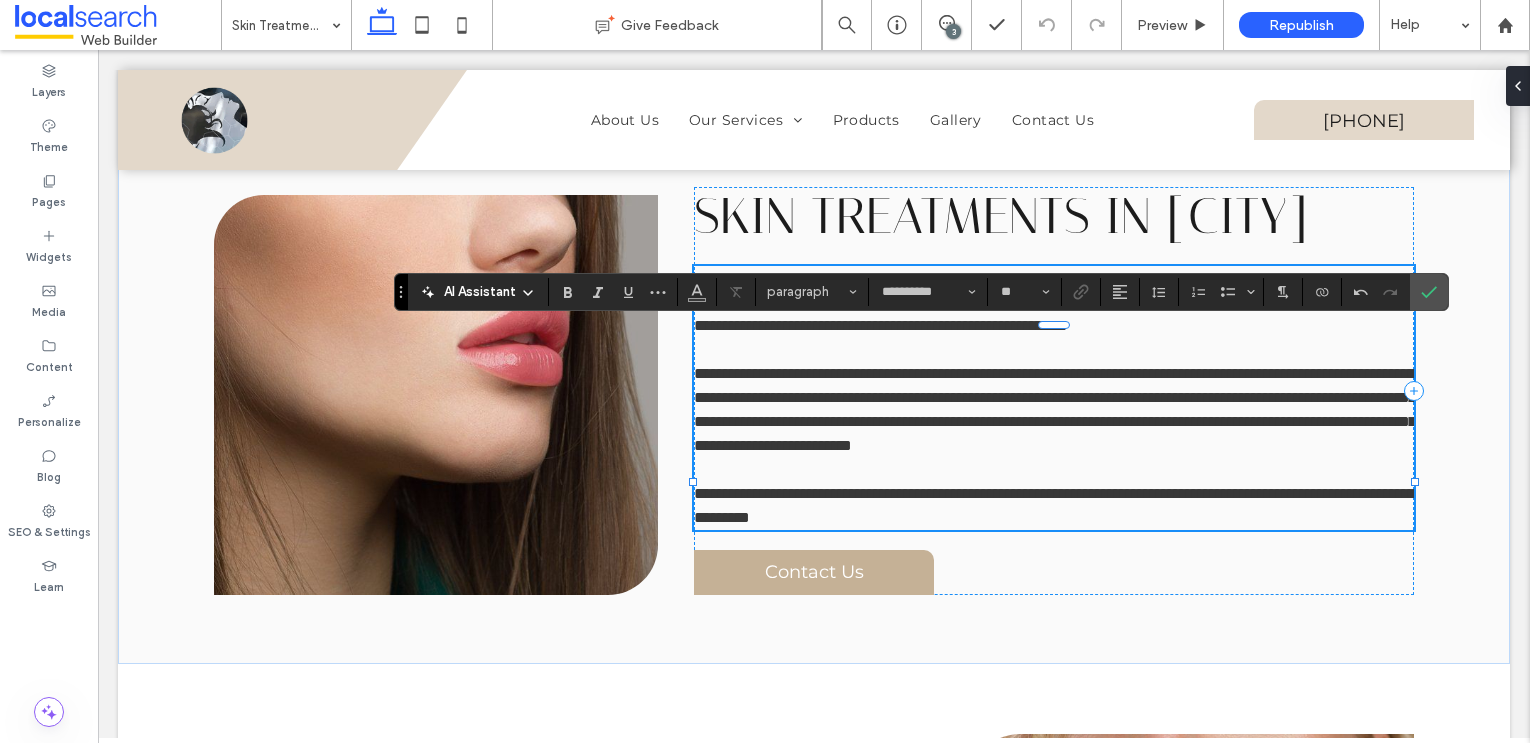 click on "**********" at bounding box center (886, 493) 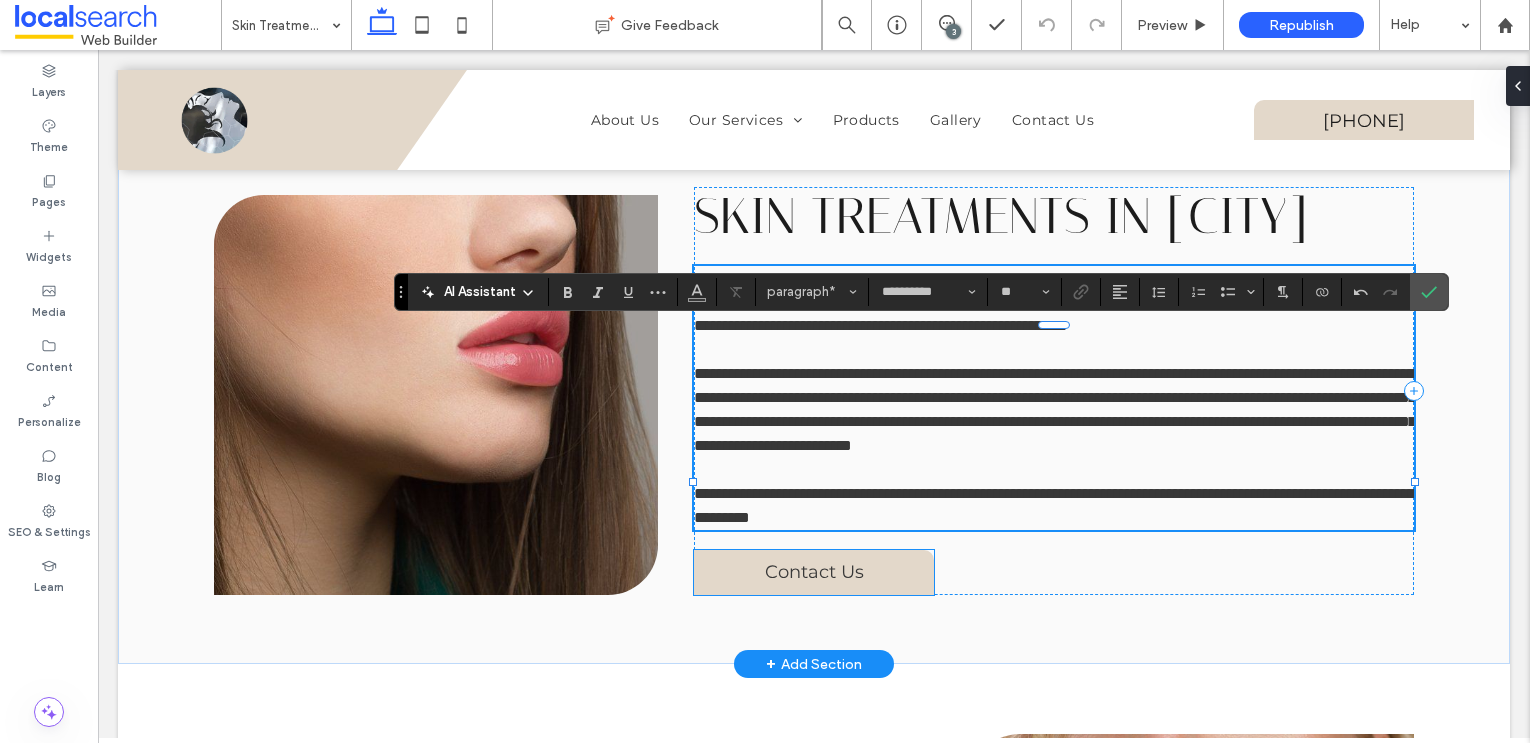 type 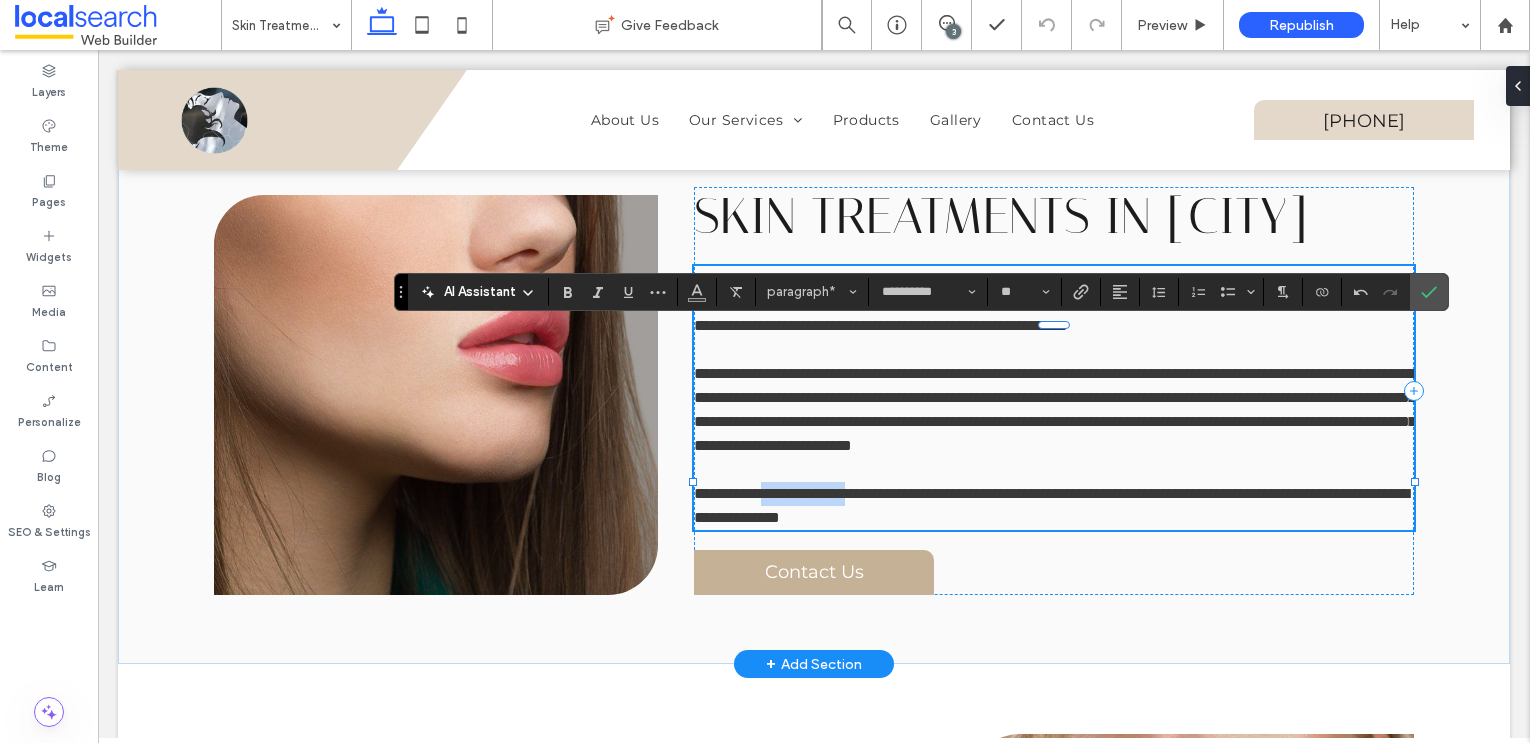 drag, startPoint x: 888, startPoint y: 604, endPoint x: 777, endPoint y: 602, distance: 111.01801 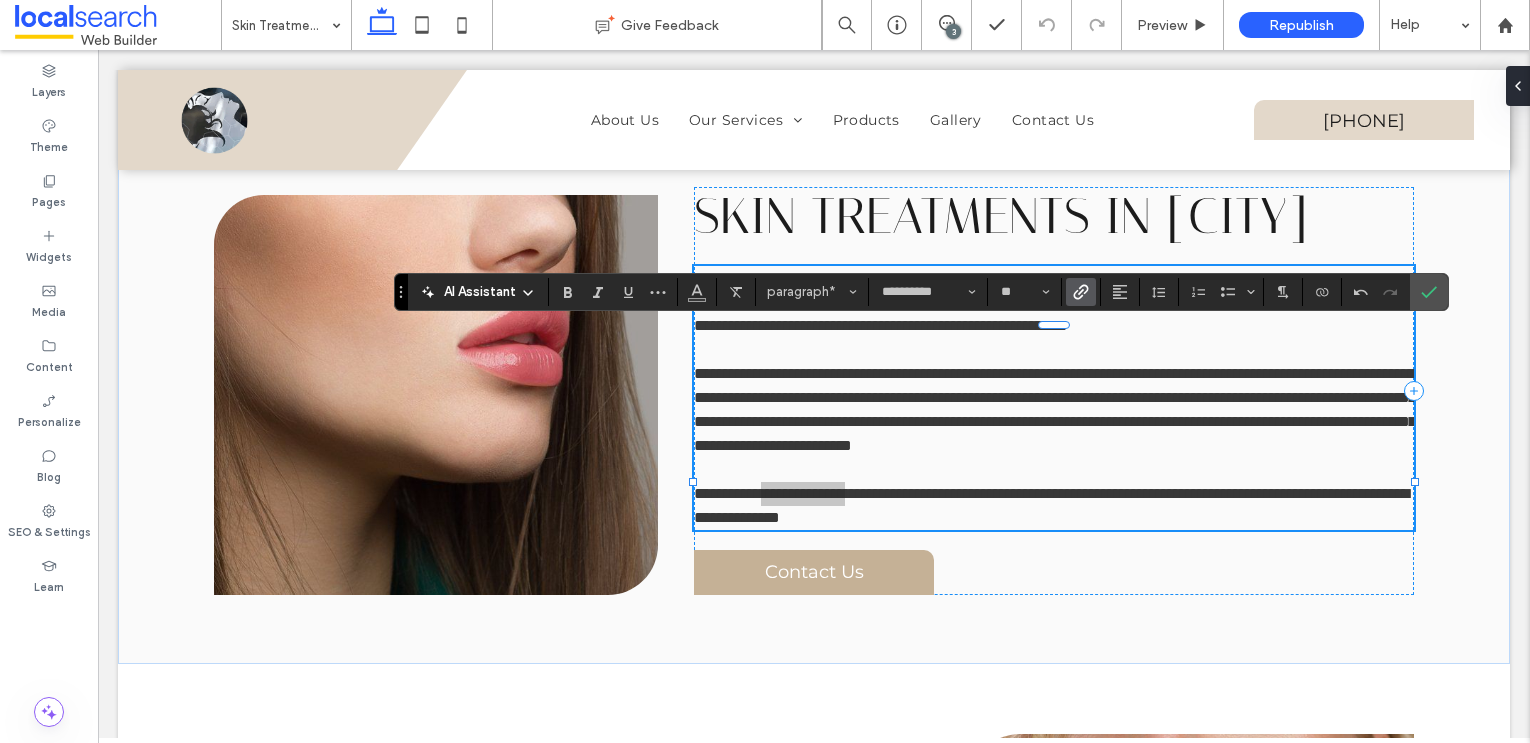 click 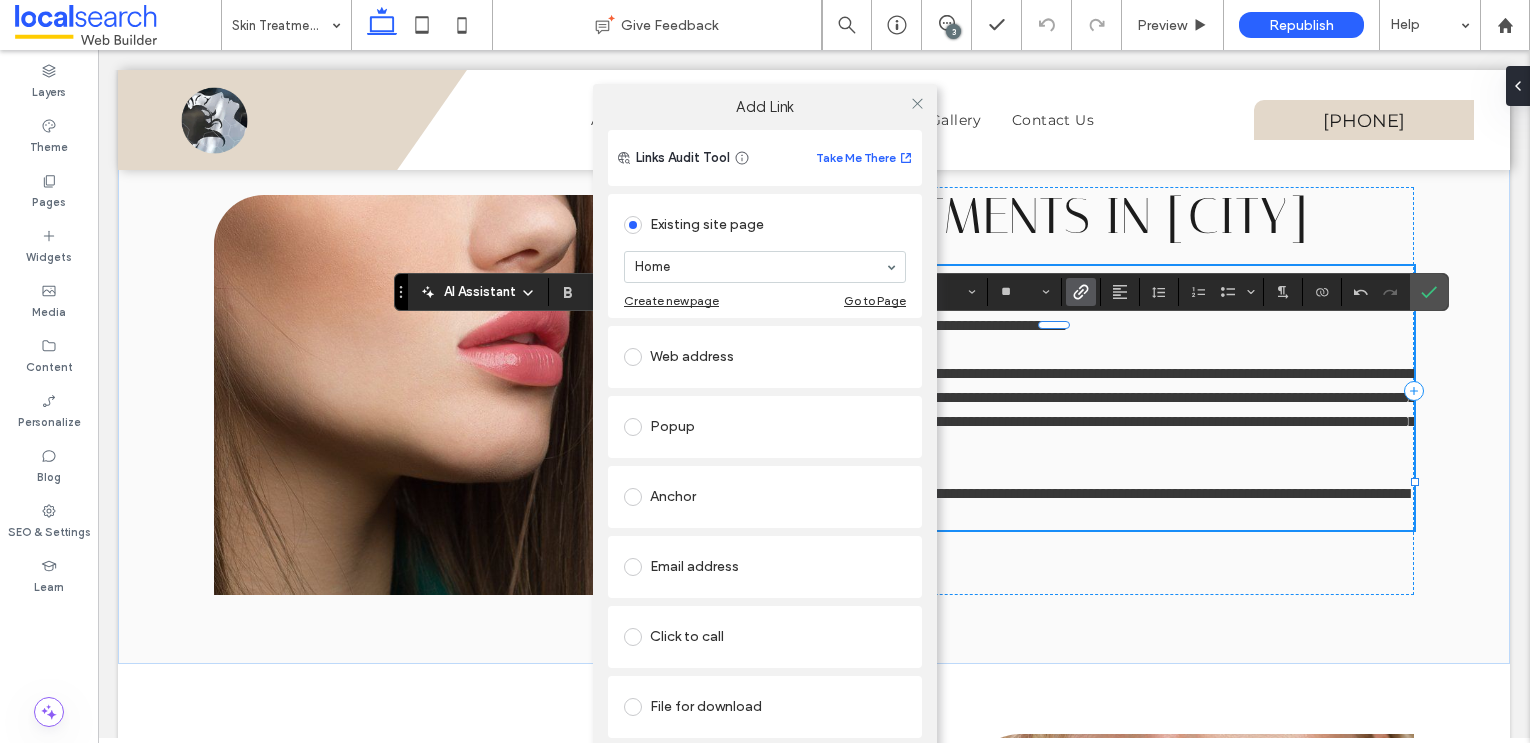 click on "Click to call" at bounding box center (765, 637) 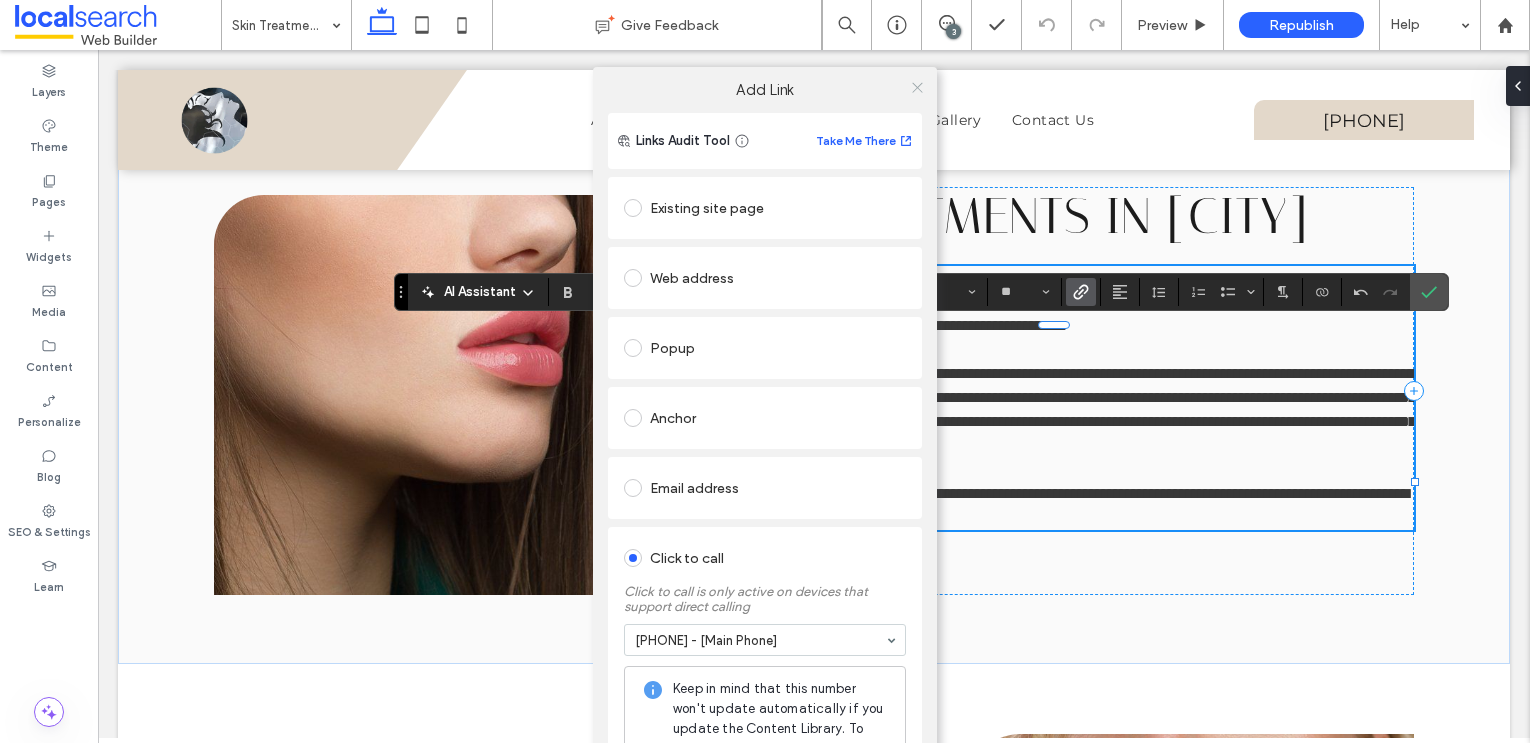 click 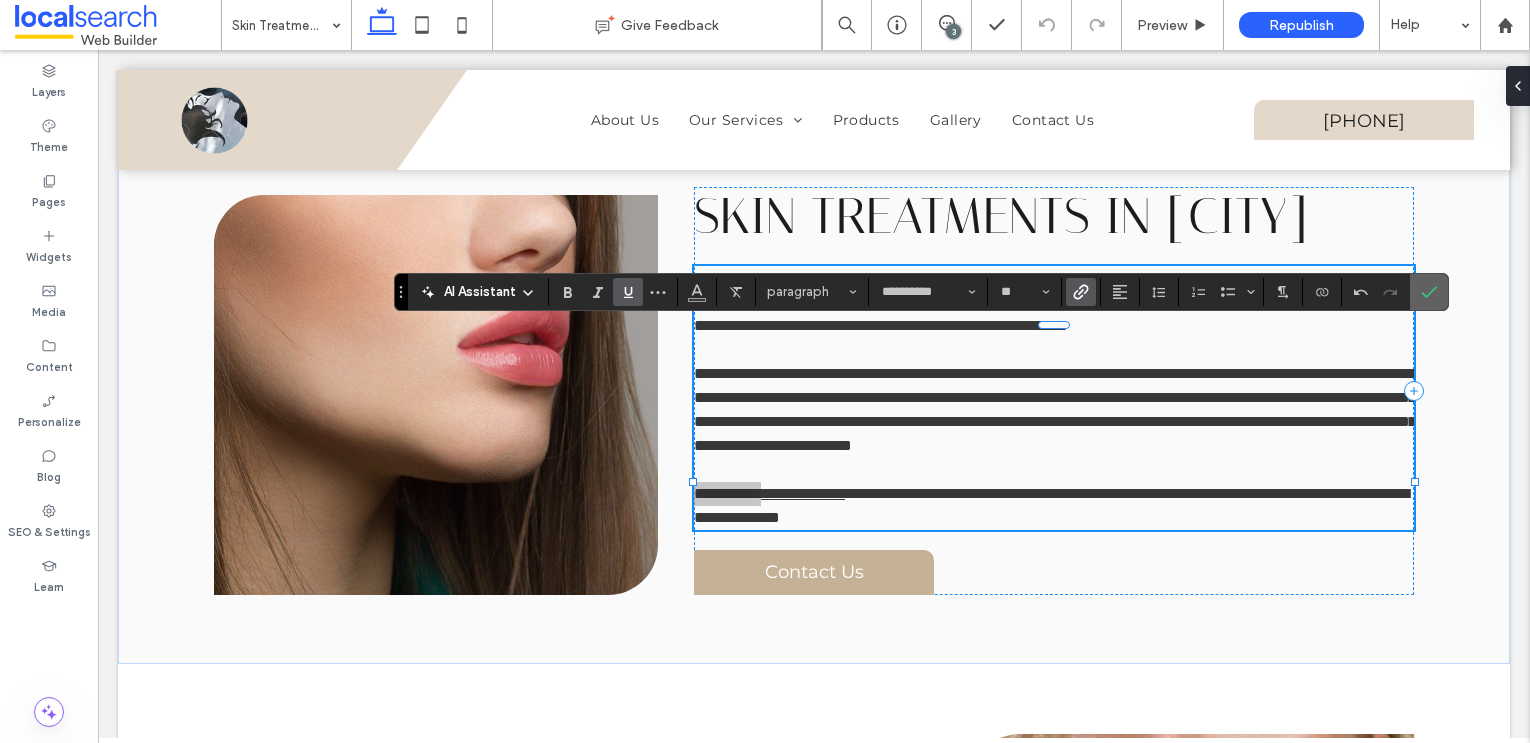 click 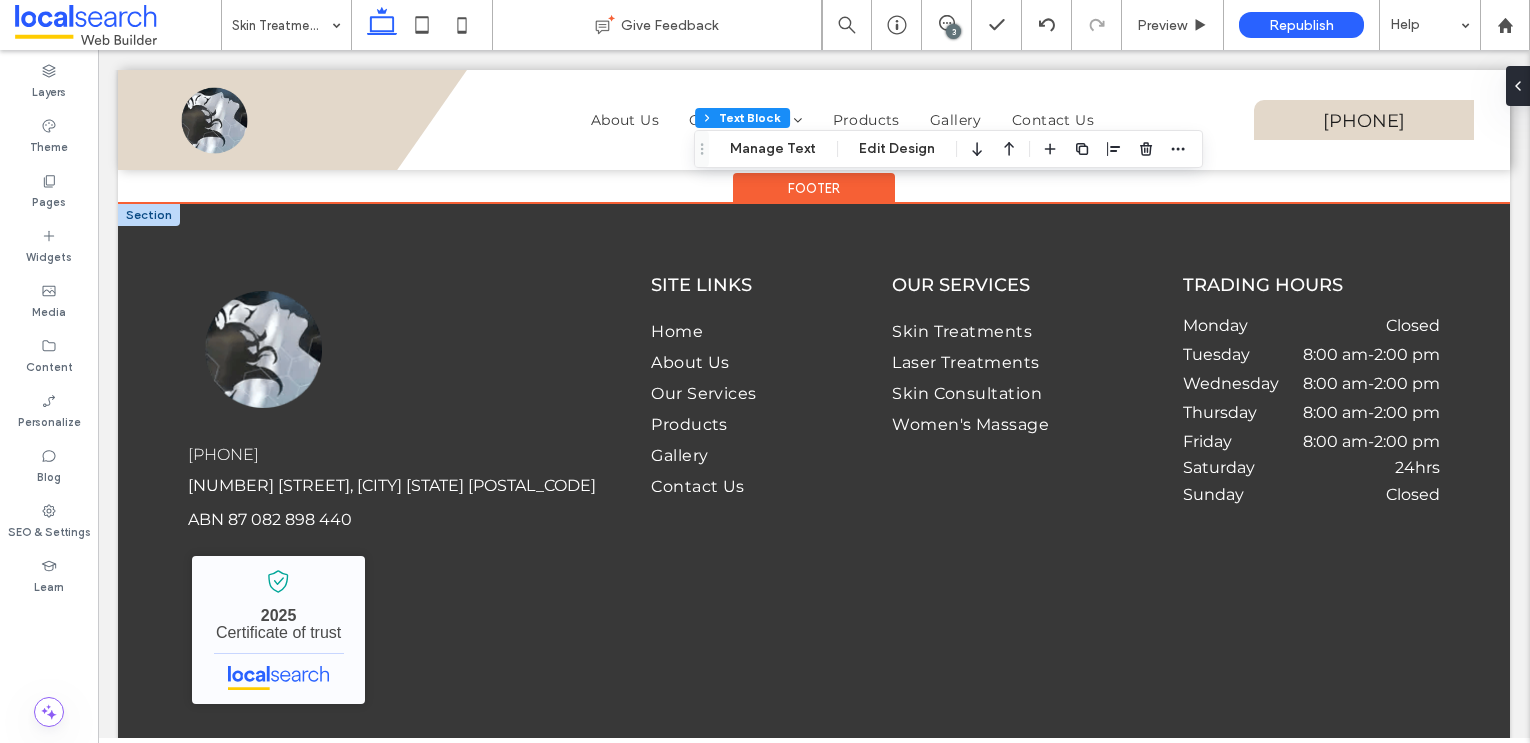 scroll, scrollTop: 2027, scrollLeft: 0, axis: vertical 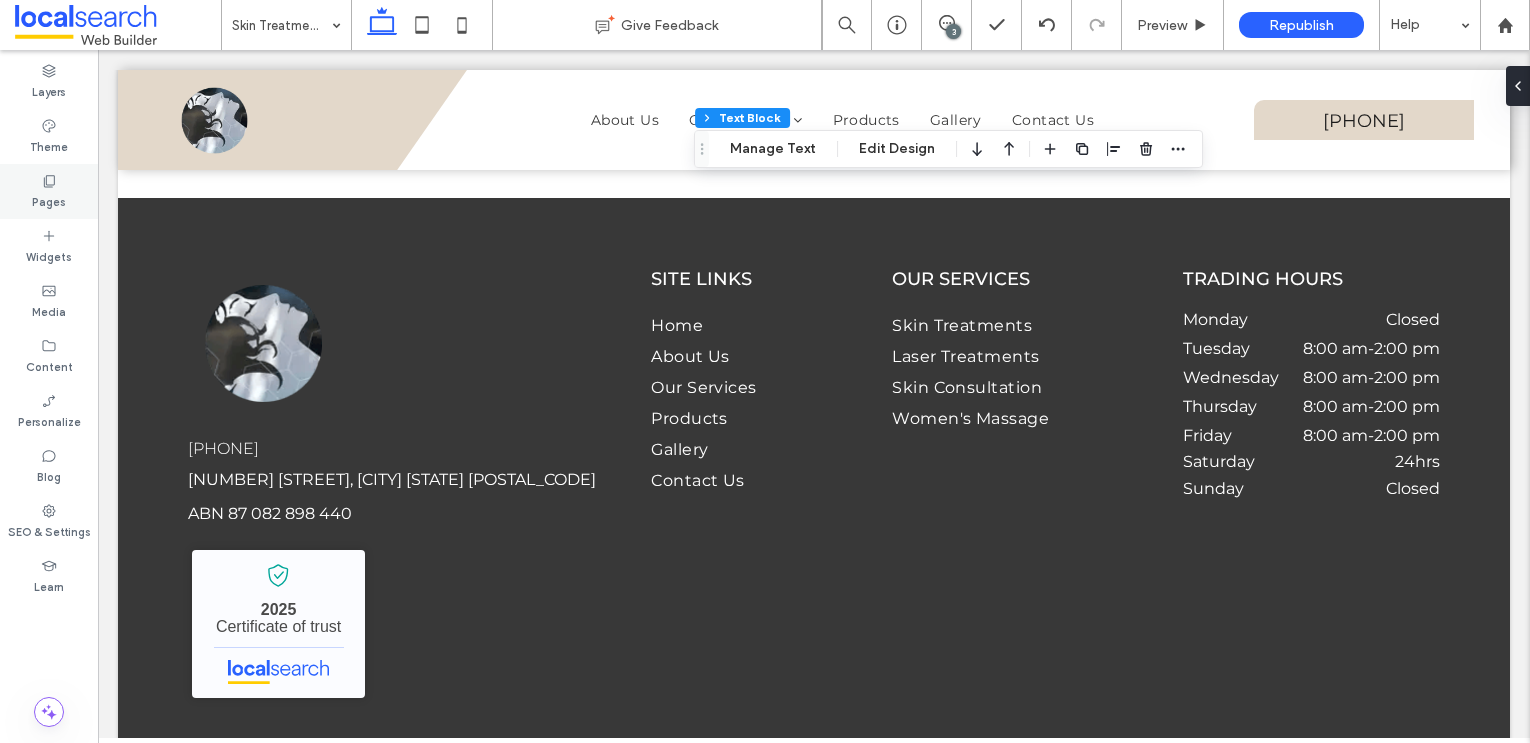 click 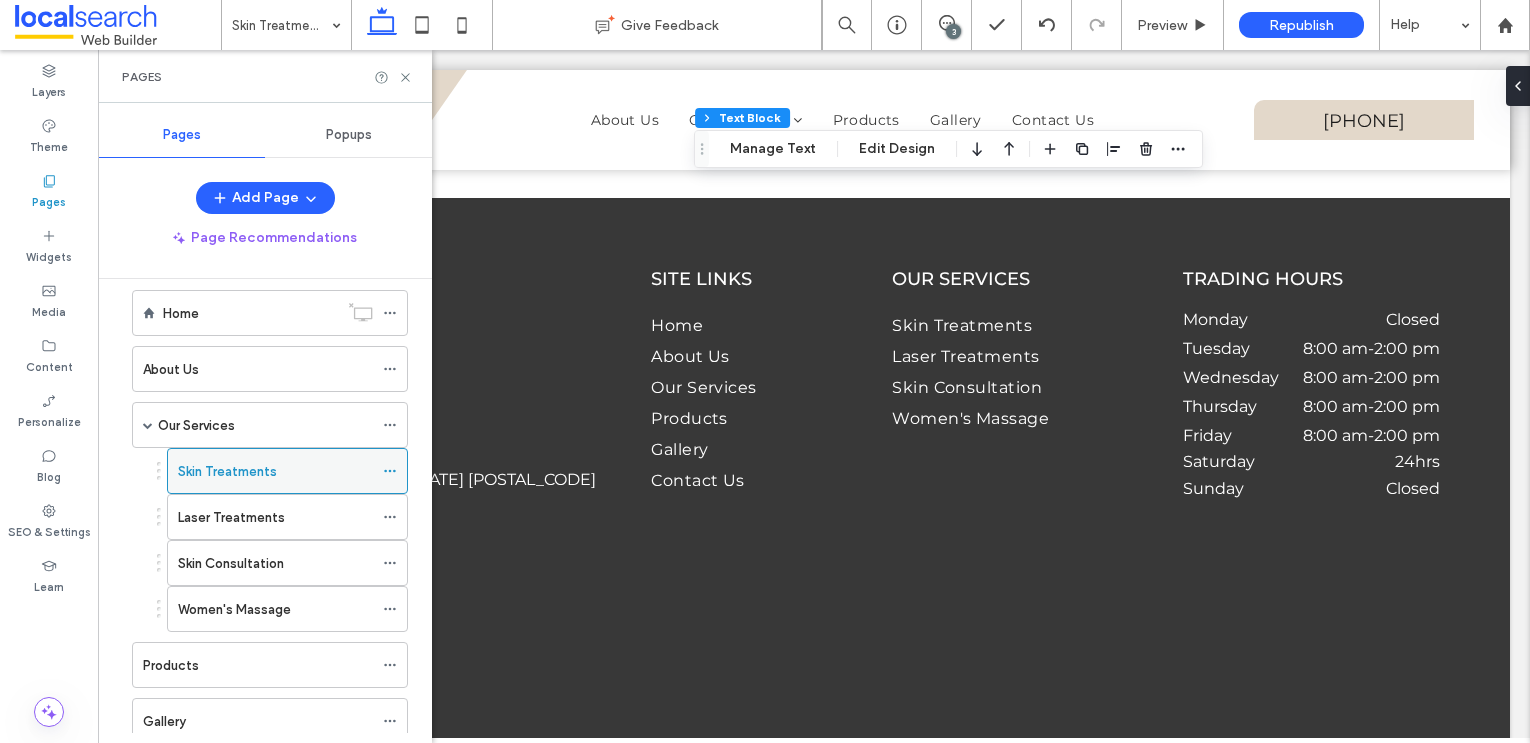 scroll, scrollTop: 27, scrollLeft: 0, axis: vertical 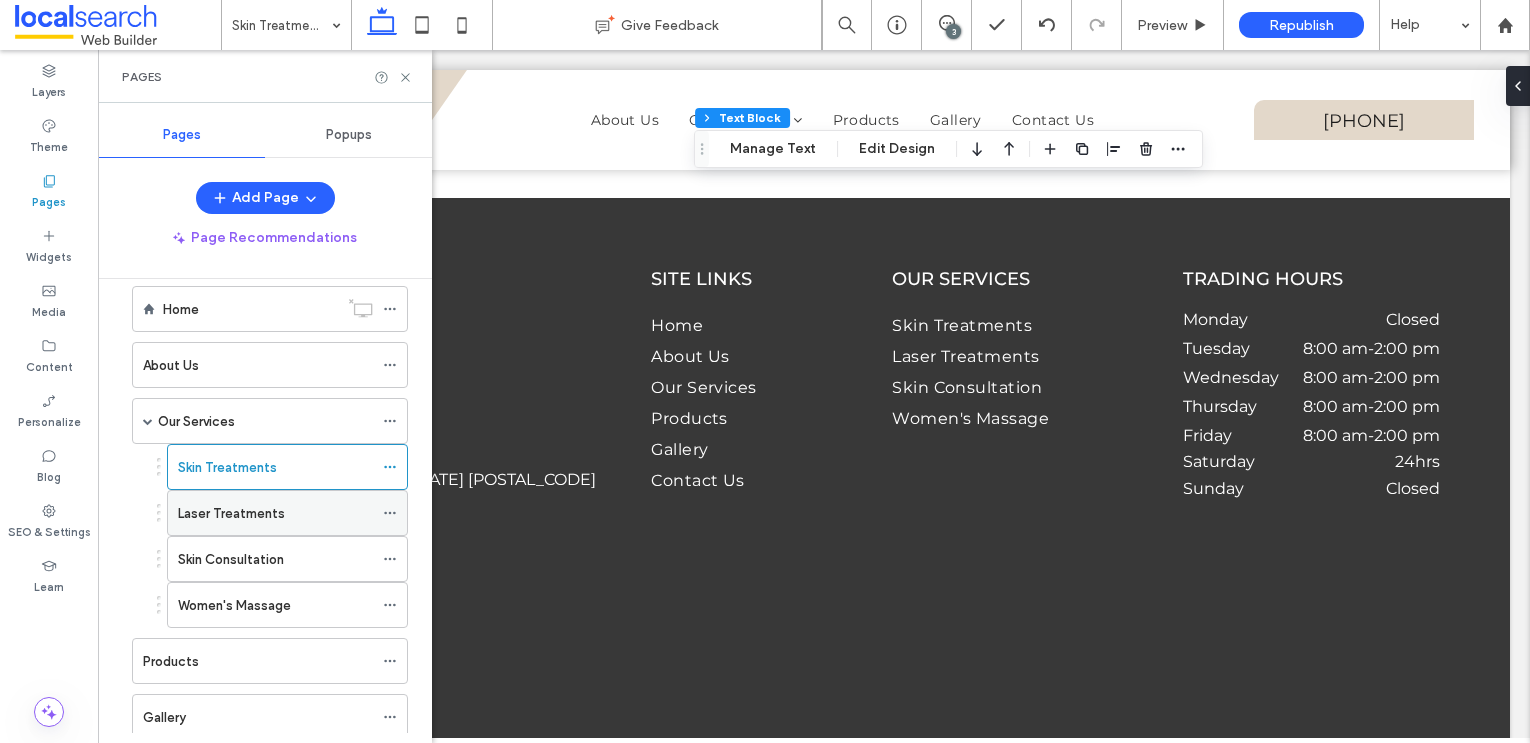 click on "Laser Treatments" at bounding box center (231, 513) 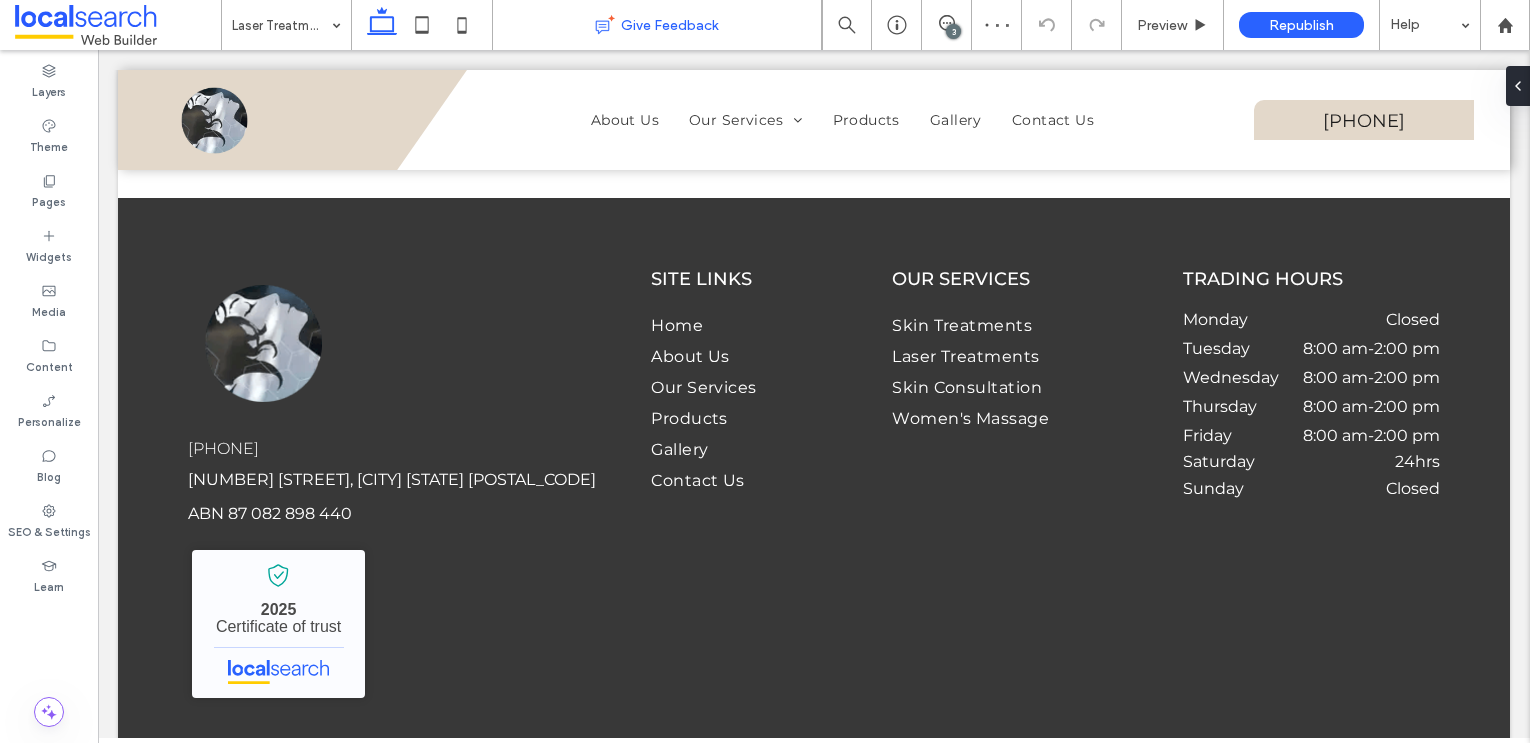 type on "**********" 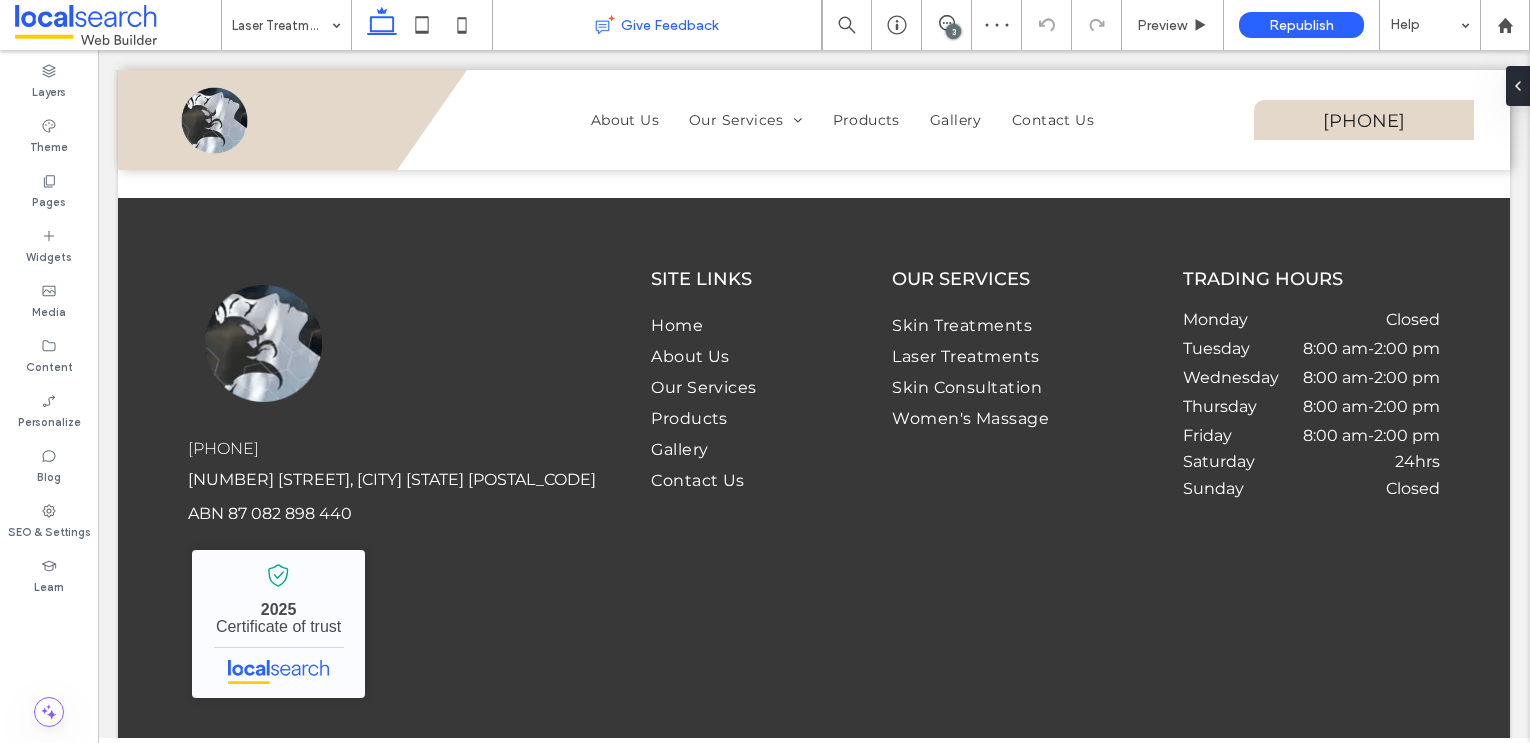 type on "**" 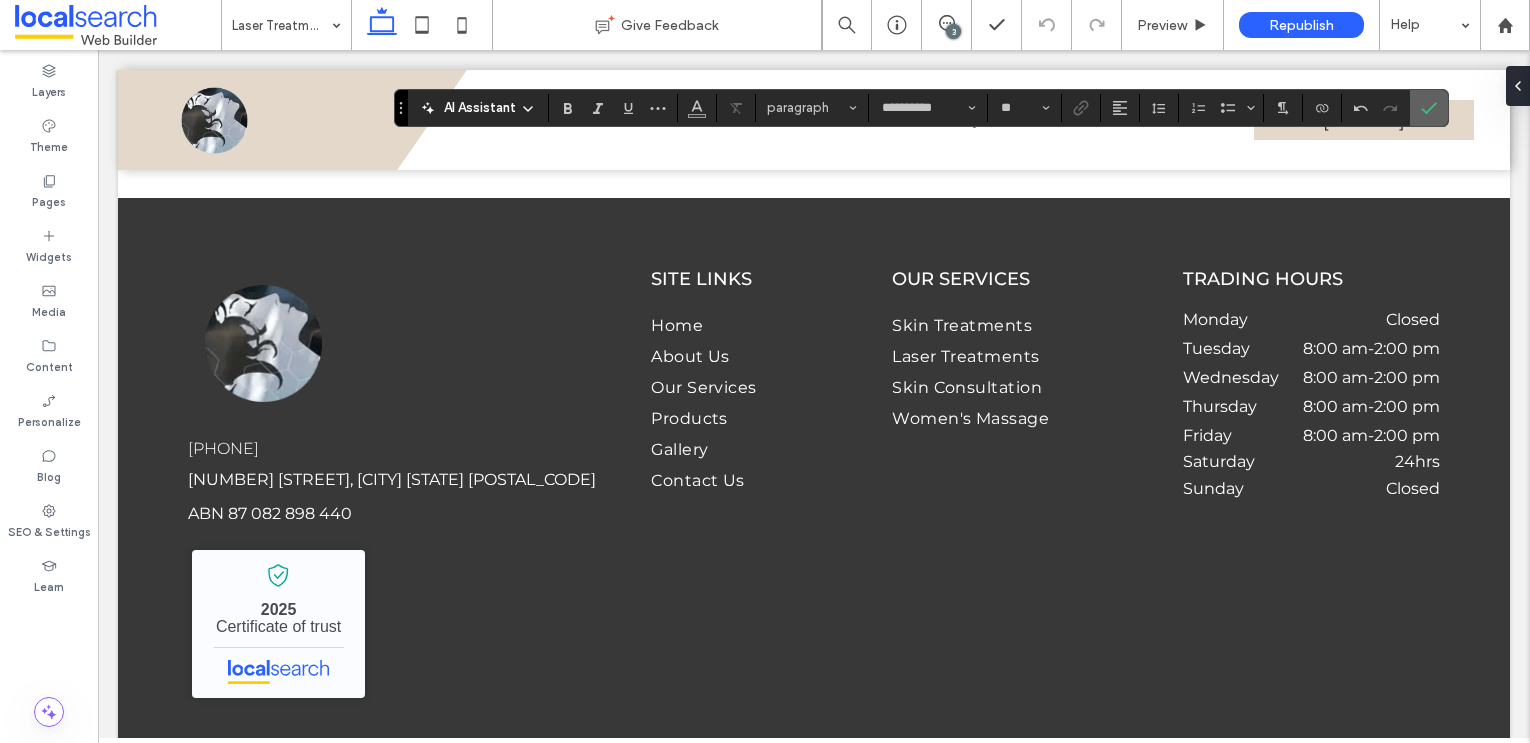 click 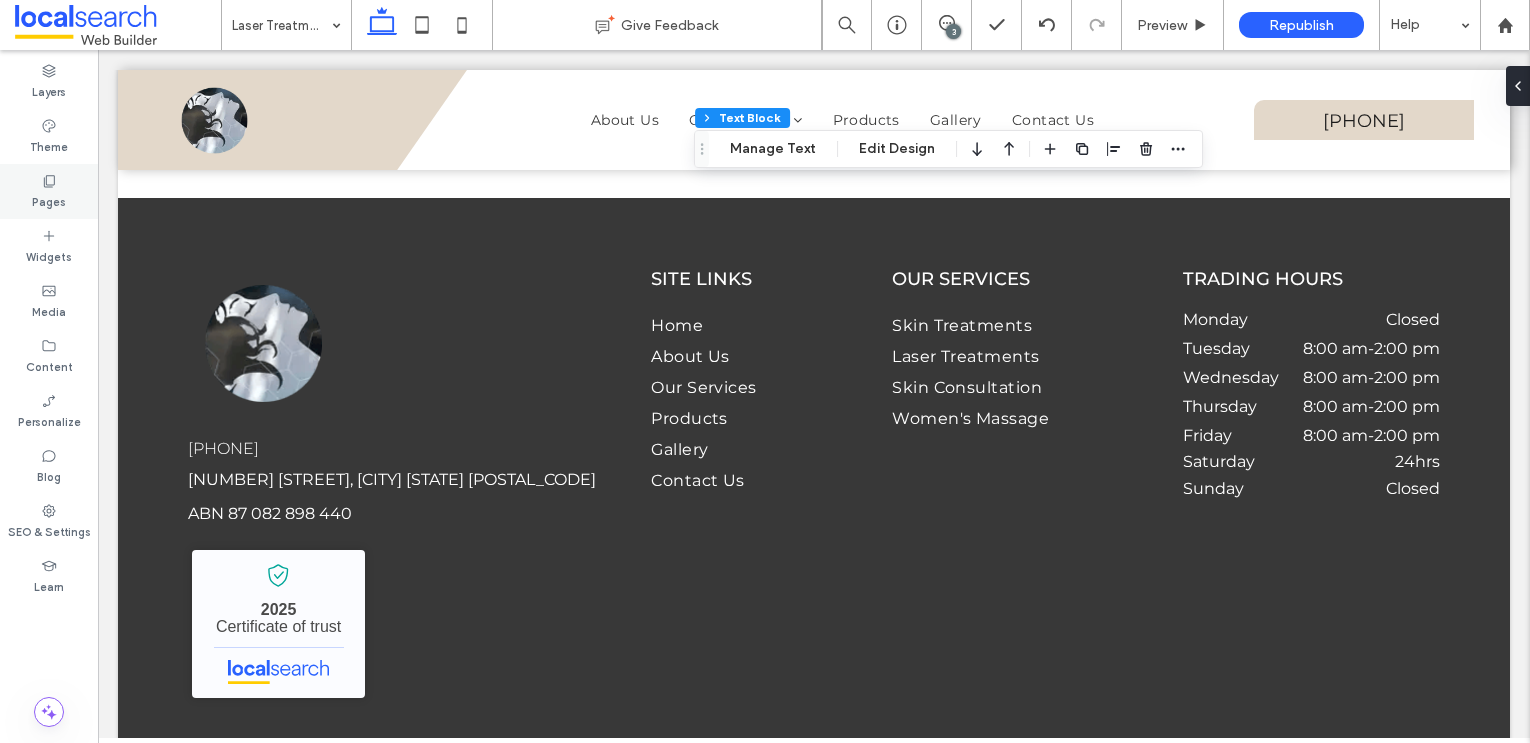 click 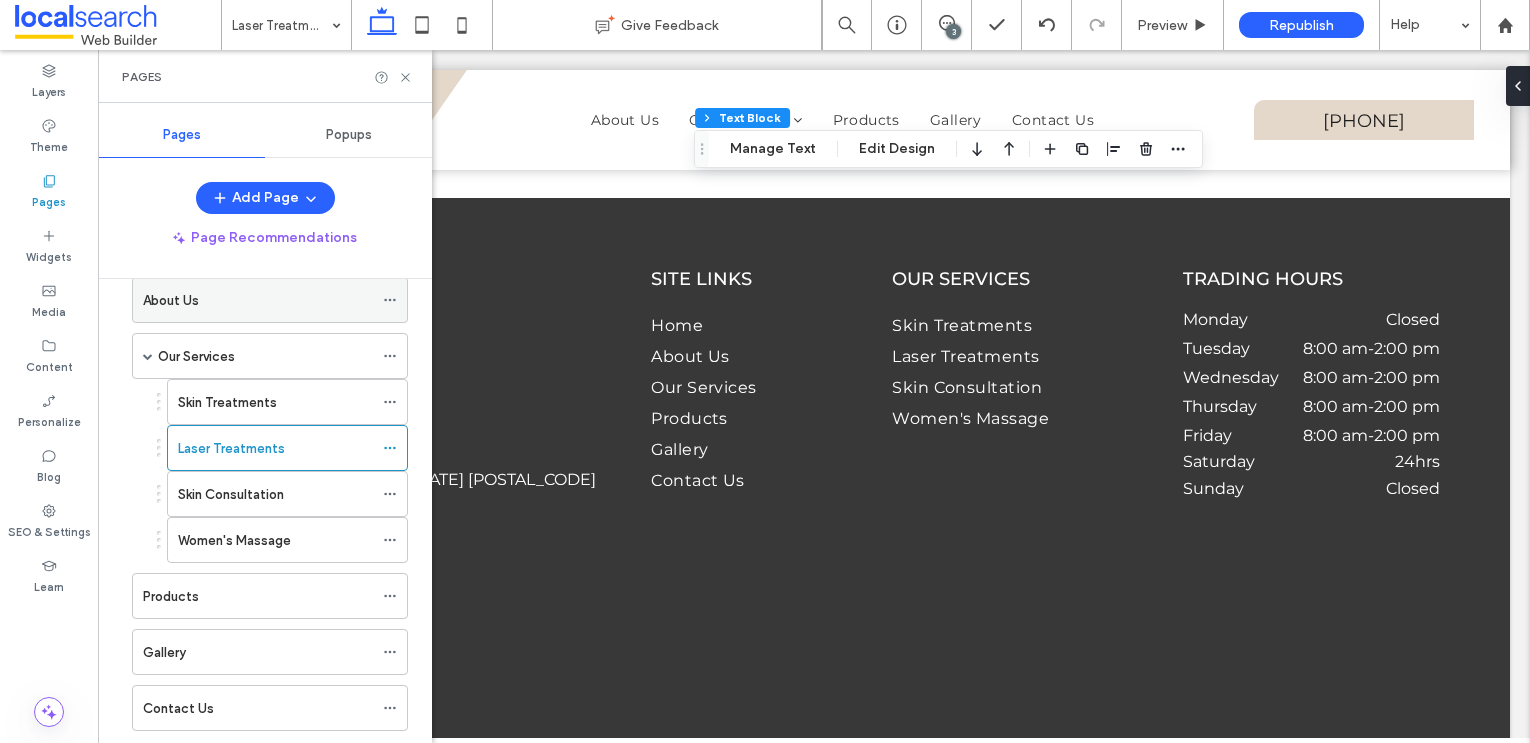 scroll, scrollTop: 129, scrollLeft: 0, axis: vertical 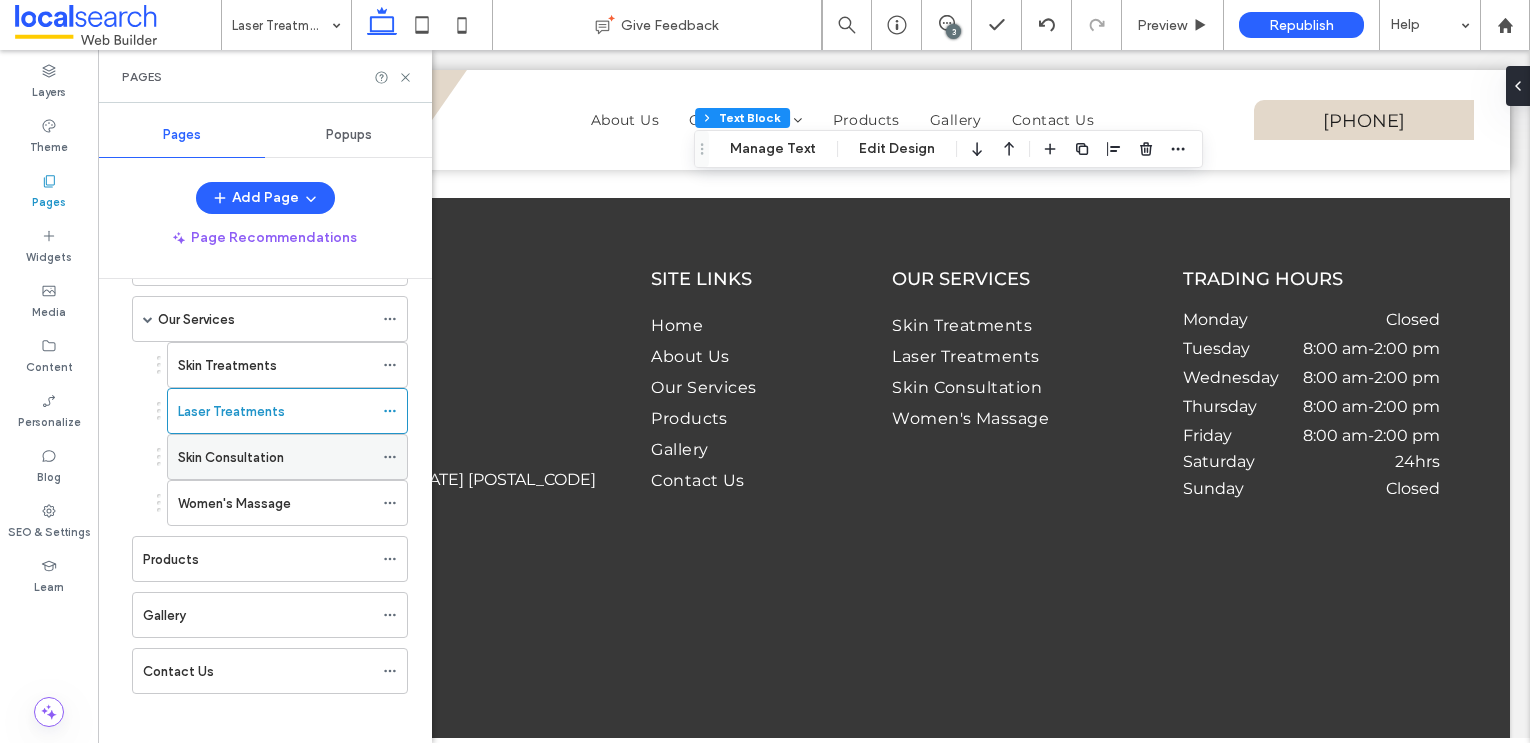 click on "Skin Consultation" at bounding box center [231, 457] 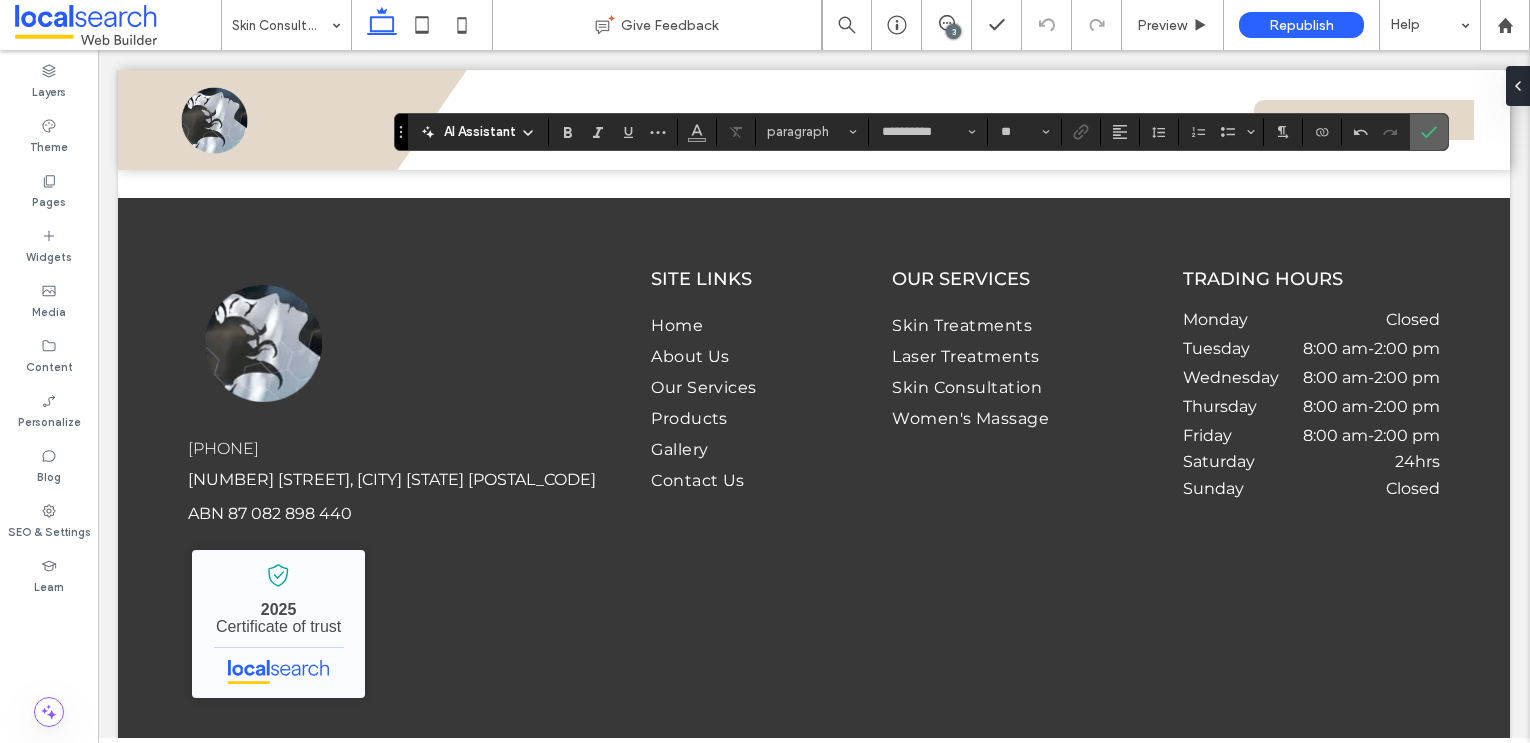 click 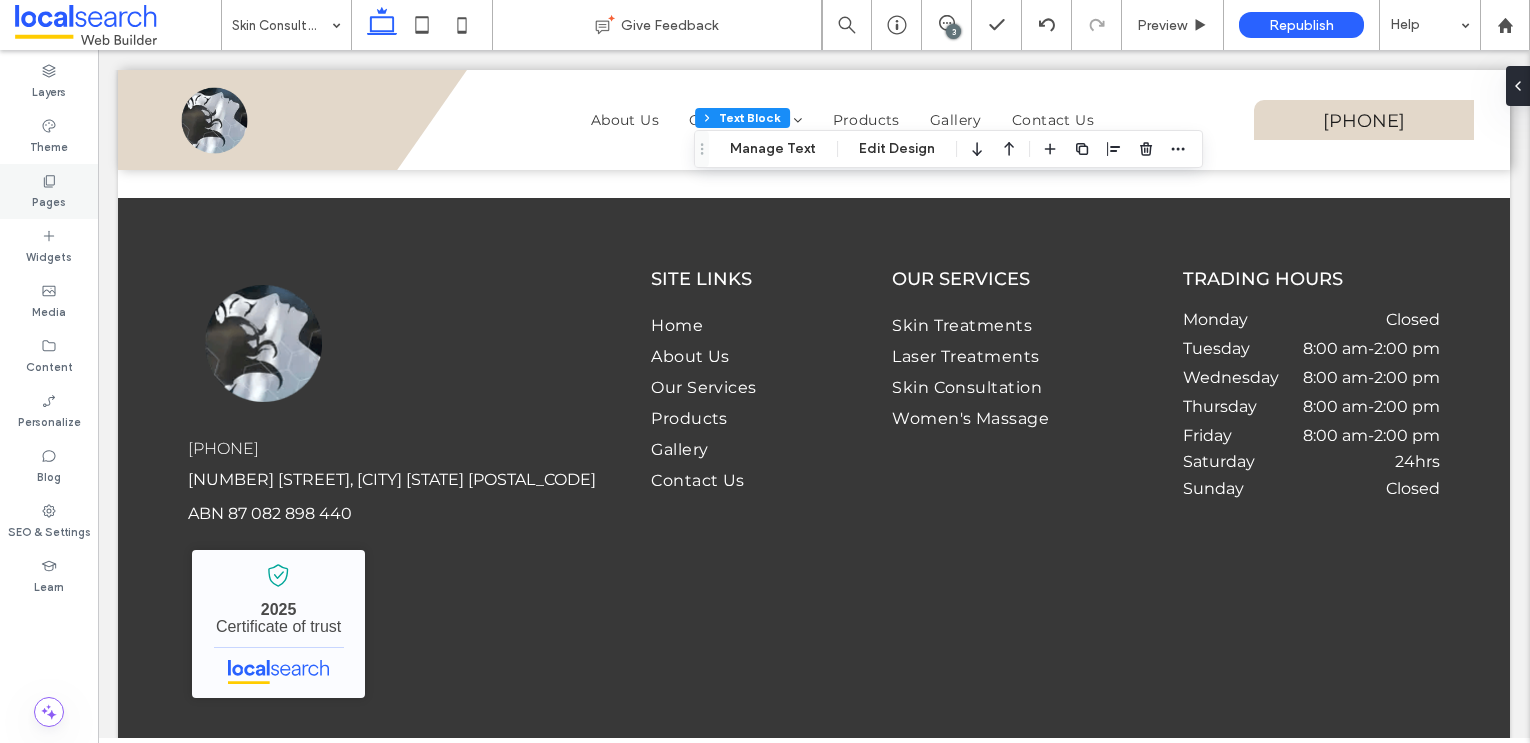 click 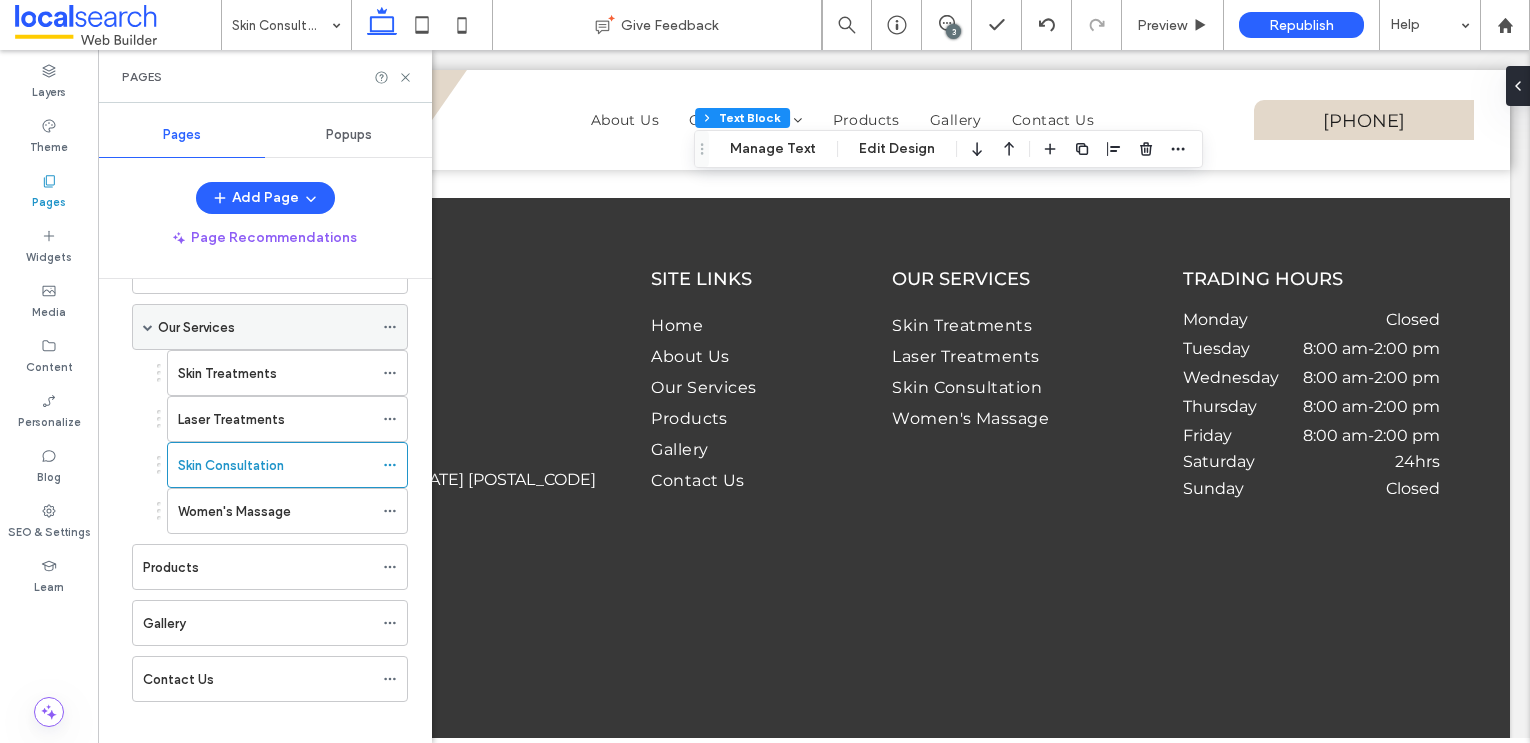 scroll, scrollTop: 129, scrollLeft: 0, axis: vertical 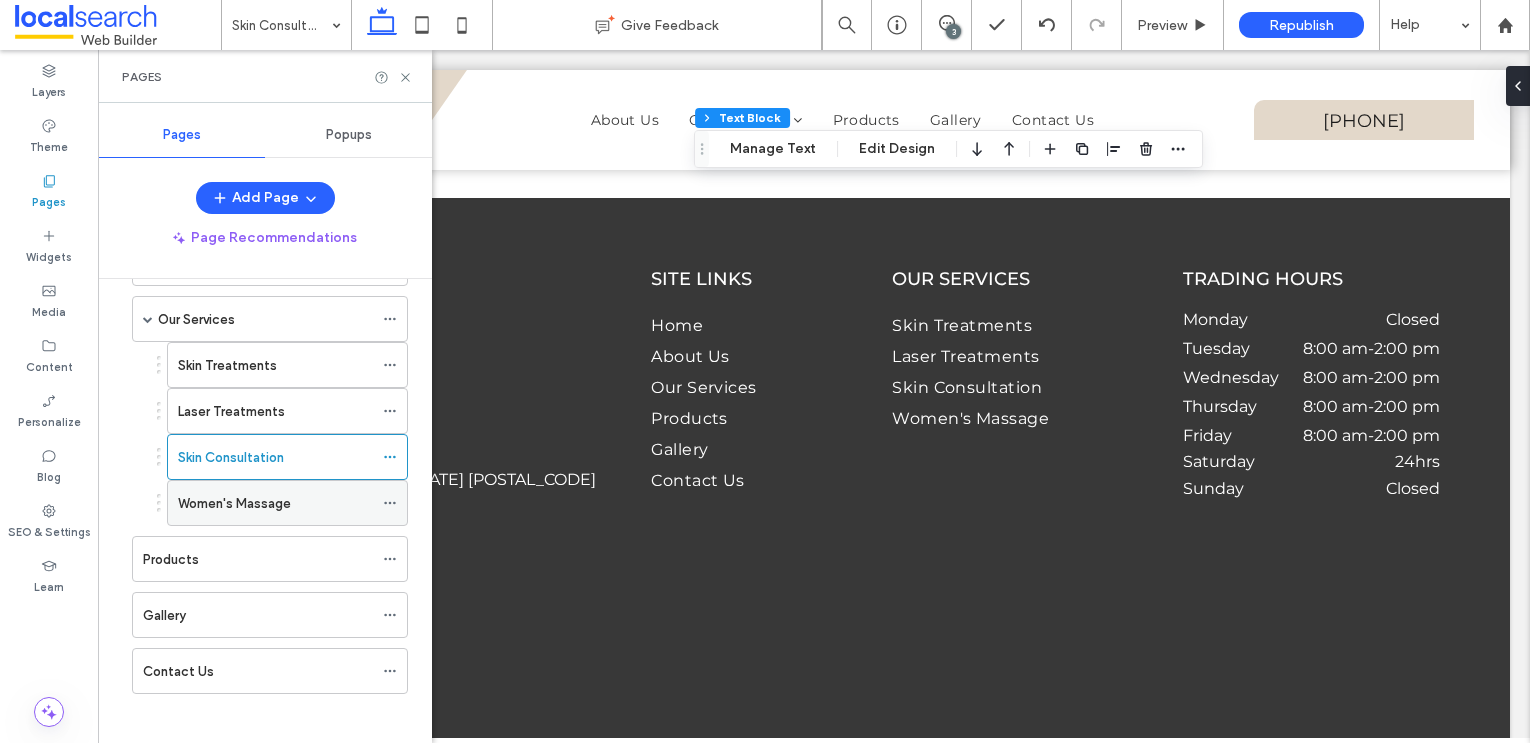 click on "Women's Massage" at bounding box center (234, 503) 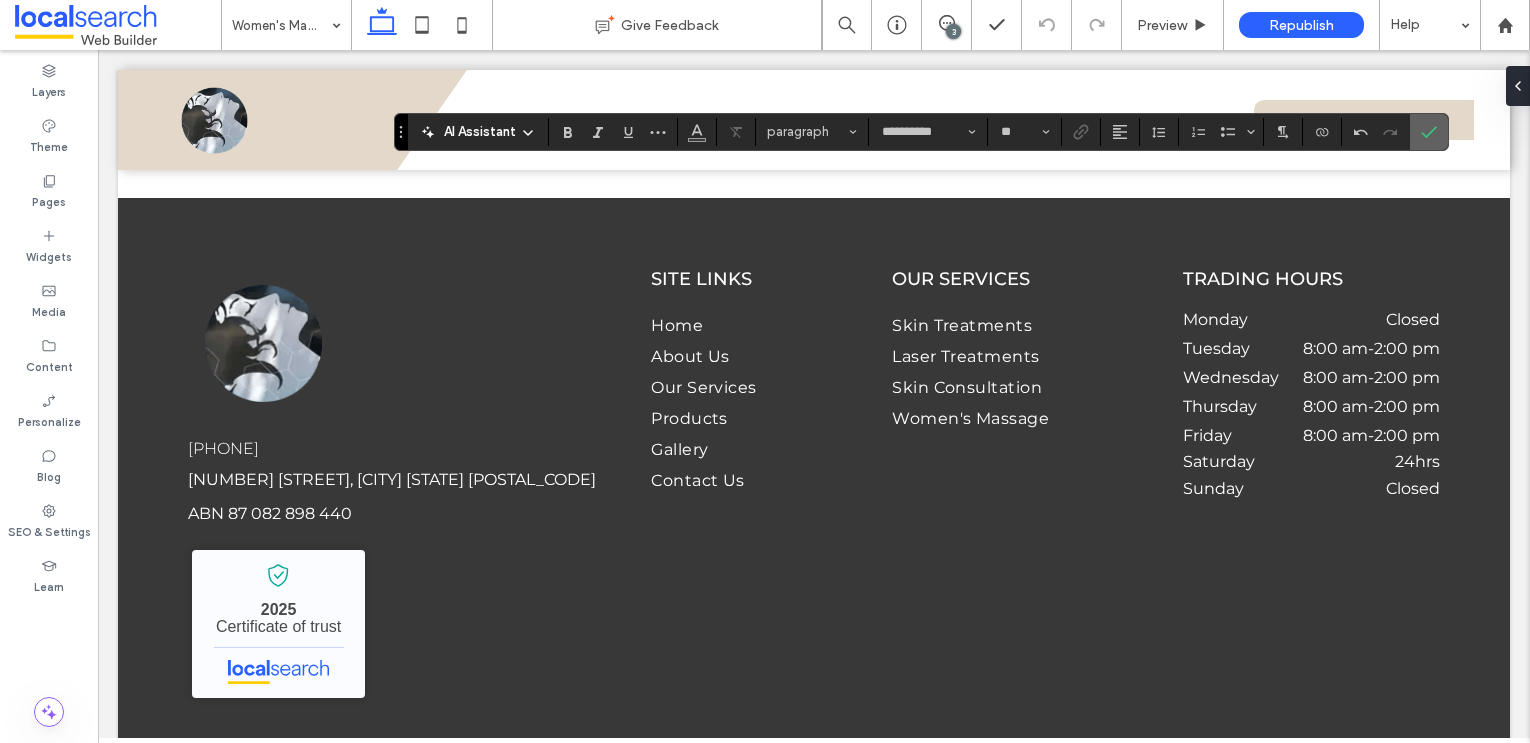 click 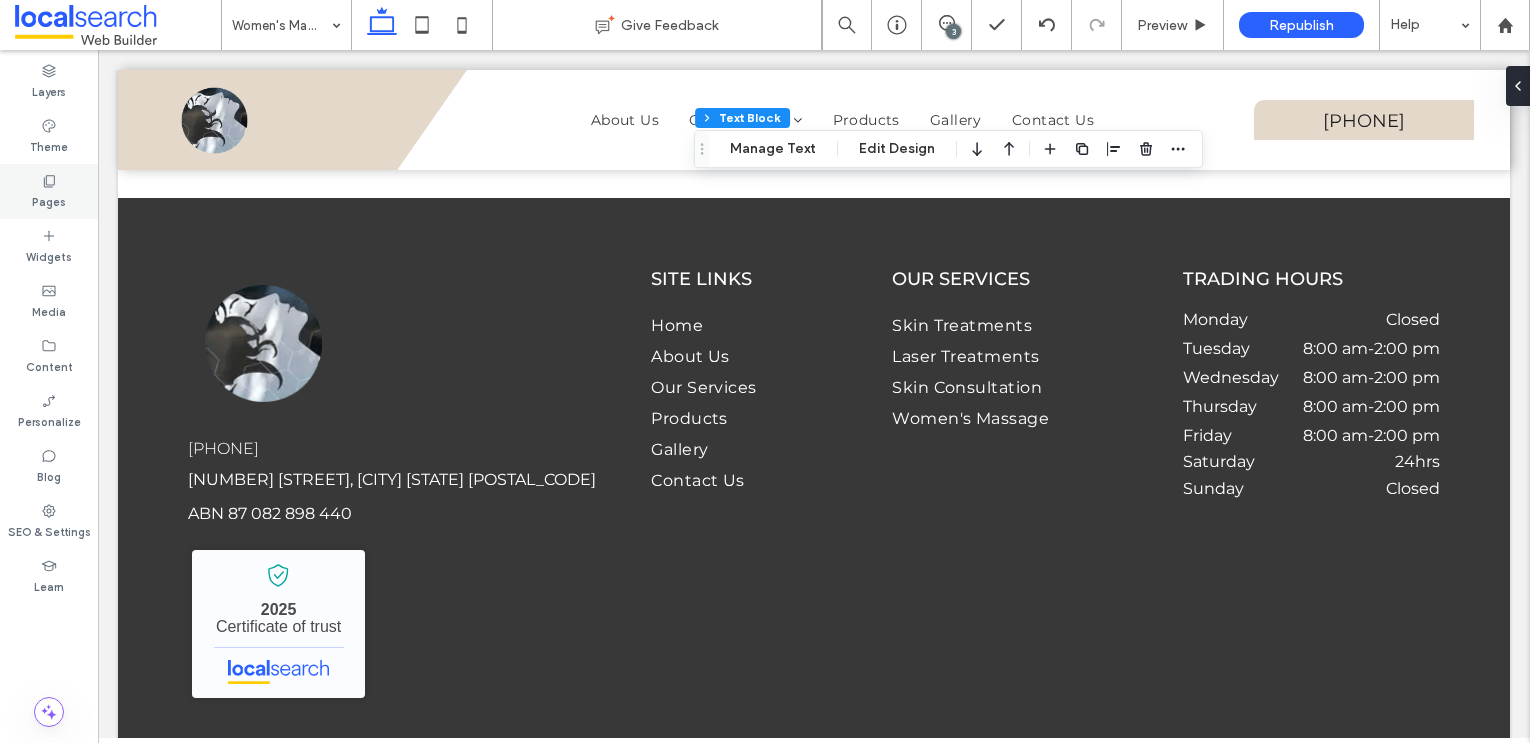click on "Pages" at bounding box center [49, 191] 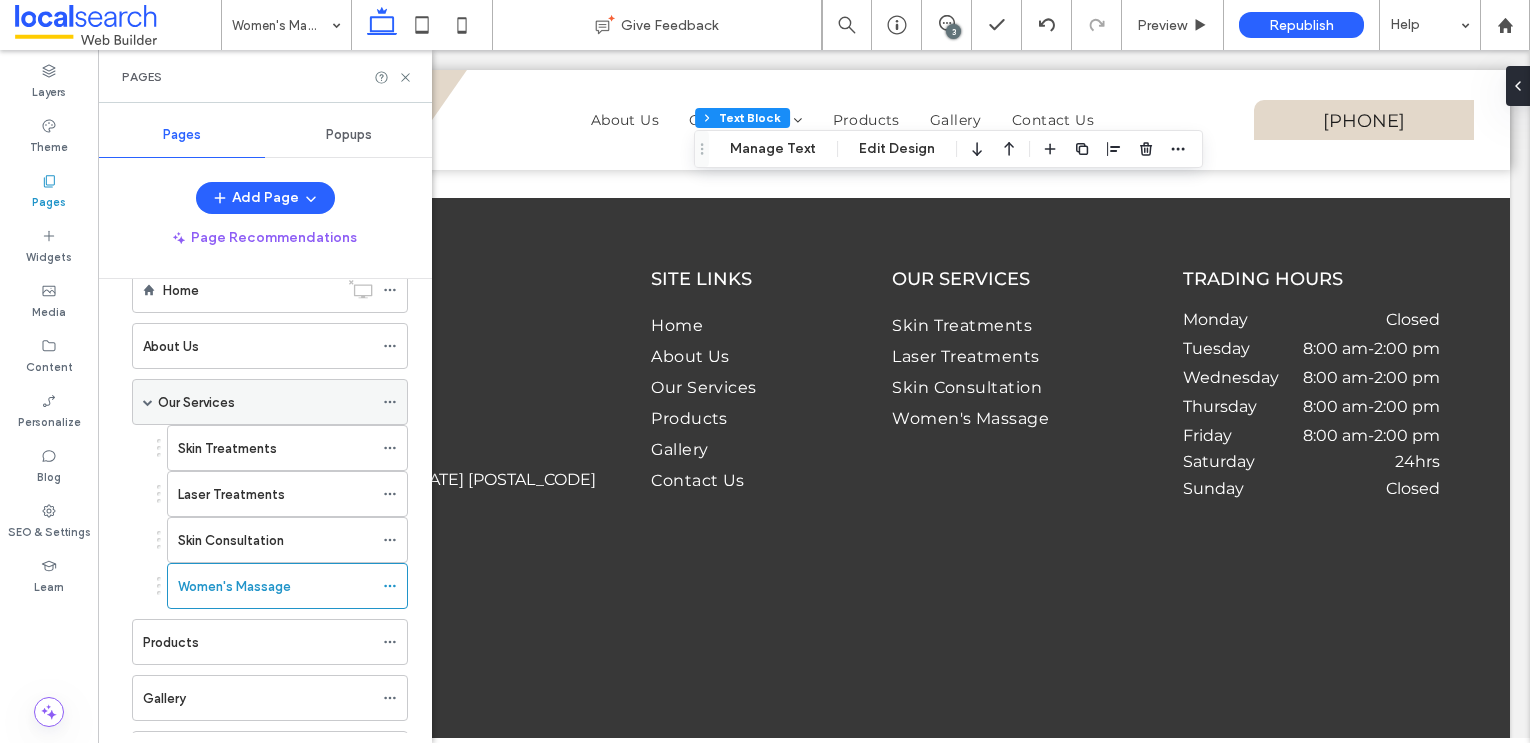 scroll, scrollTop: 129, scrollLeft: 0, axis: vertical 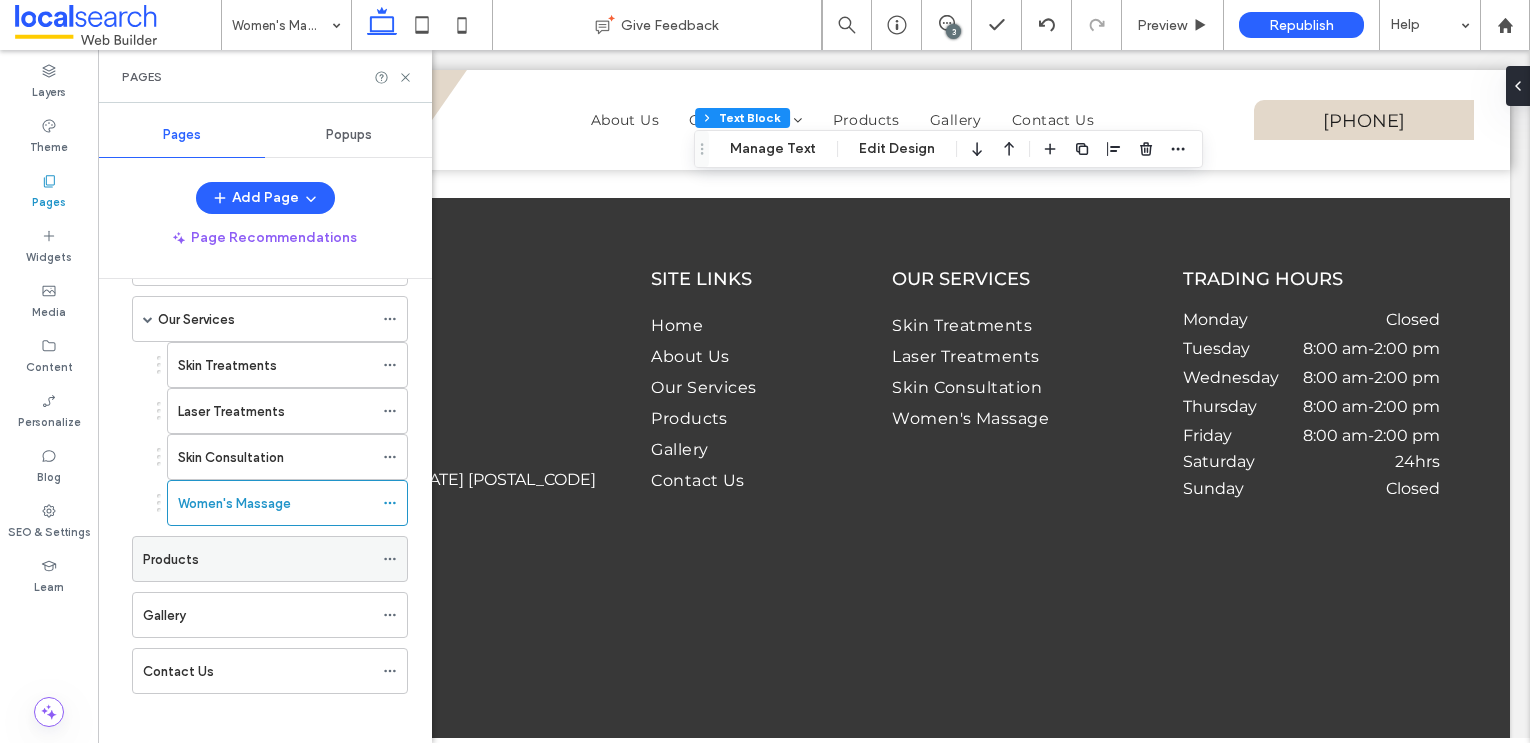 click on "Products" at bounding box center [171, 559] 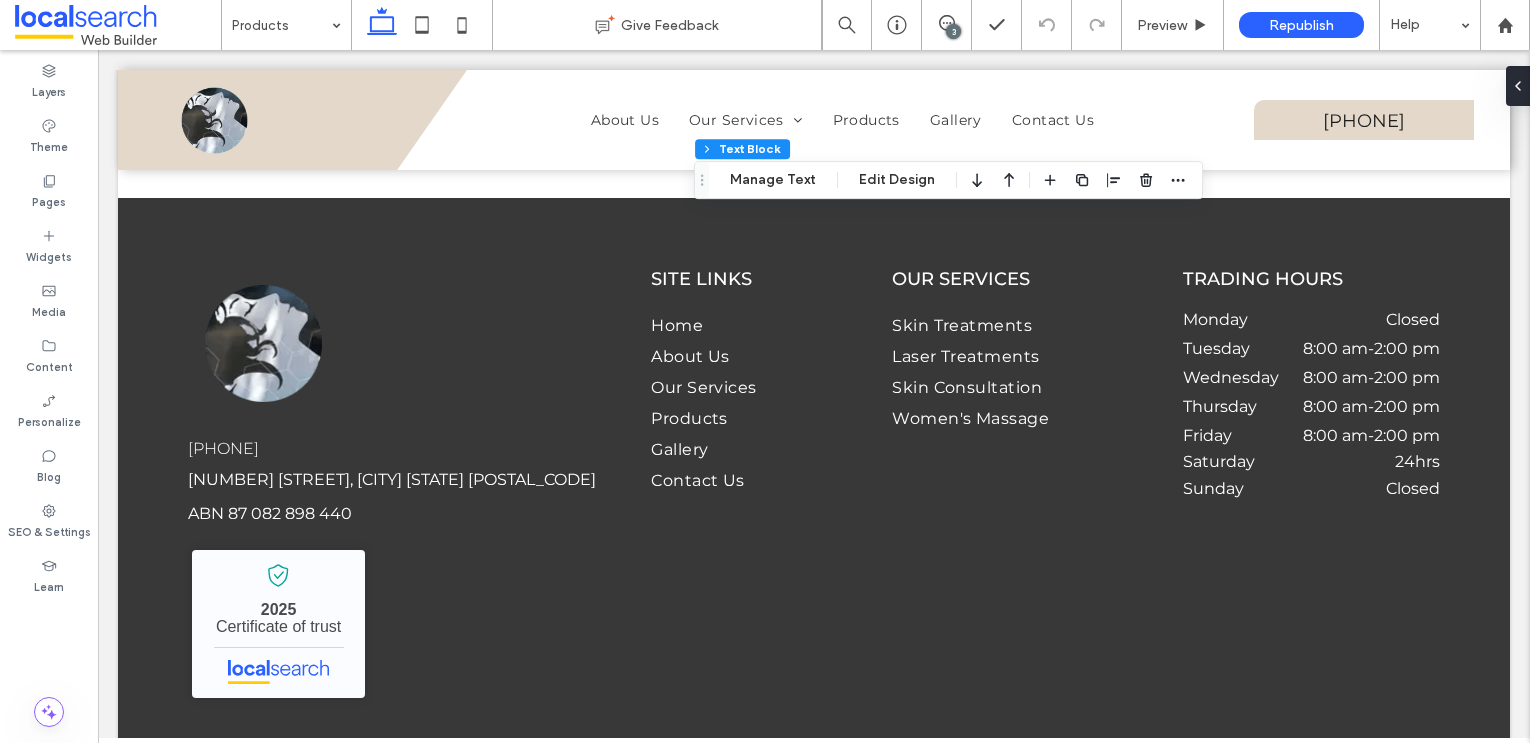 type on "**********" 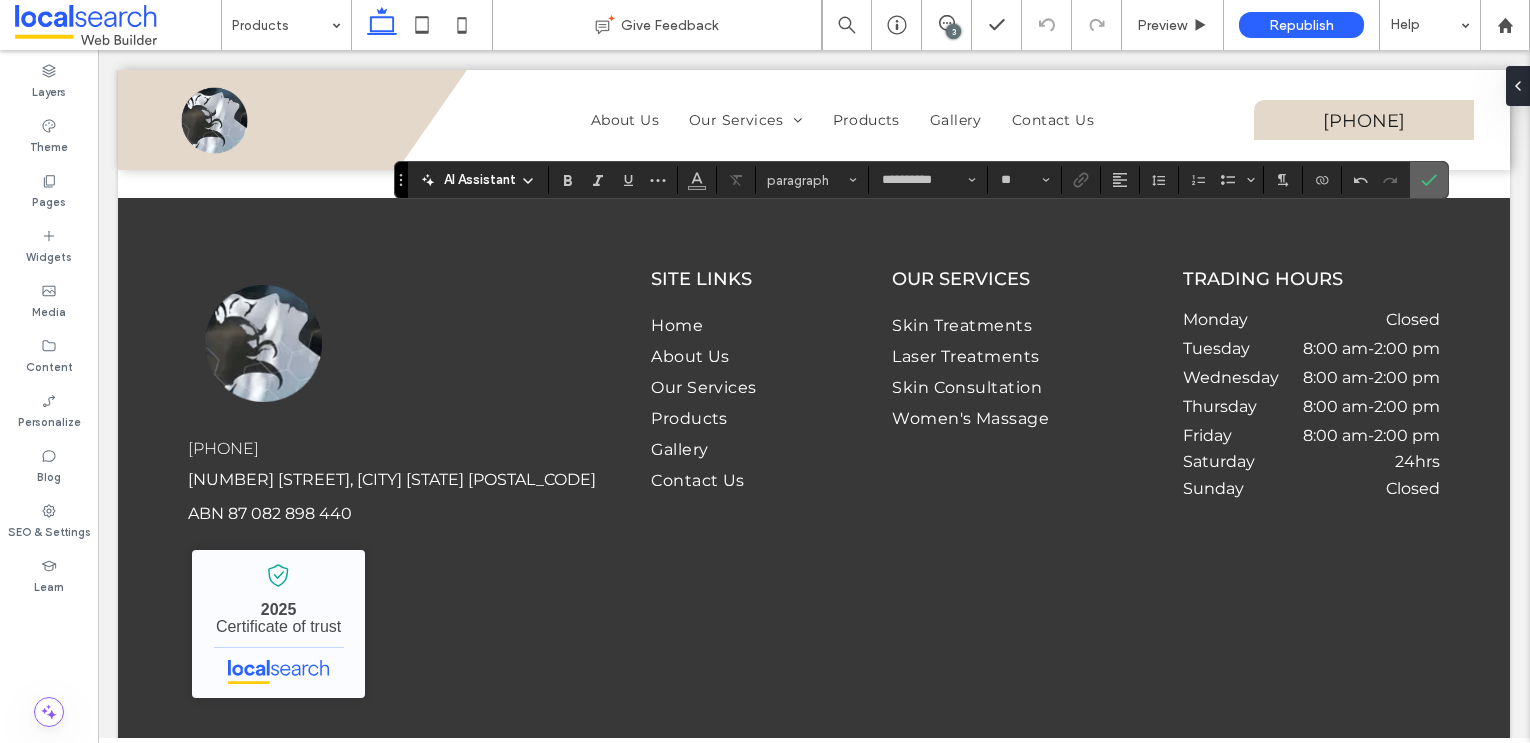 click 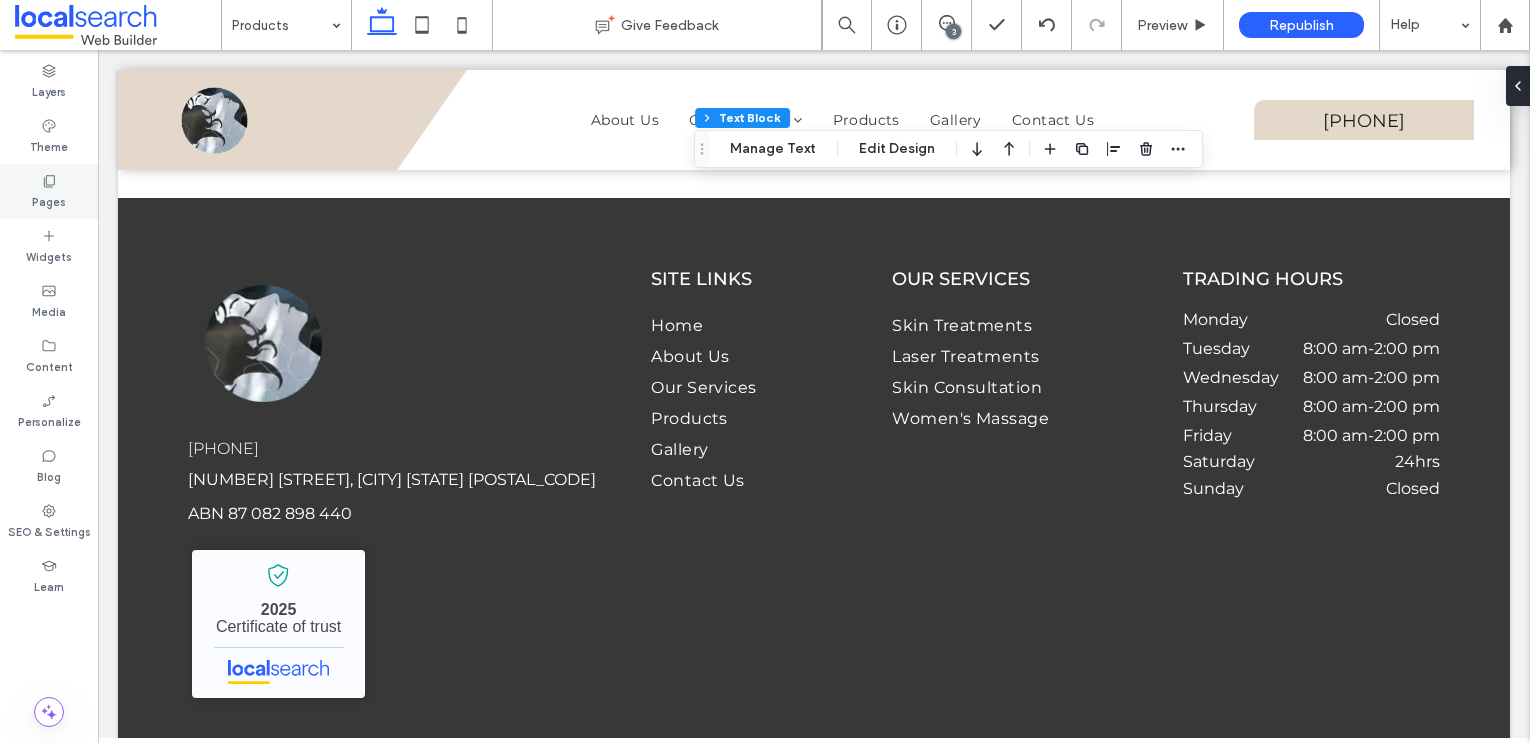 click 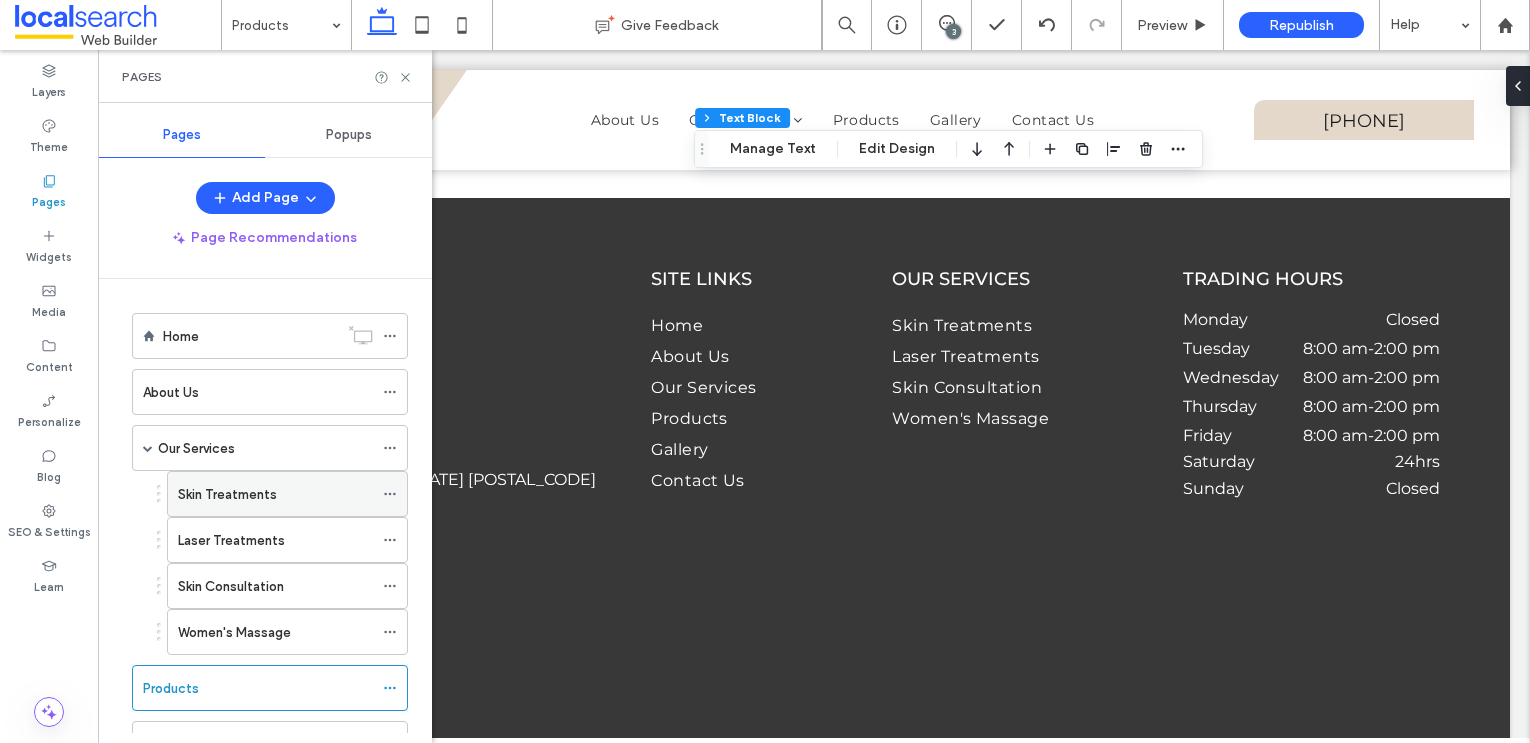 scroll, scrollTop: 129, scrollLeft: 0, axis: vertical 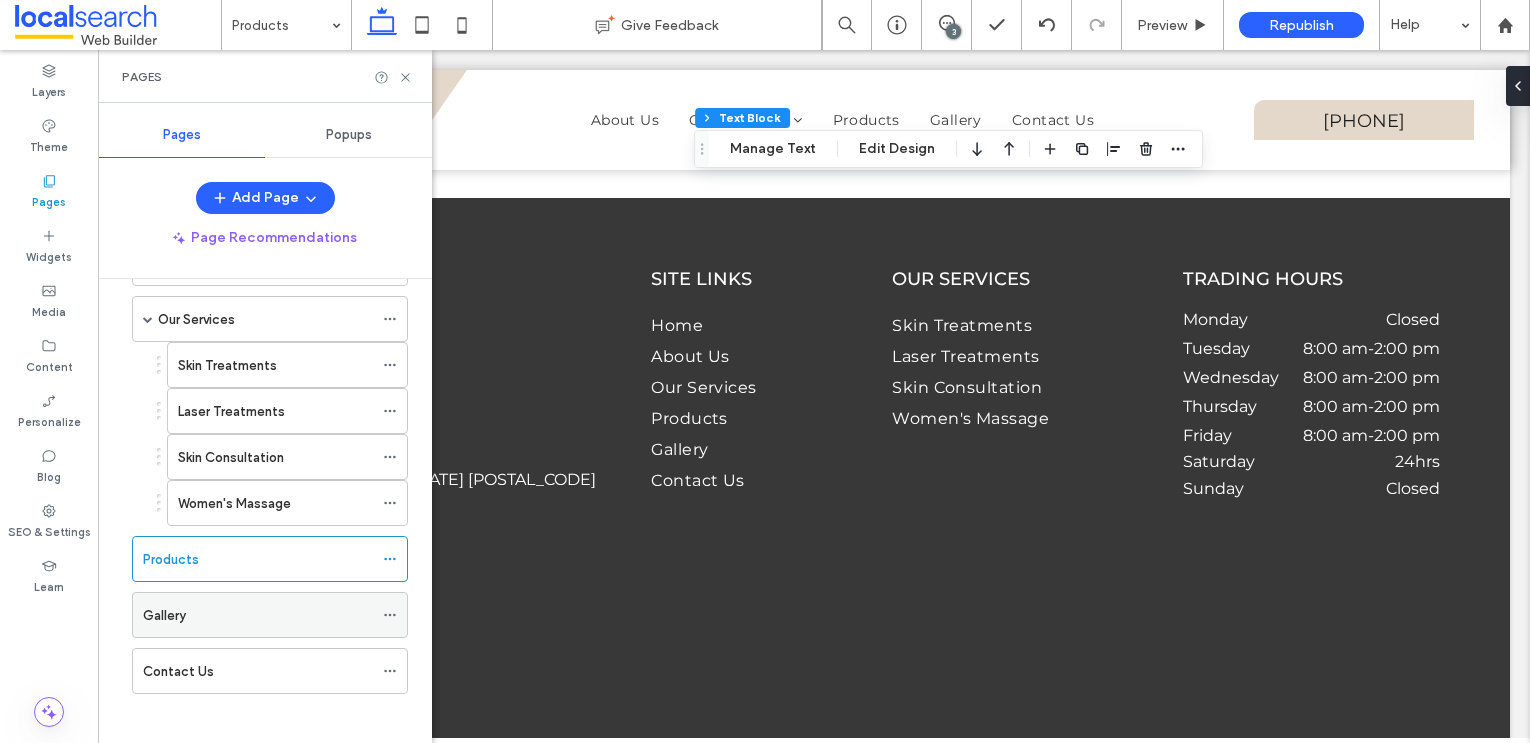 click on "Gallery" at bounding box center (258, 615) 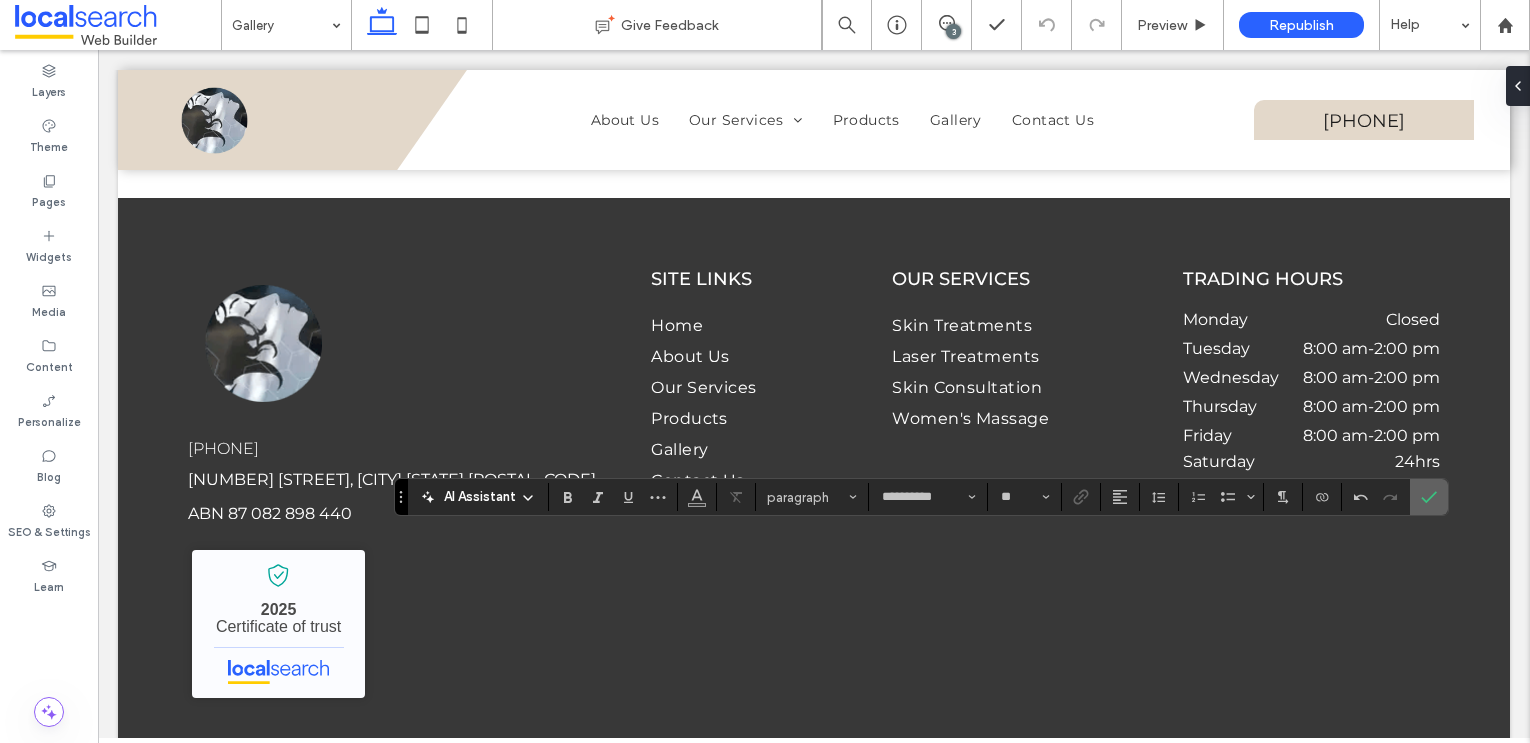 click 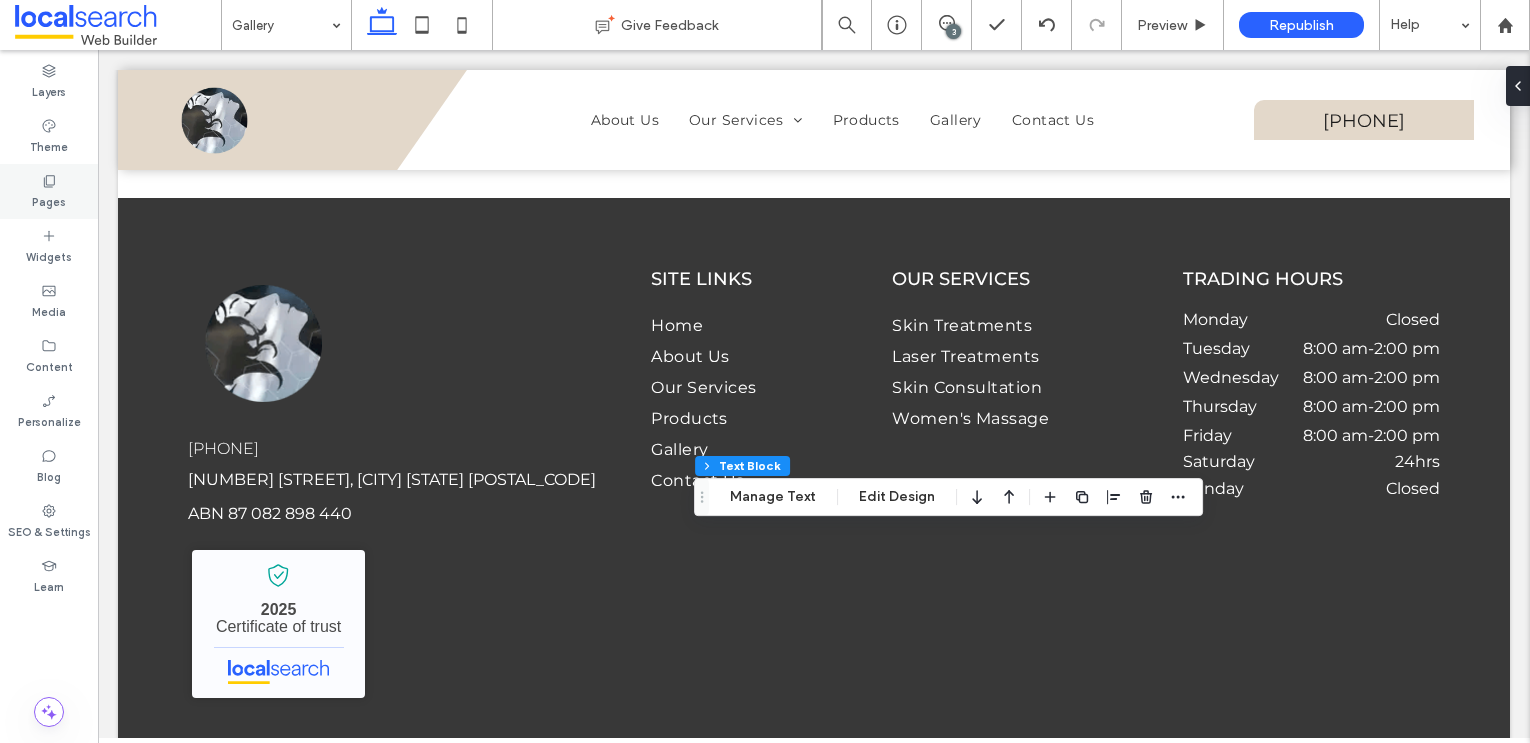 click 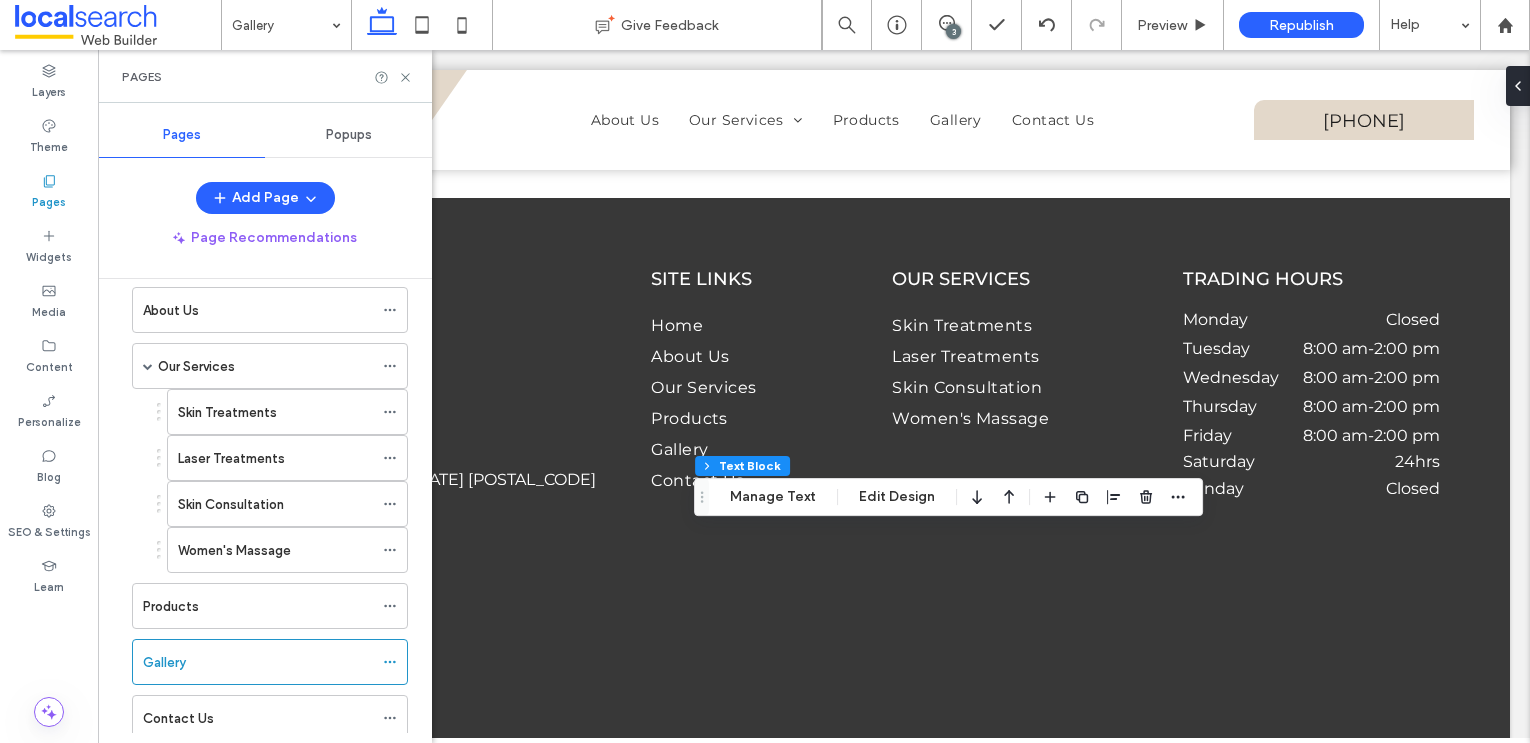 scroll, scrollTop: 129, scrollLeft: 0, axis: vertical 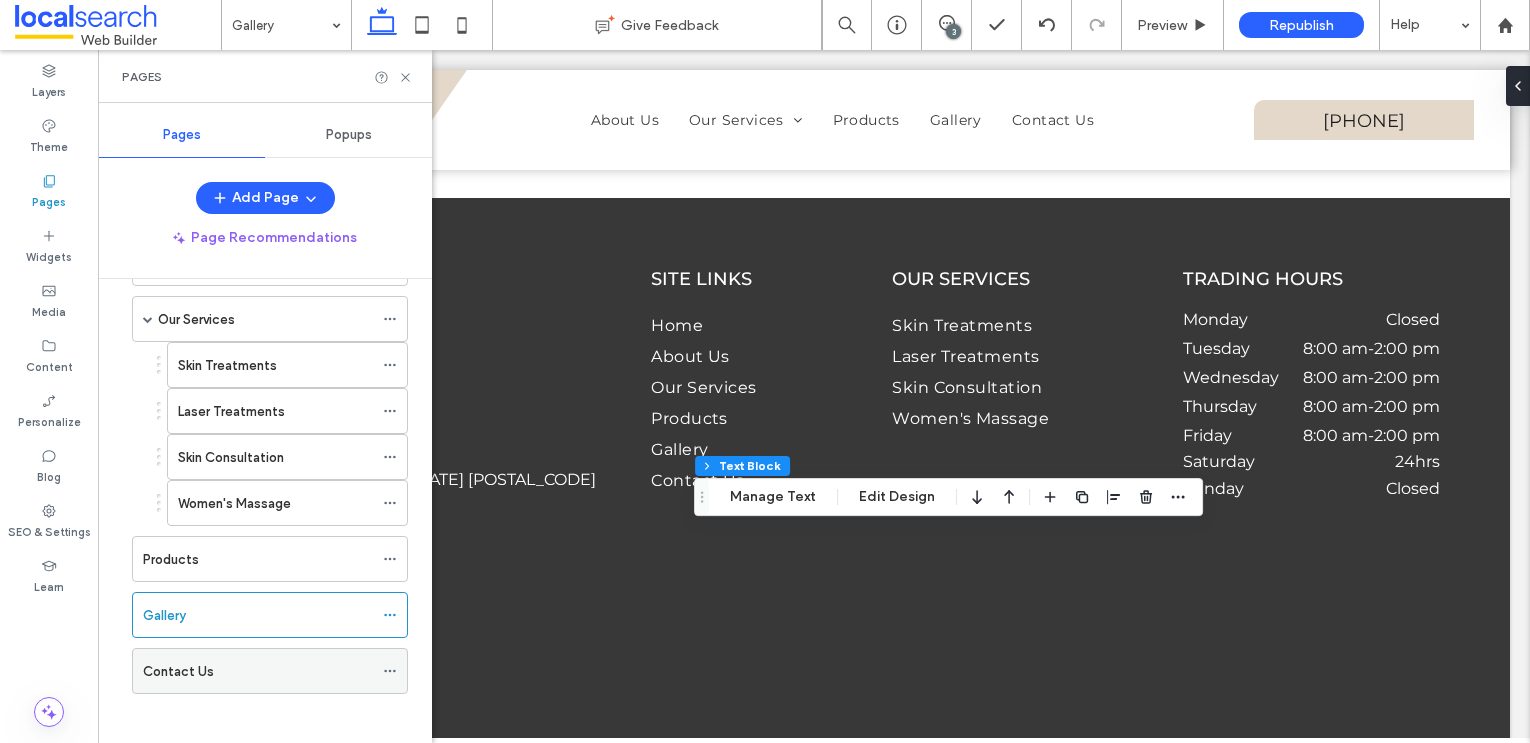click on "Contact Us" at bounding box center [178, 671] 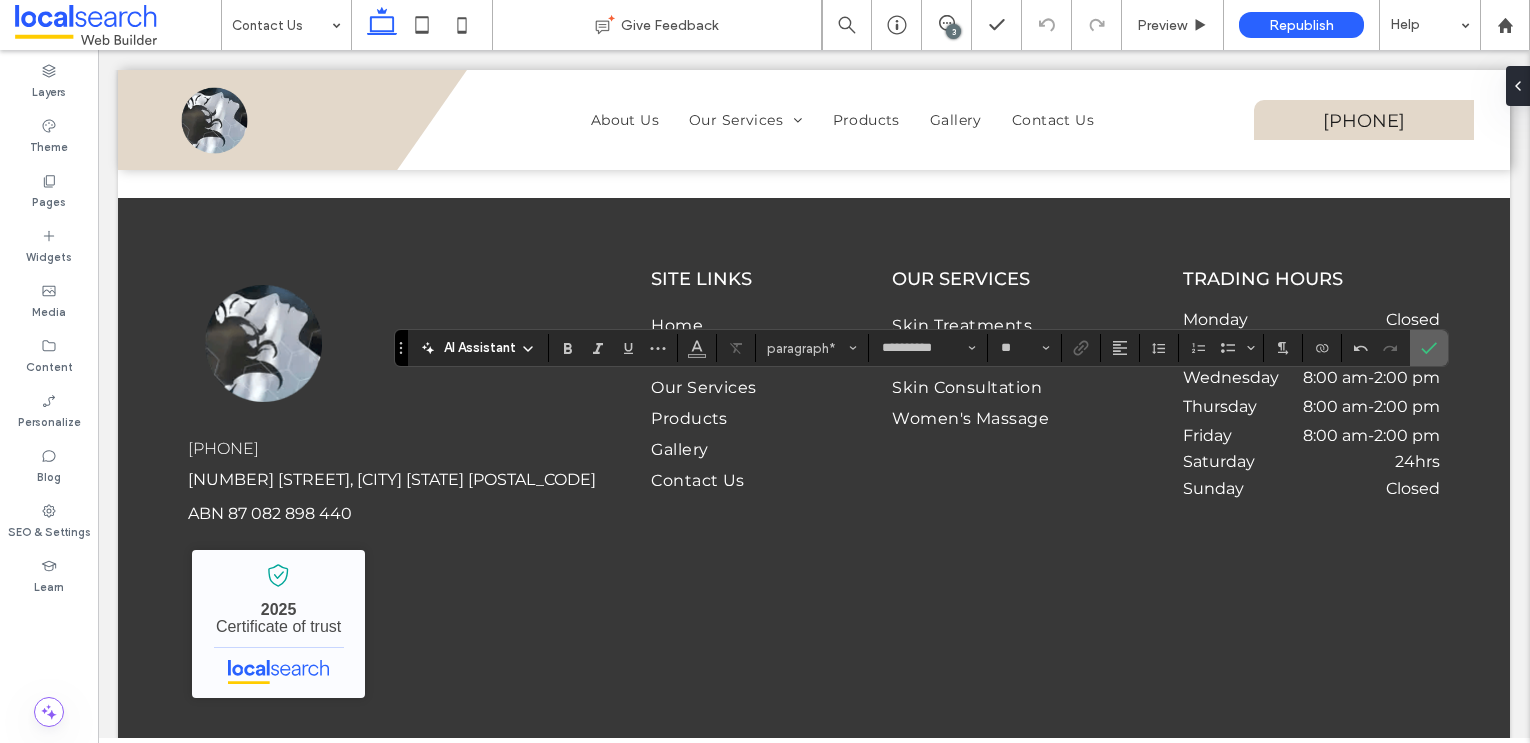 click 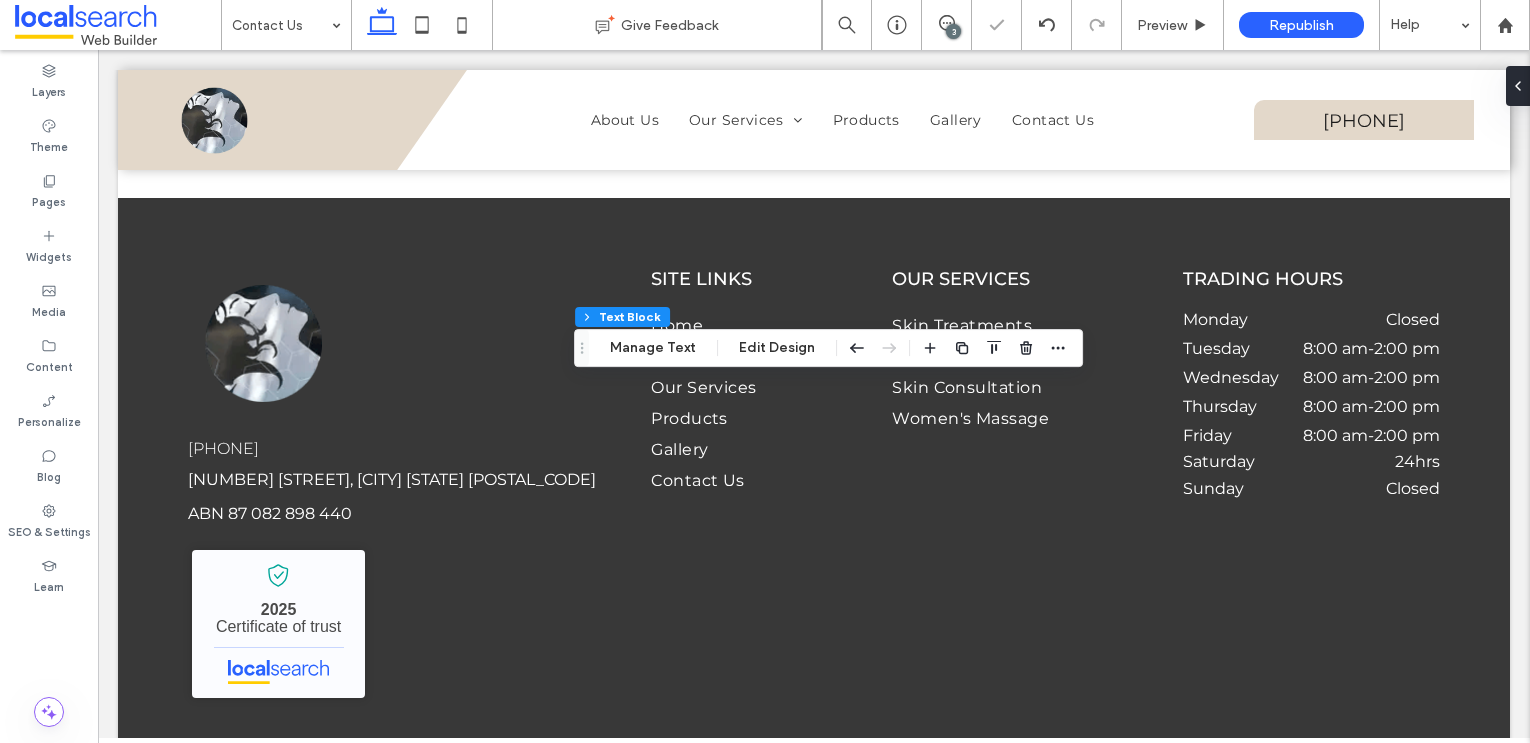 click on "3" at bounding box center [953, 31] 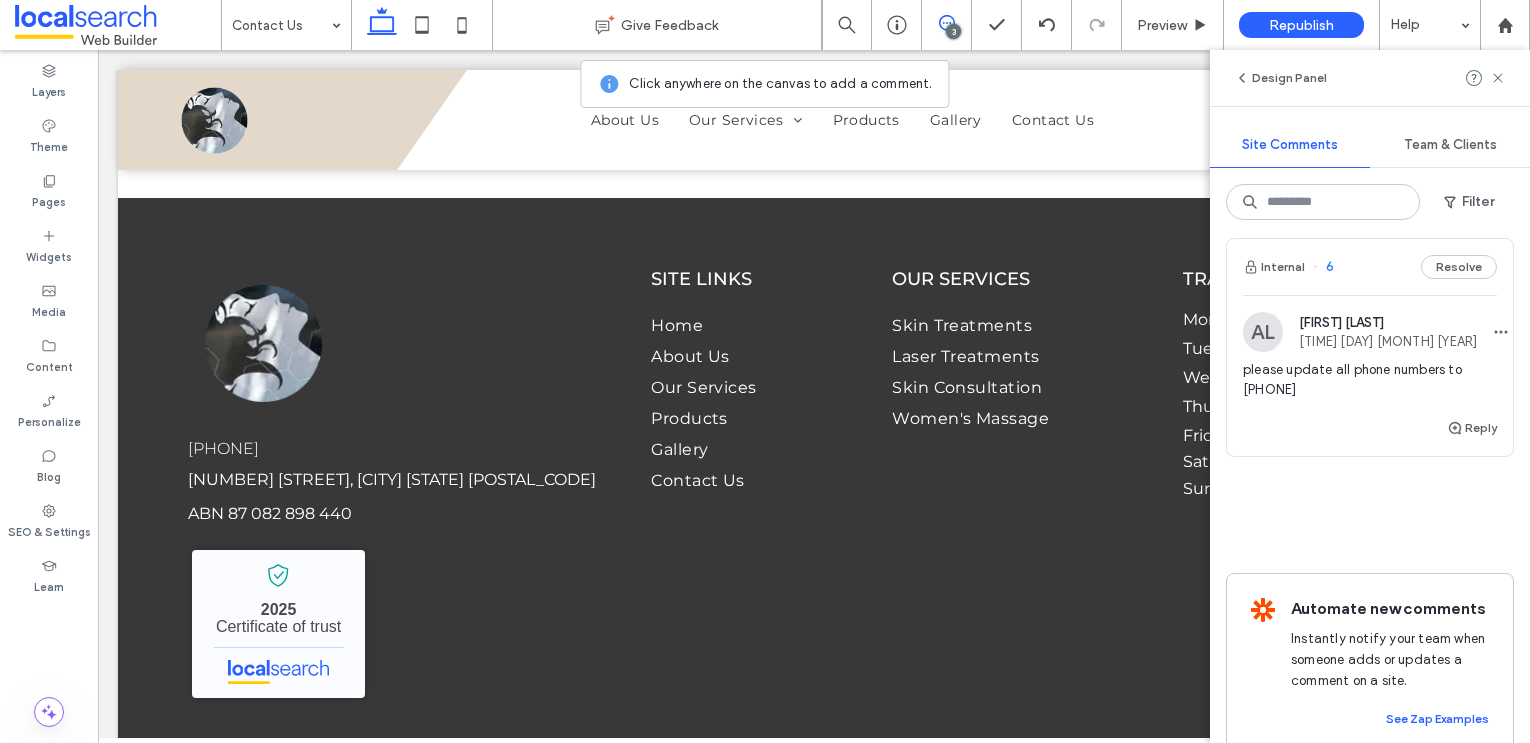 scroll, scrollTop: 696, scrollLeft: 0, axis: vertical 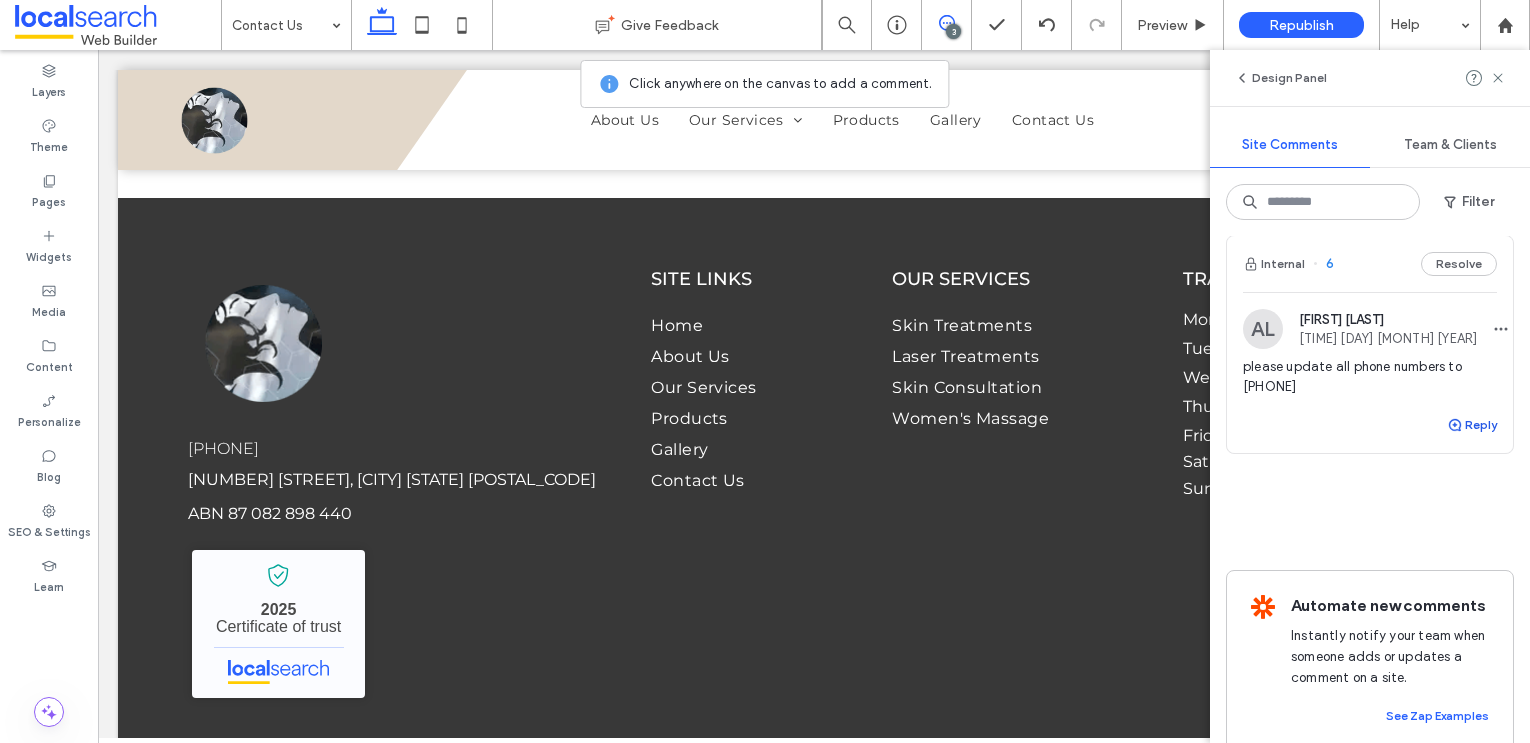 click on "Reply" at bounding box center [1472, 425] 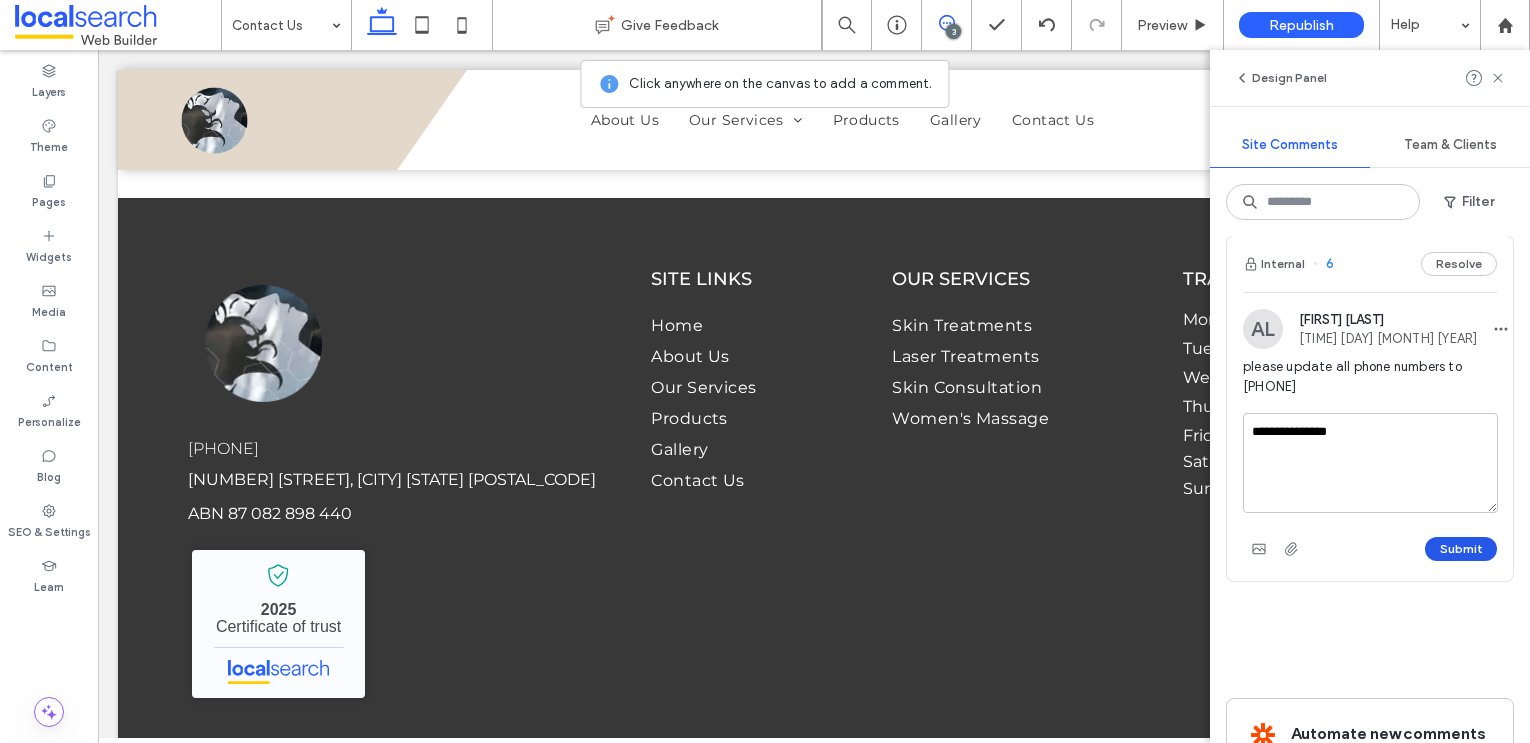 type on "**********" 